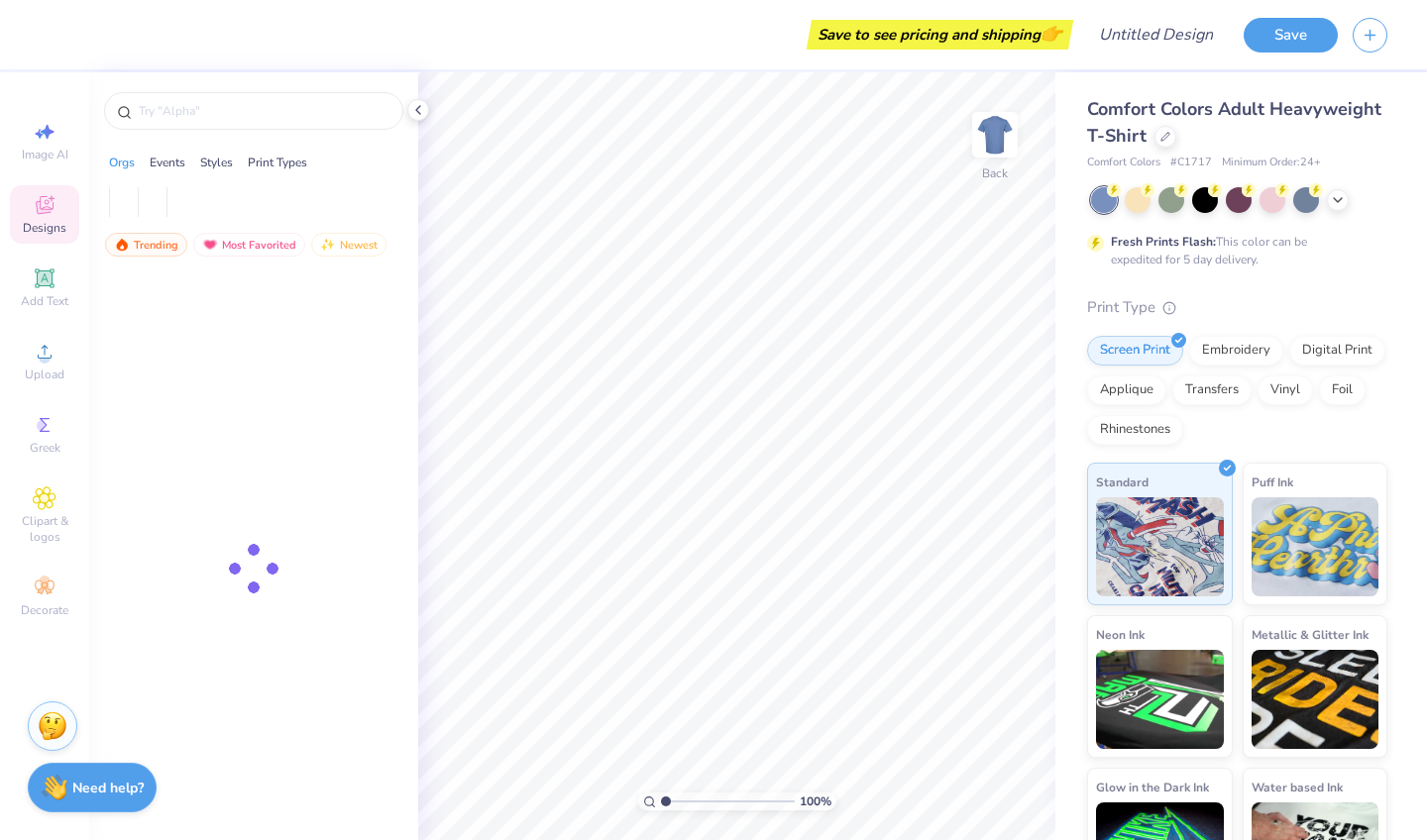 scroll, scrollTop: 0, scrollLeft: 0, axis: both 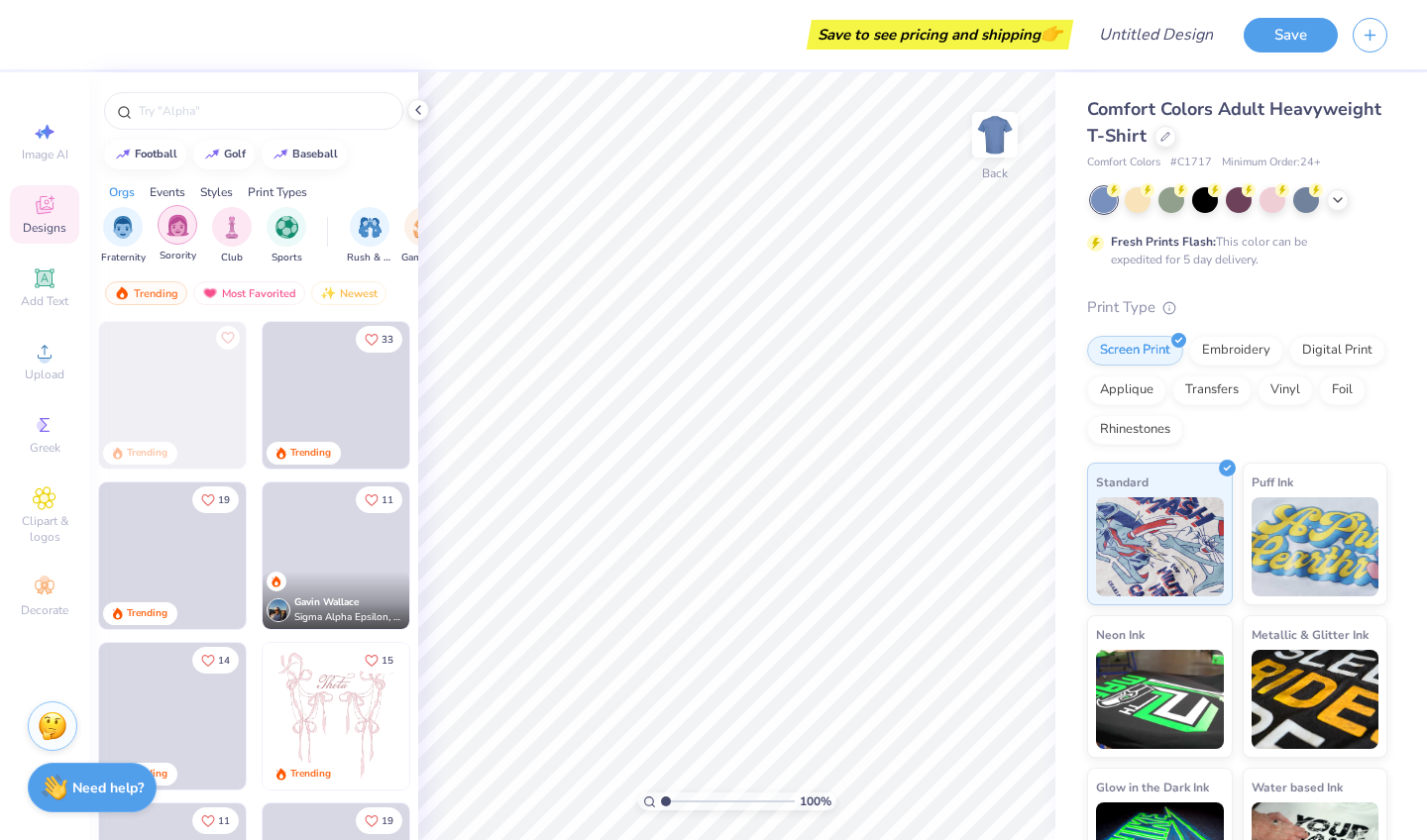 click at bounding box center [177, 225] 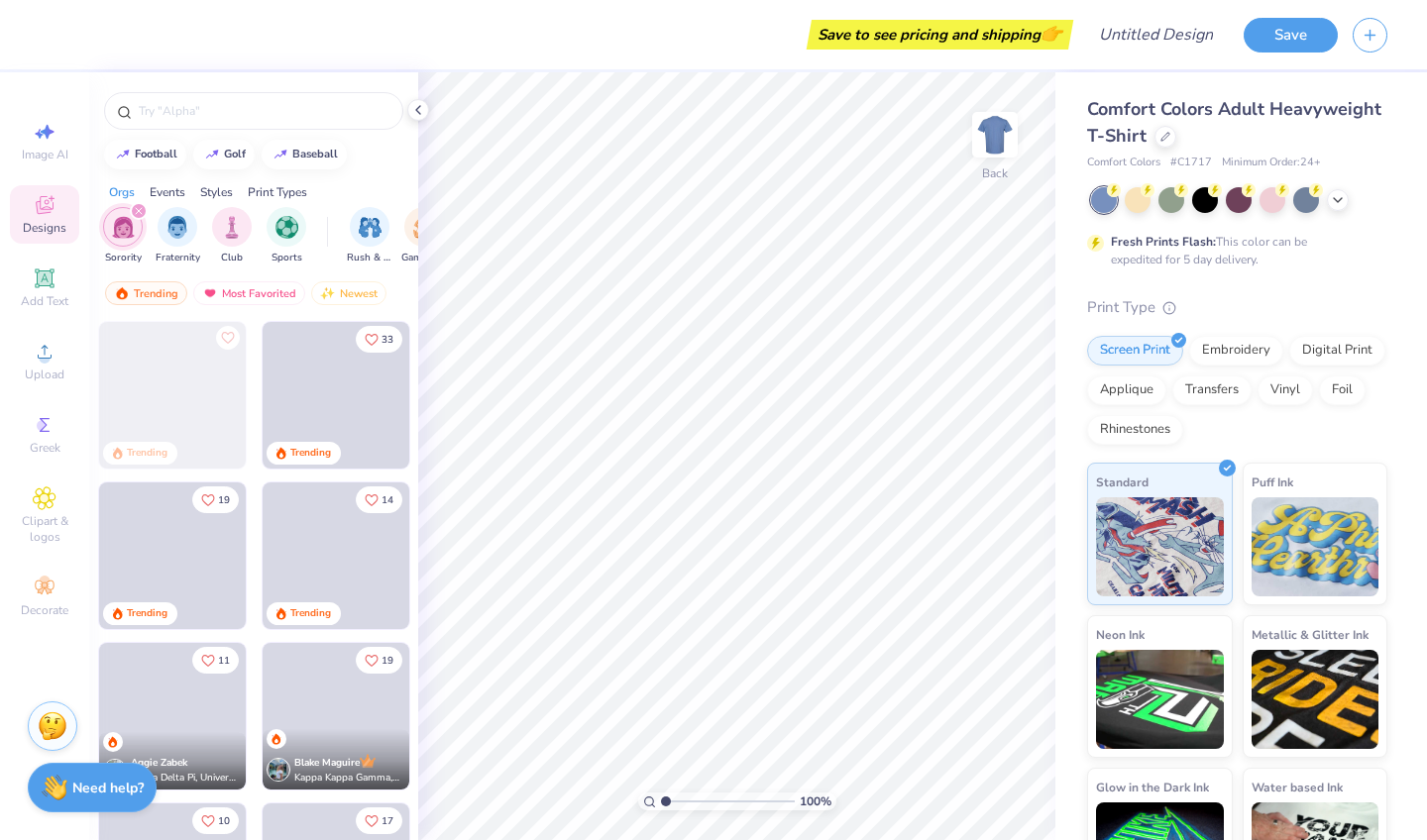 click on "Styles" at bounding box center (216, 192) 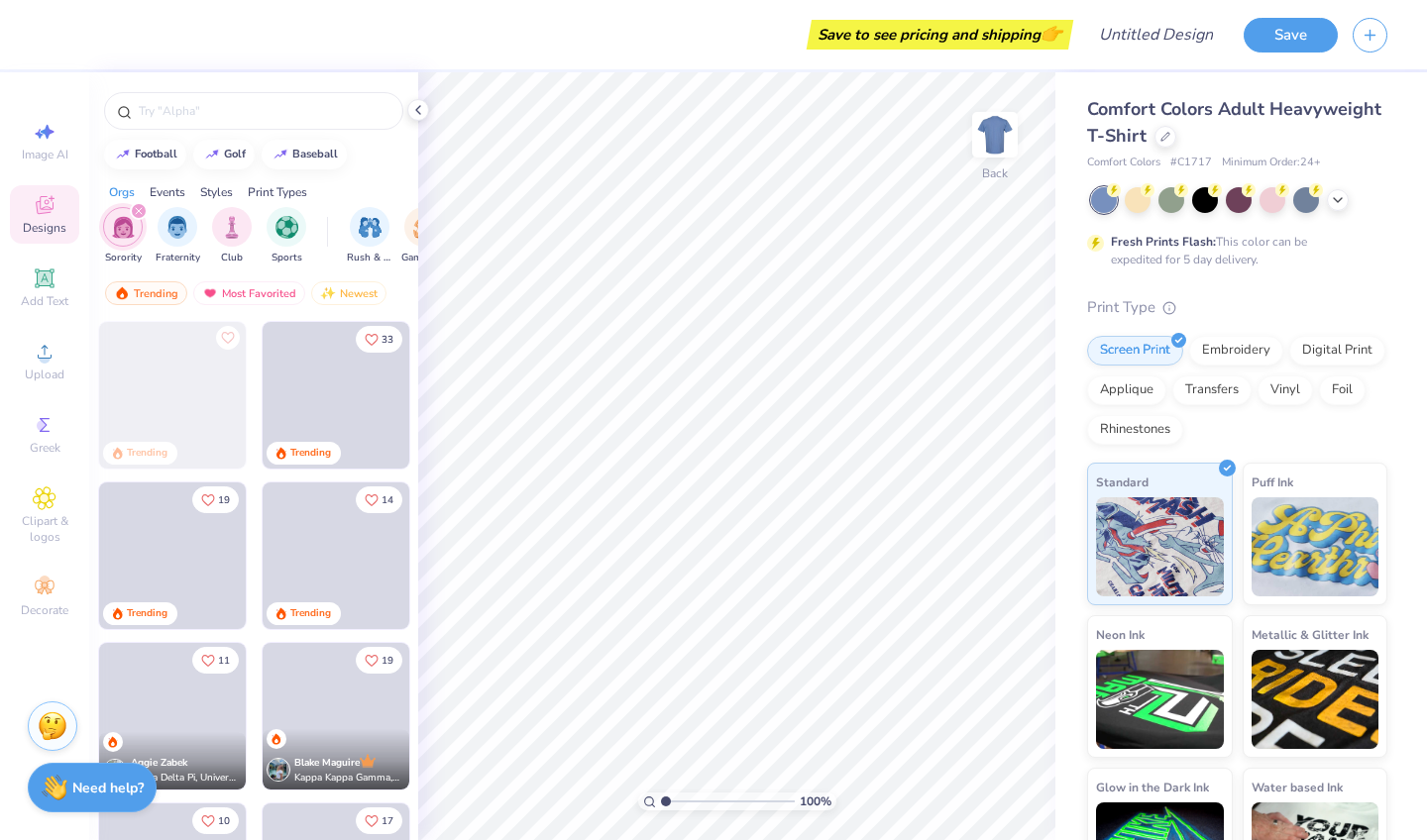 scroll, scrollTop: 0, scrollLeft: 0, axis: both 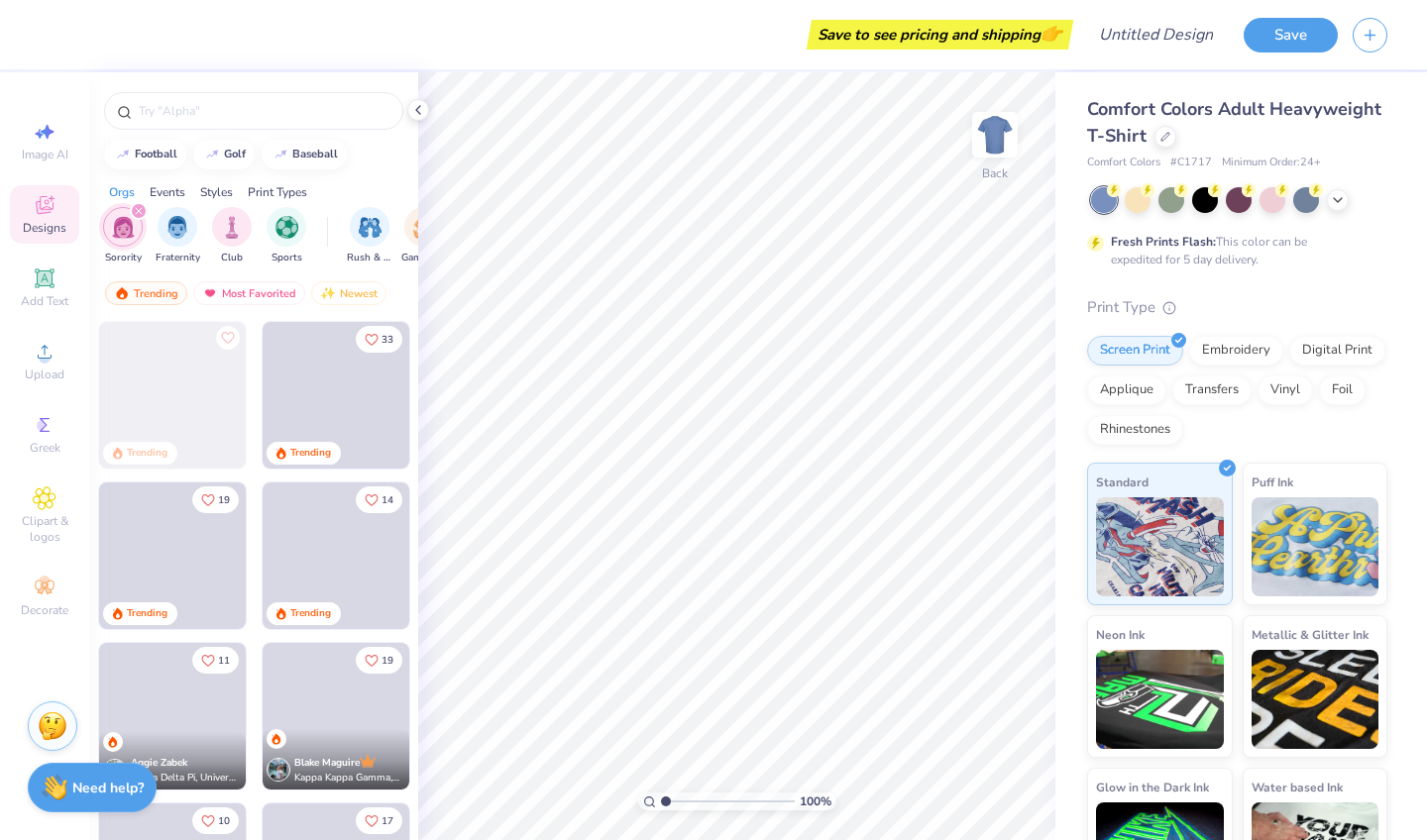 click on "Styles" at bounding box center [216, 192] 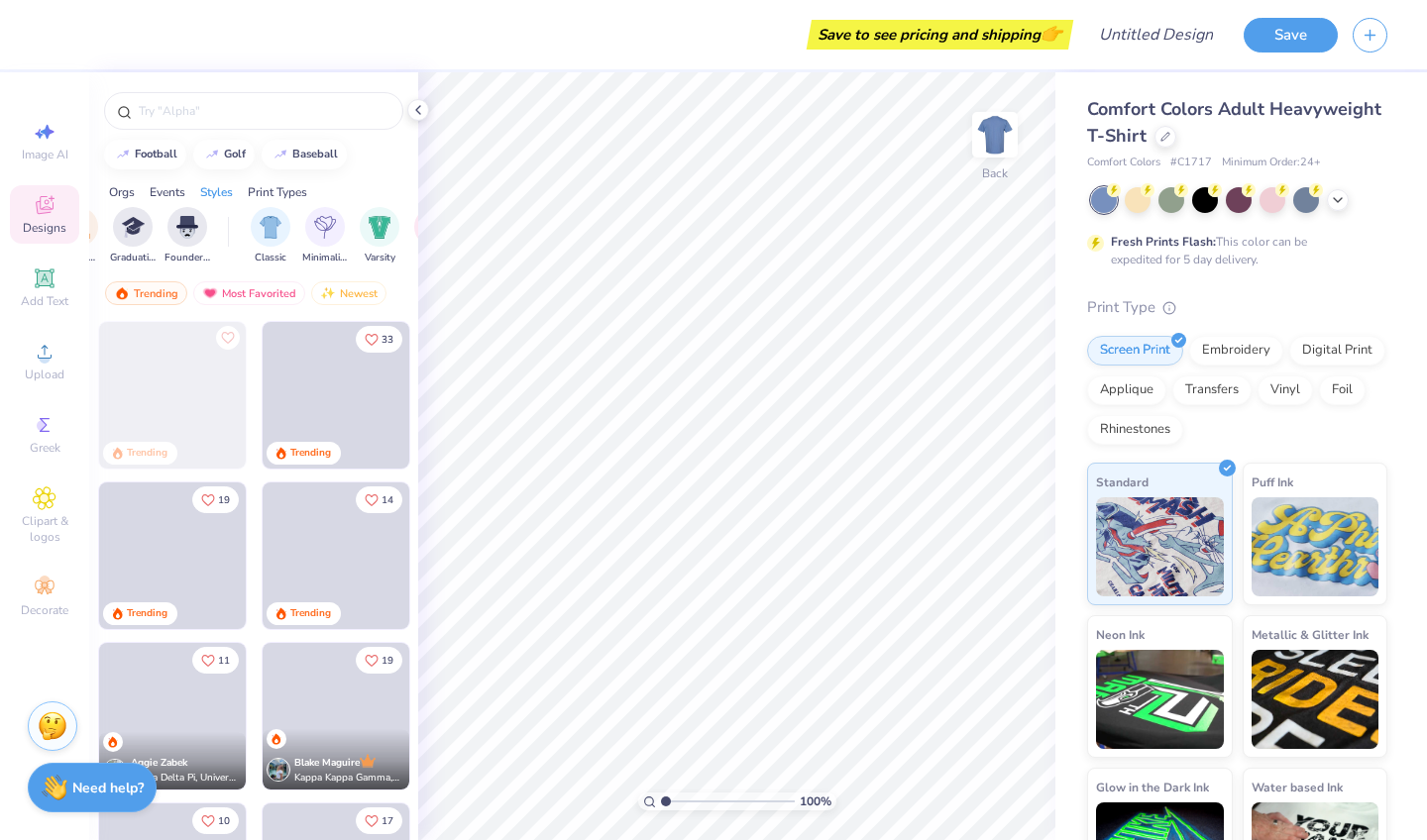 scroll, scrollTop: 0, scrollLeft: 1039, axis: horizontal 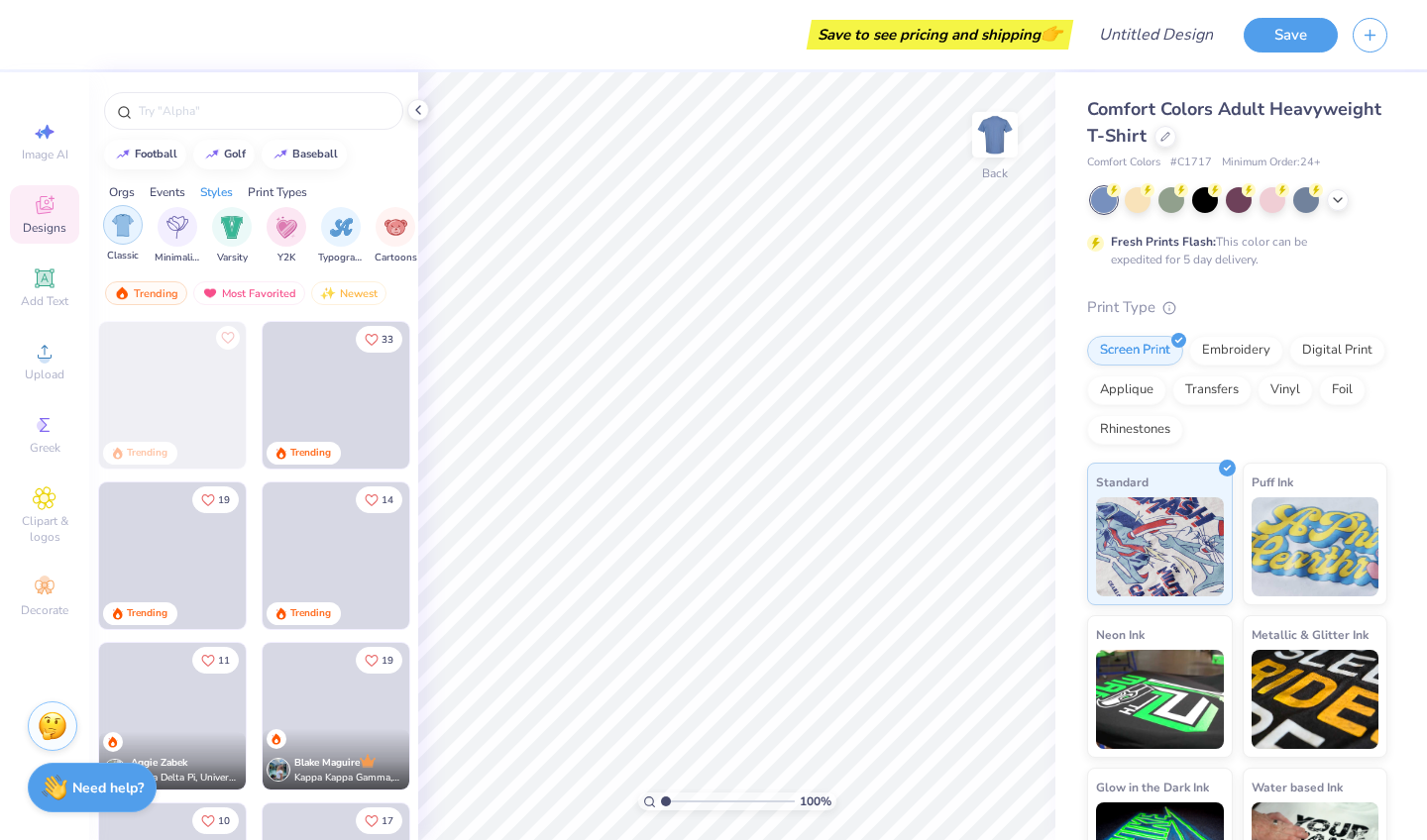 click at bounding box center [123, 225] 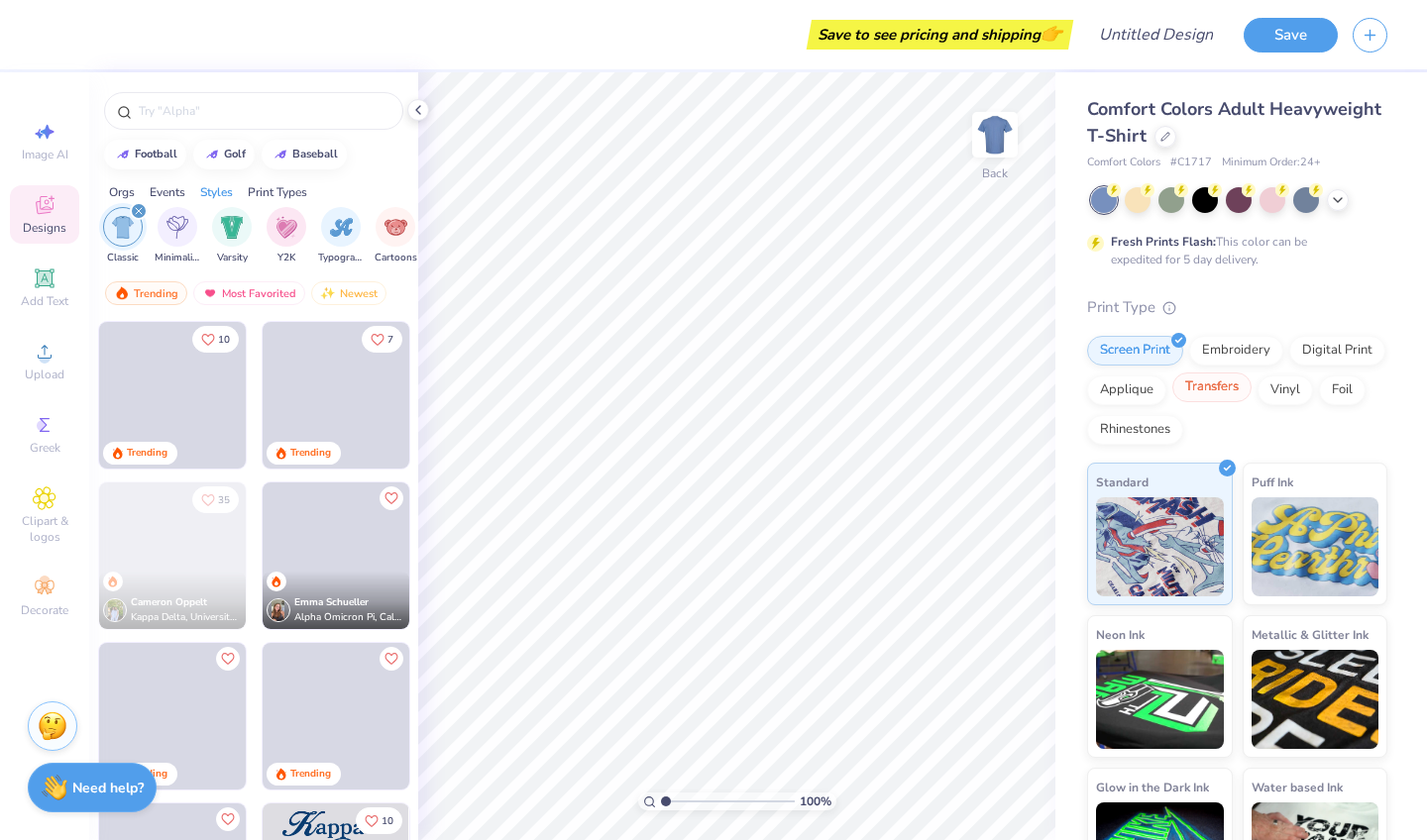 click on "Transfers" at bounding box center [1212, 387] 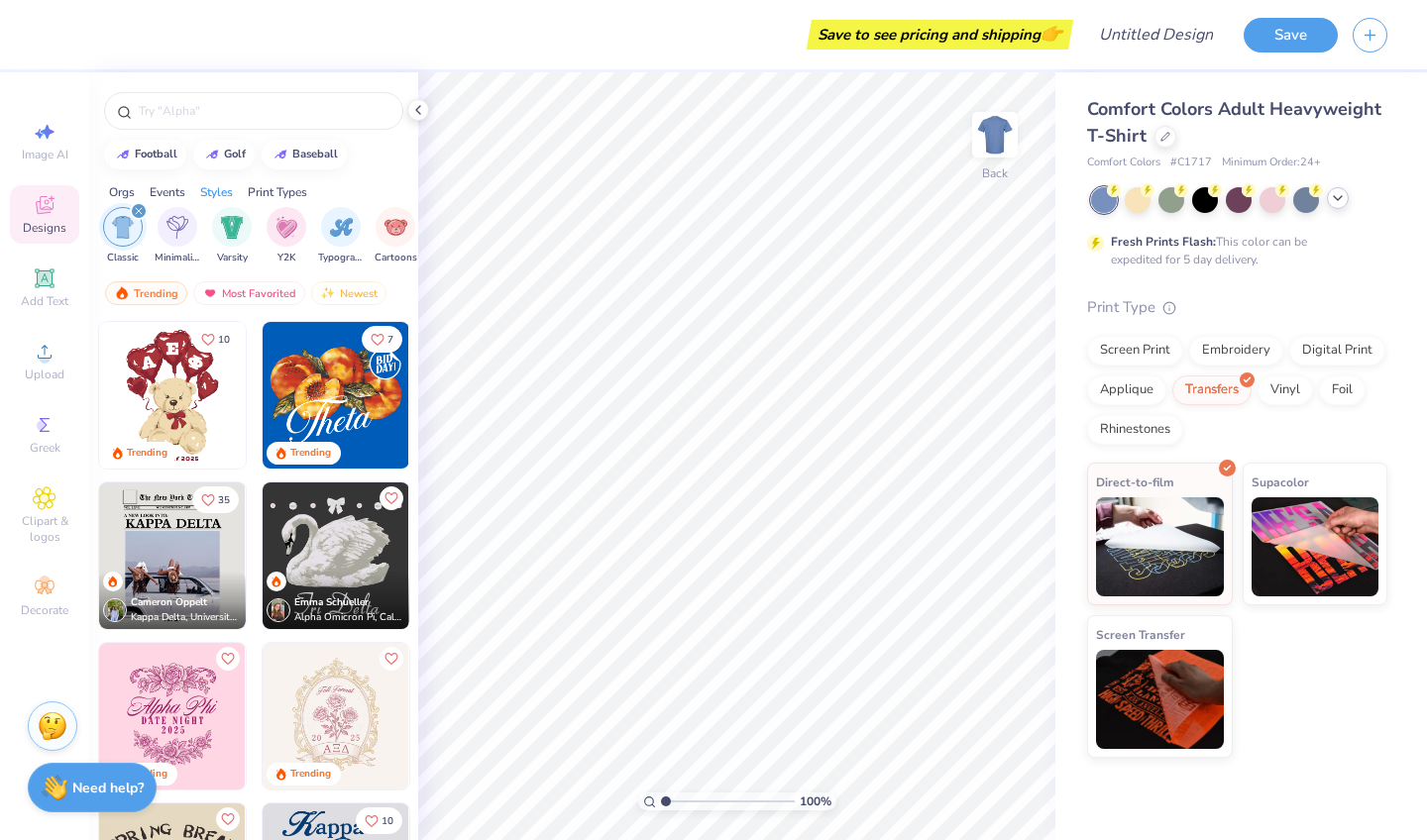 click 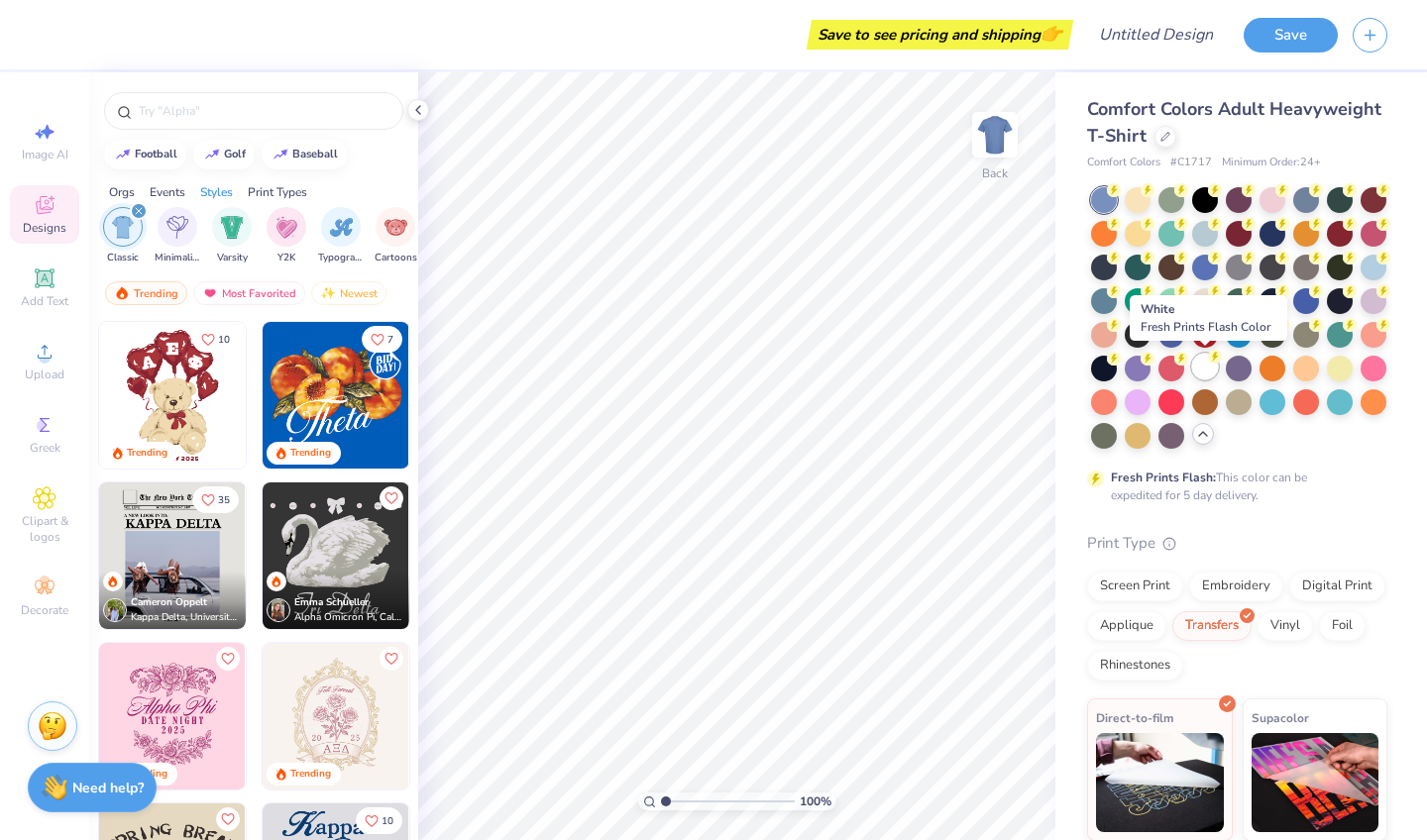 click at bounding box center [1205, 367] 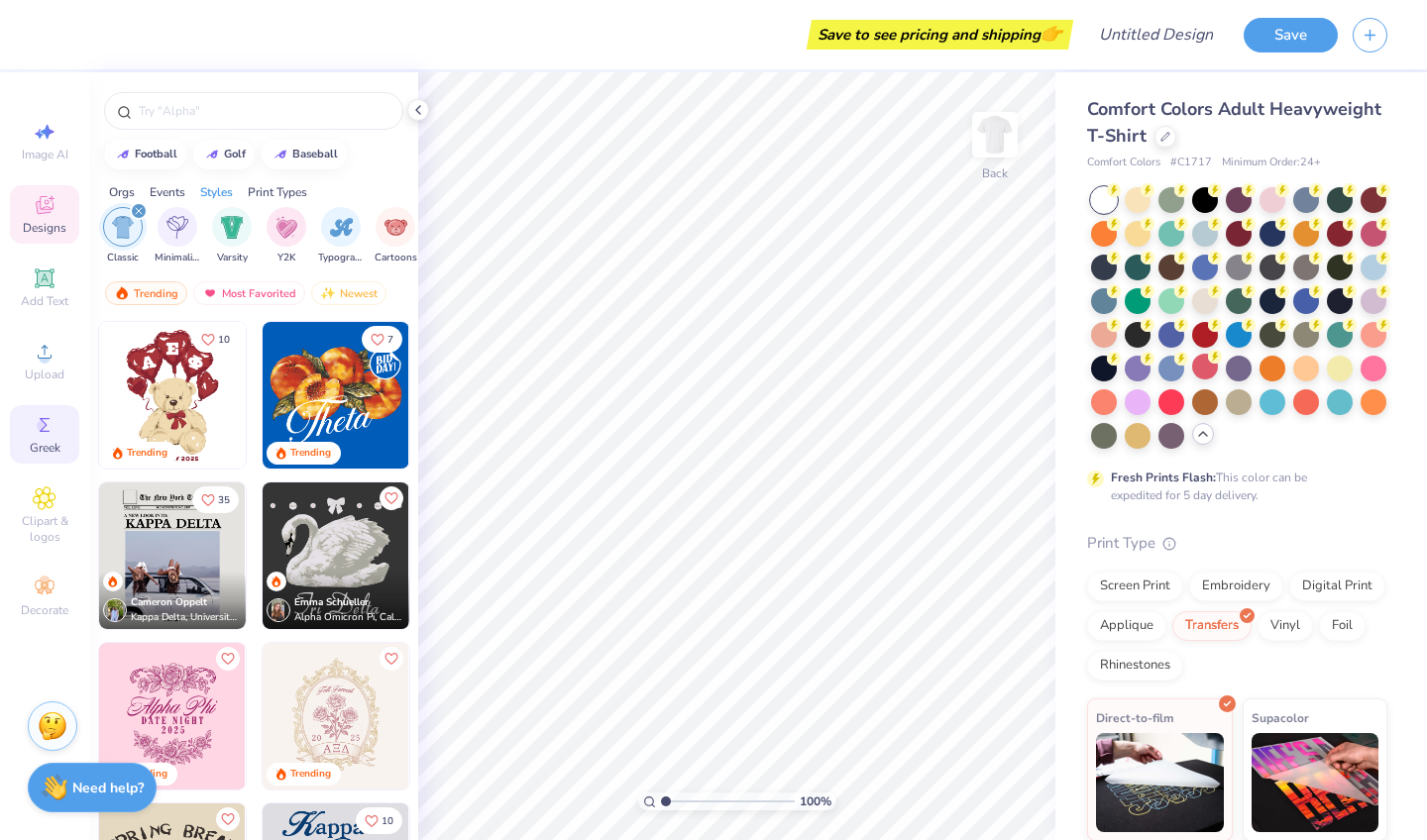 click on "Greek" at bounding box center (45, 434) 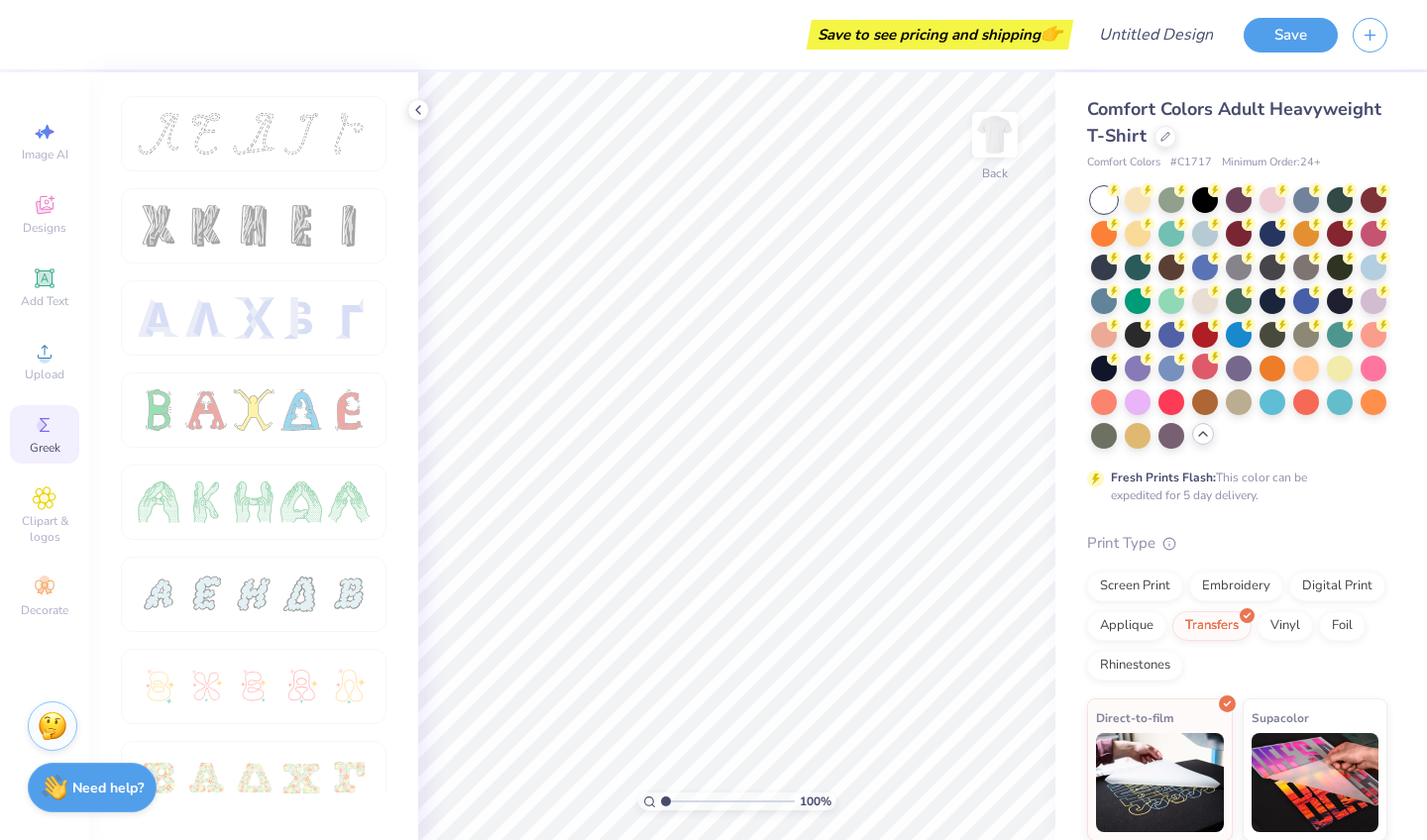 scroll, scrollTop: 0, scrollLeft: 0, axis: both 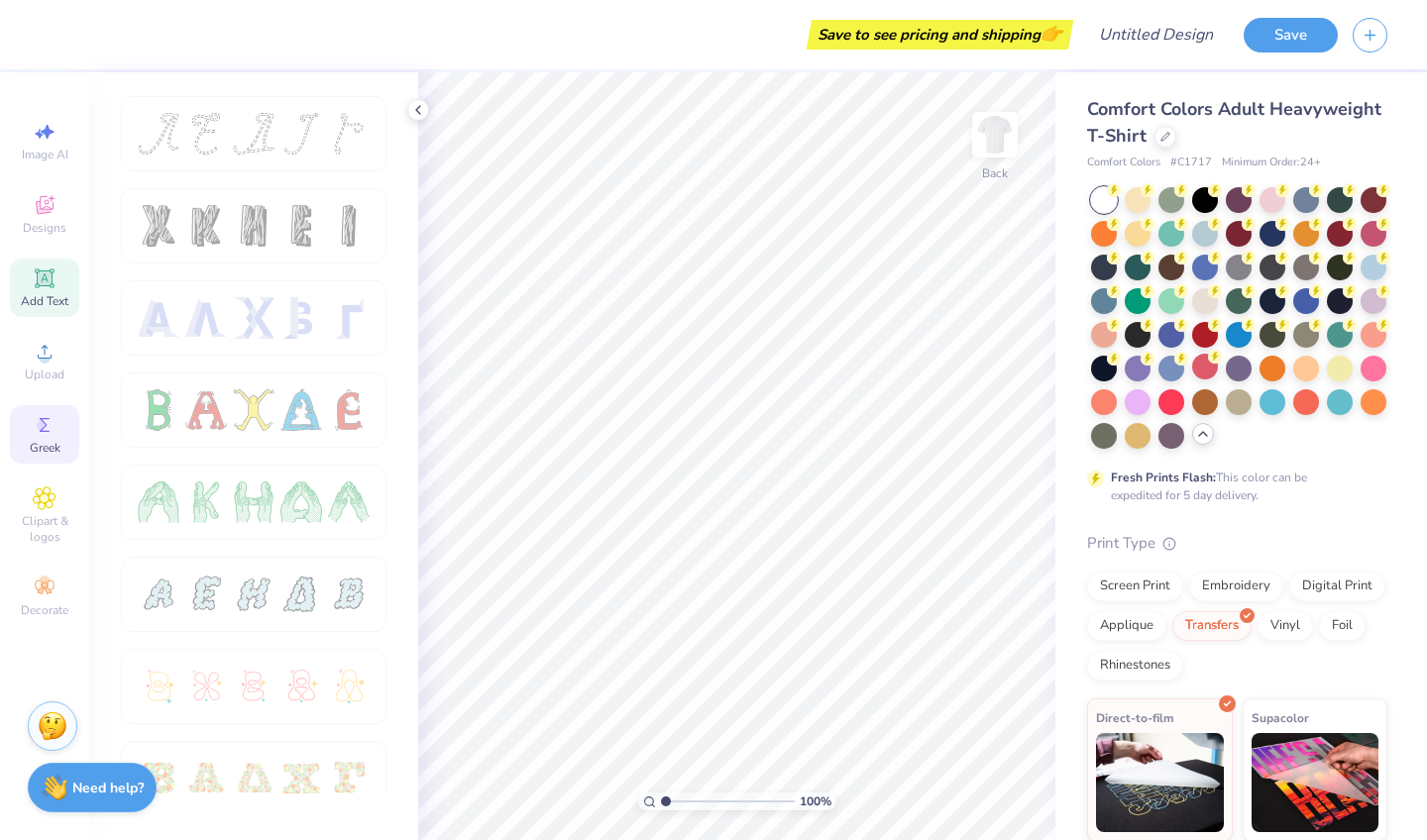 click 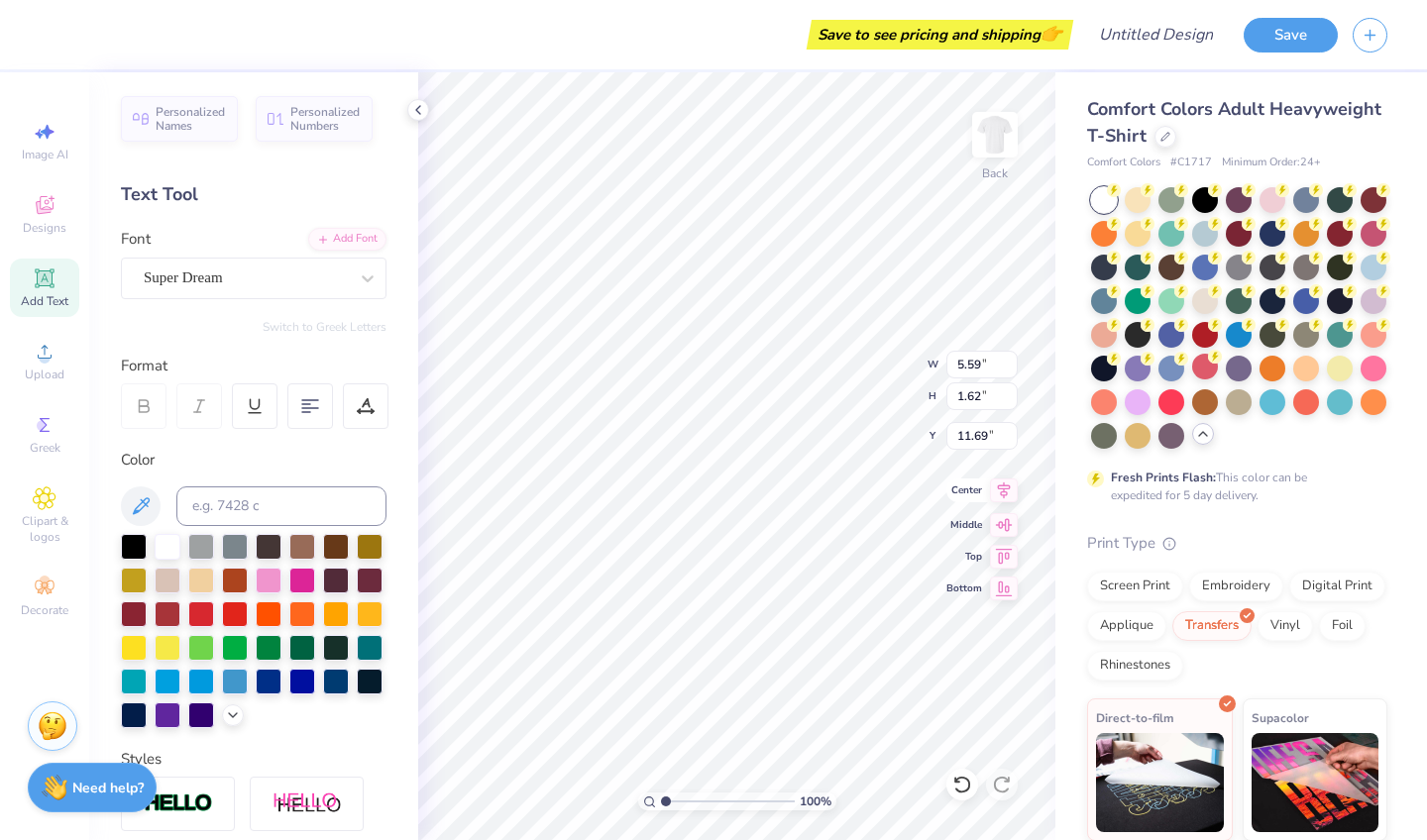 click 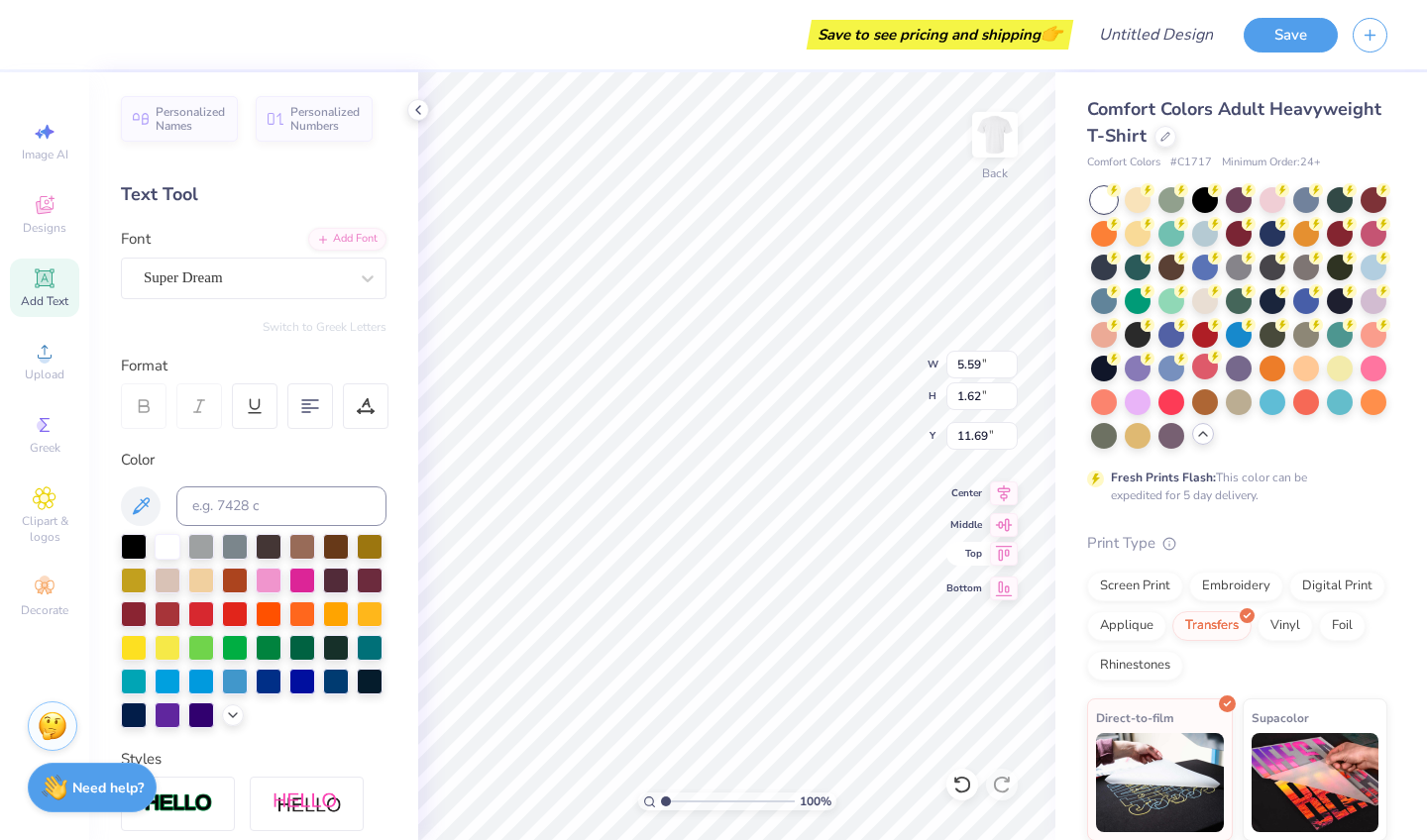 click 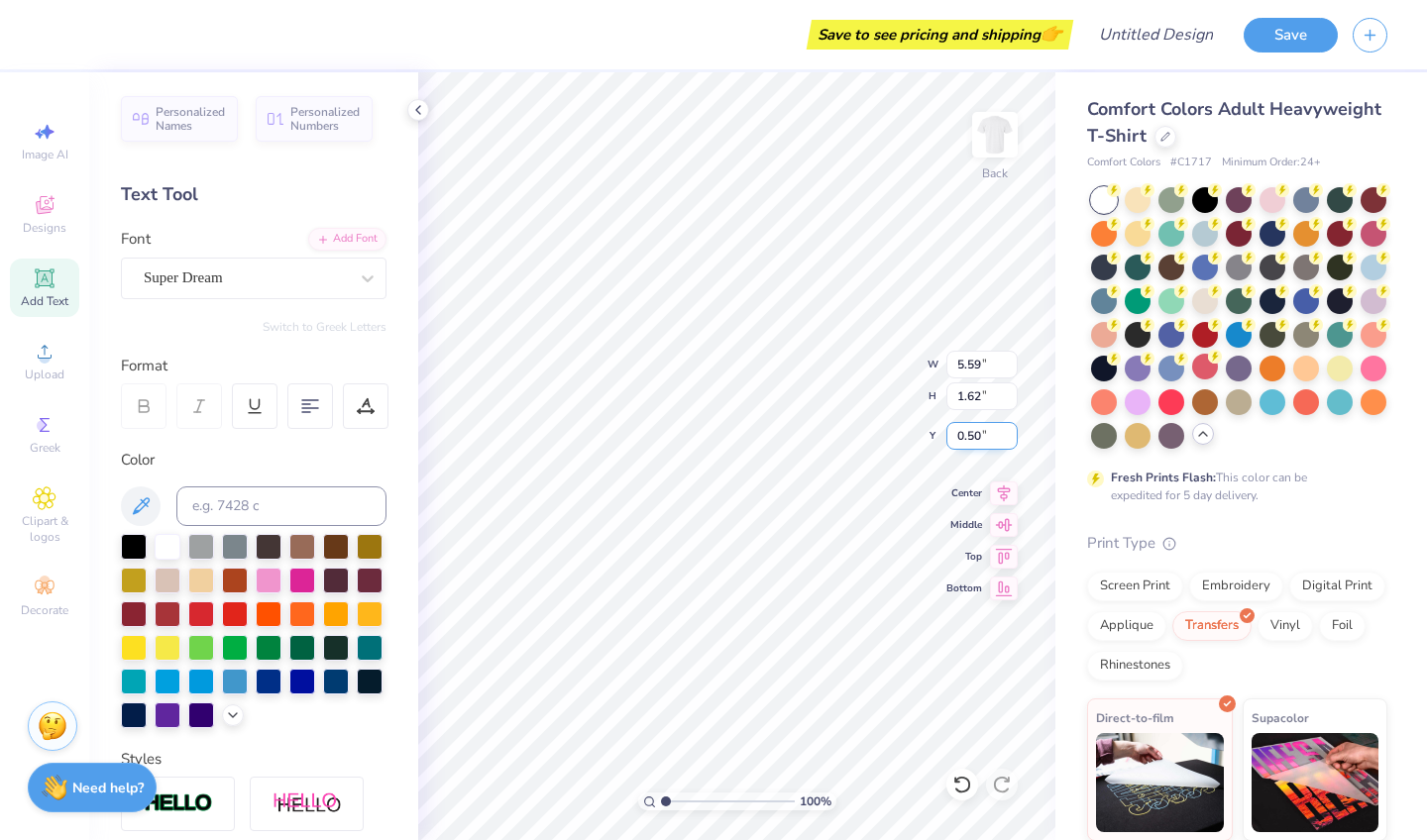 type on "4.82" 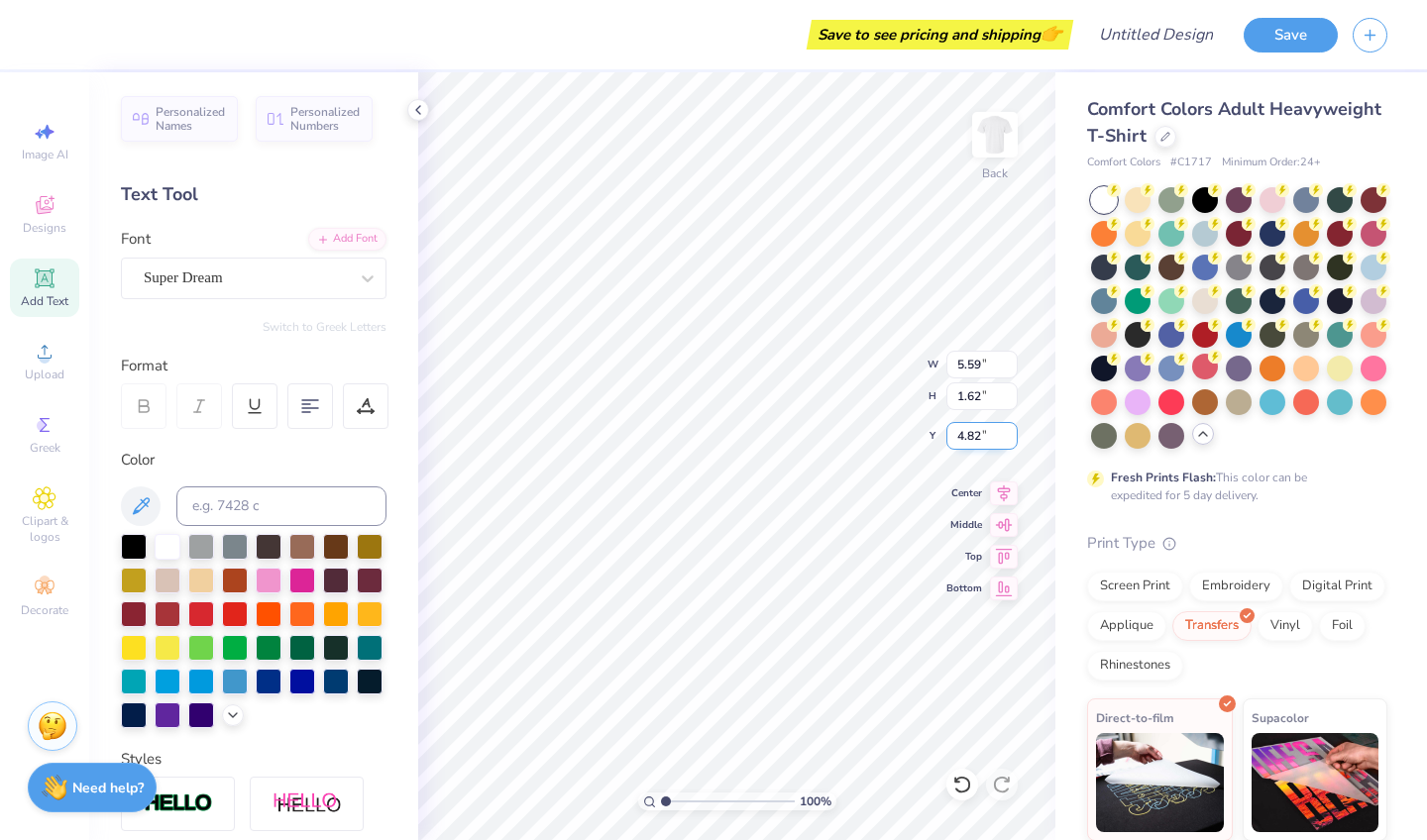 type on "T" 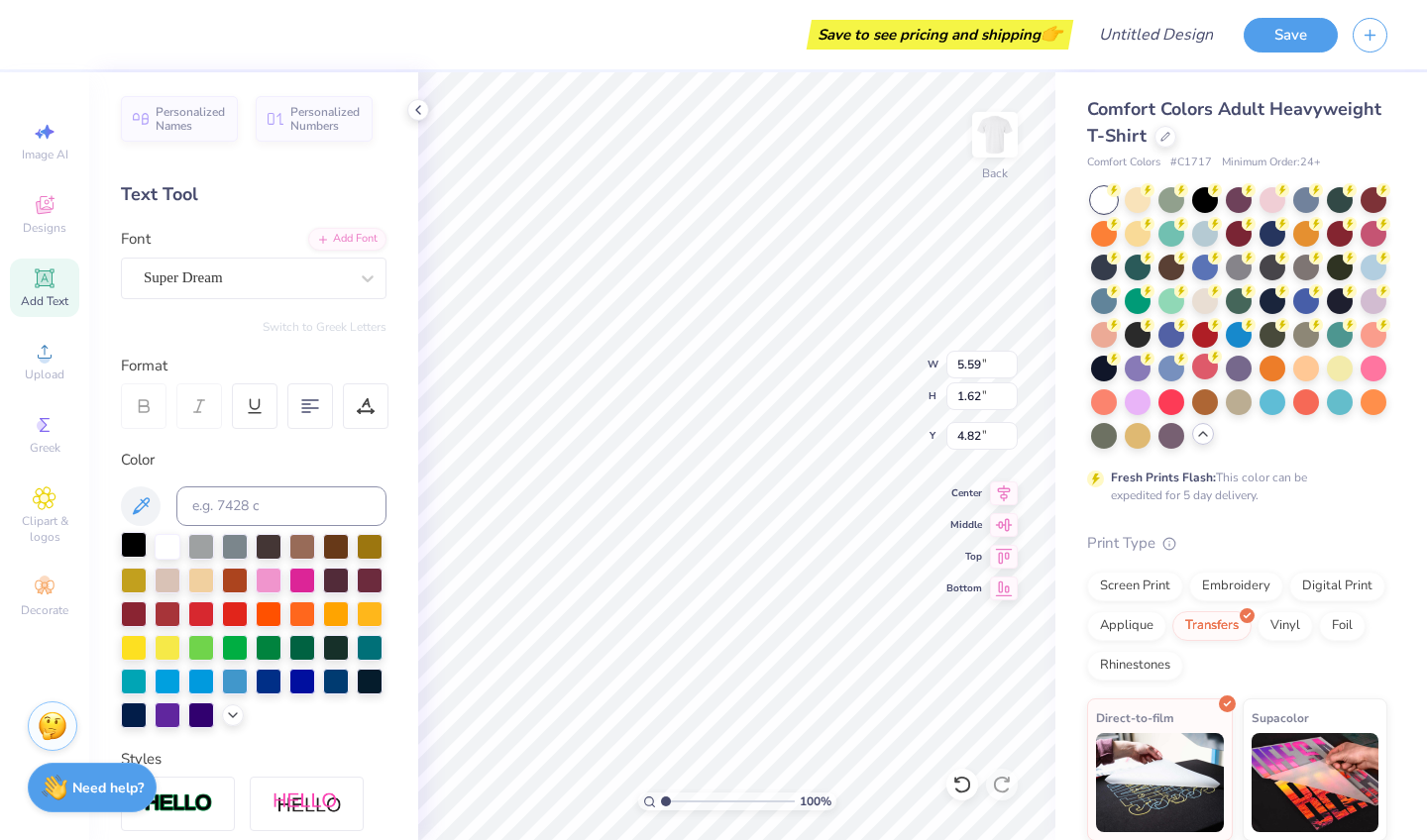 click at bounding box center [134, 545] 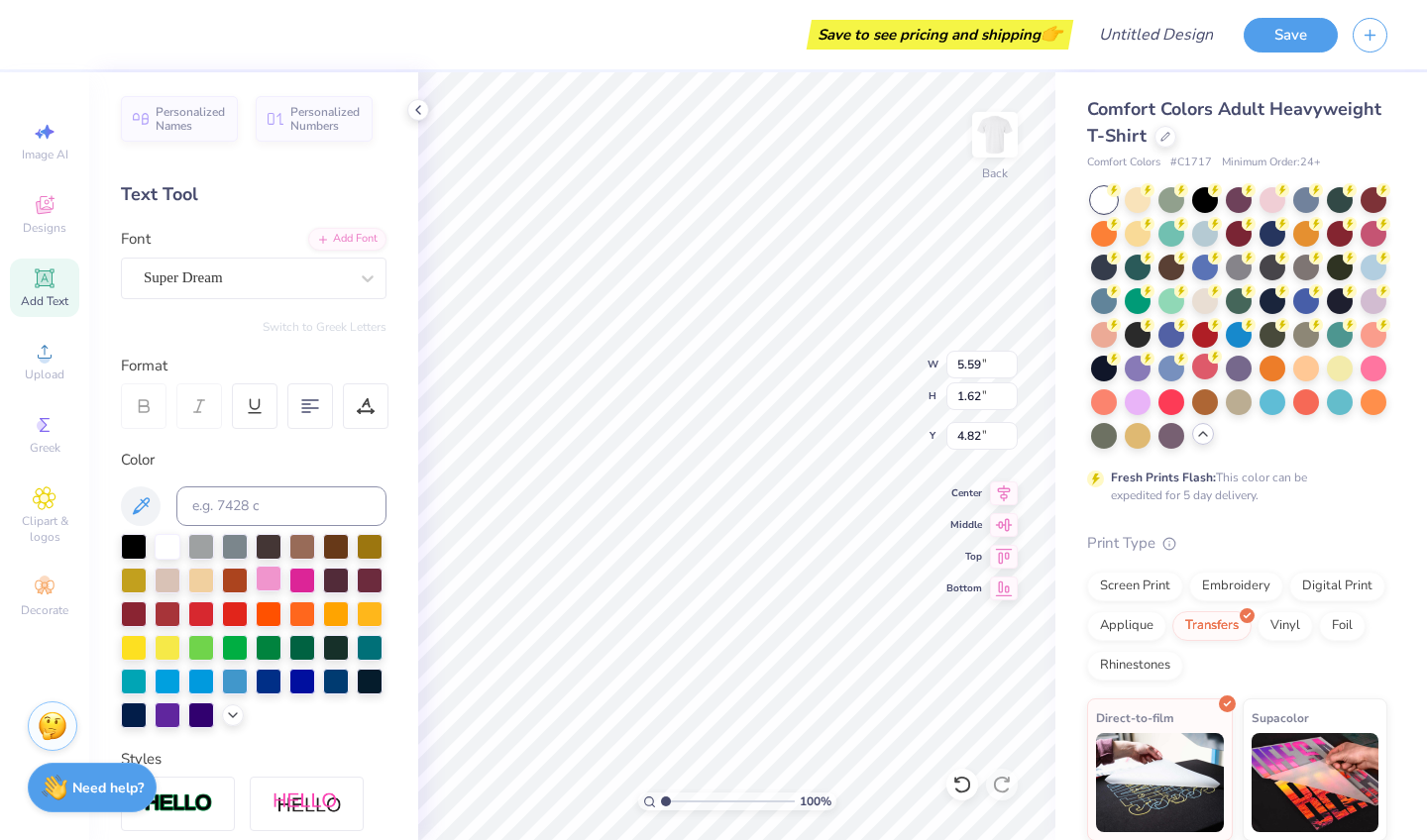click at bounding box center (269, 578) 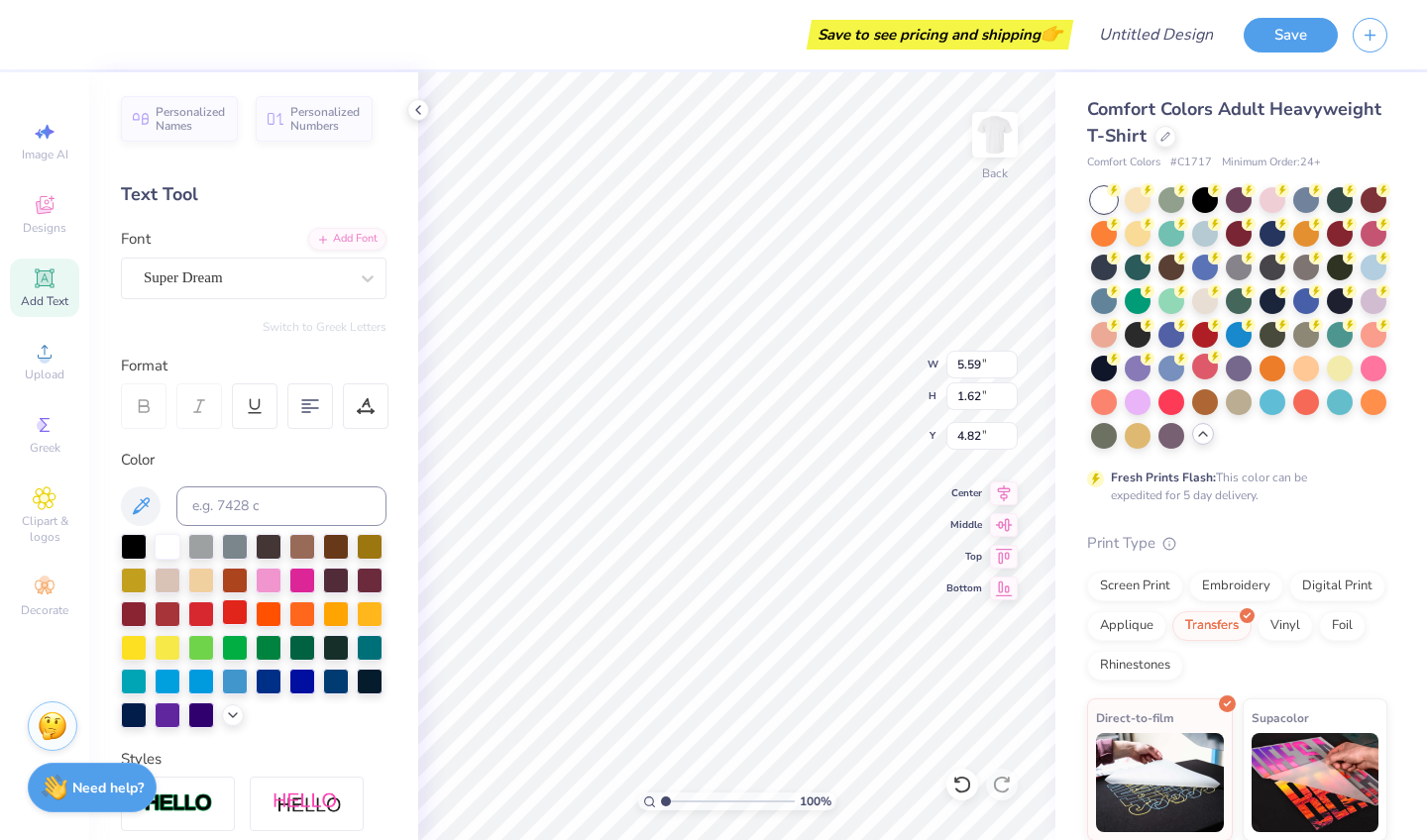 click at bounding box center (235, 612) 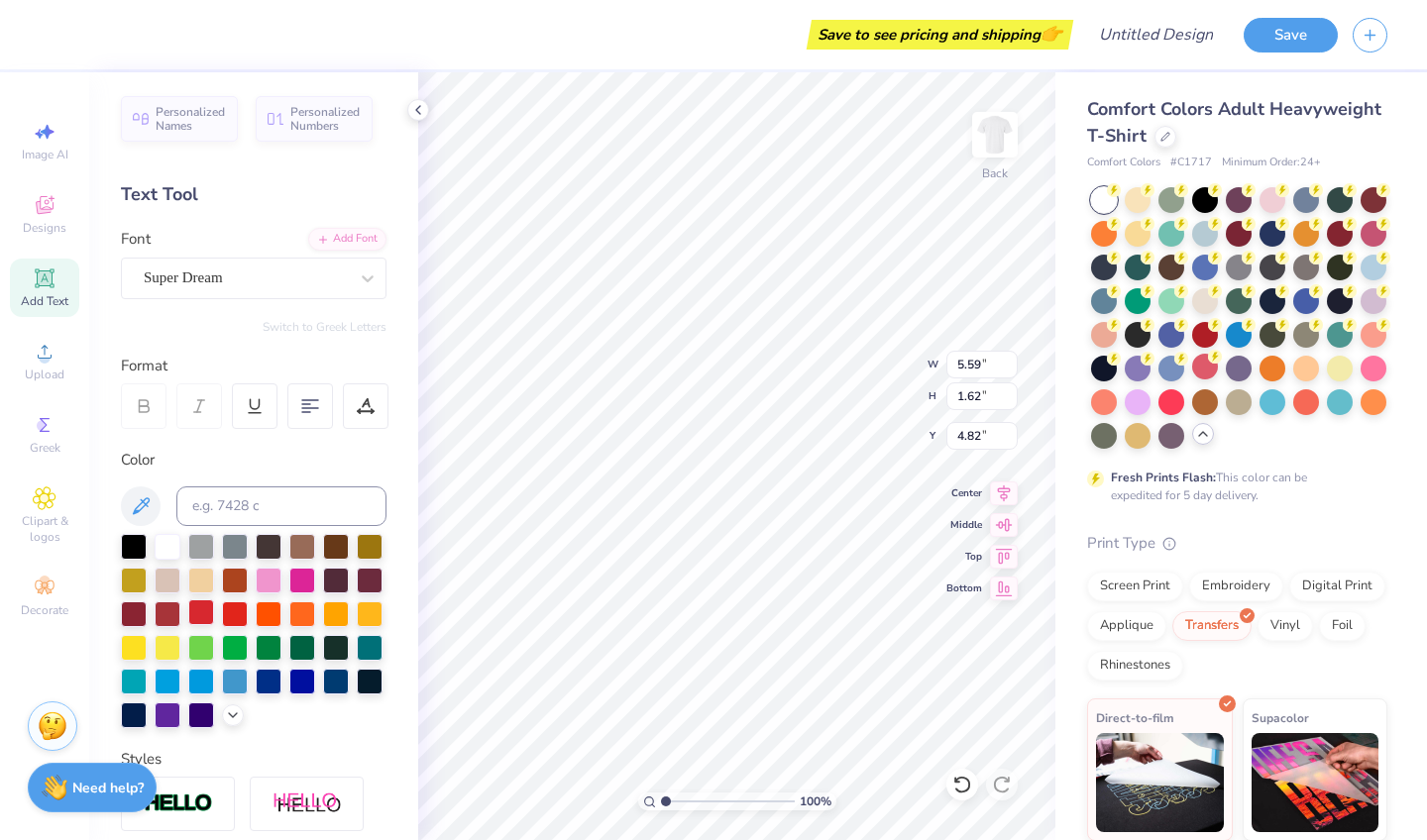 click at bounding box center [201, 612] 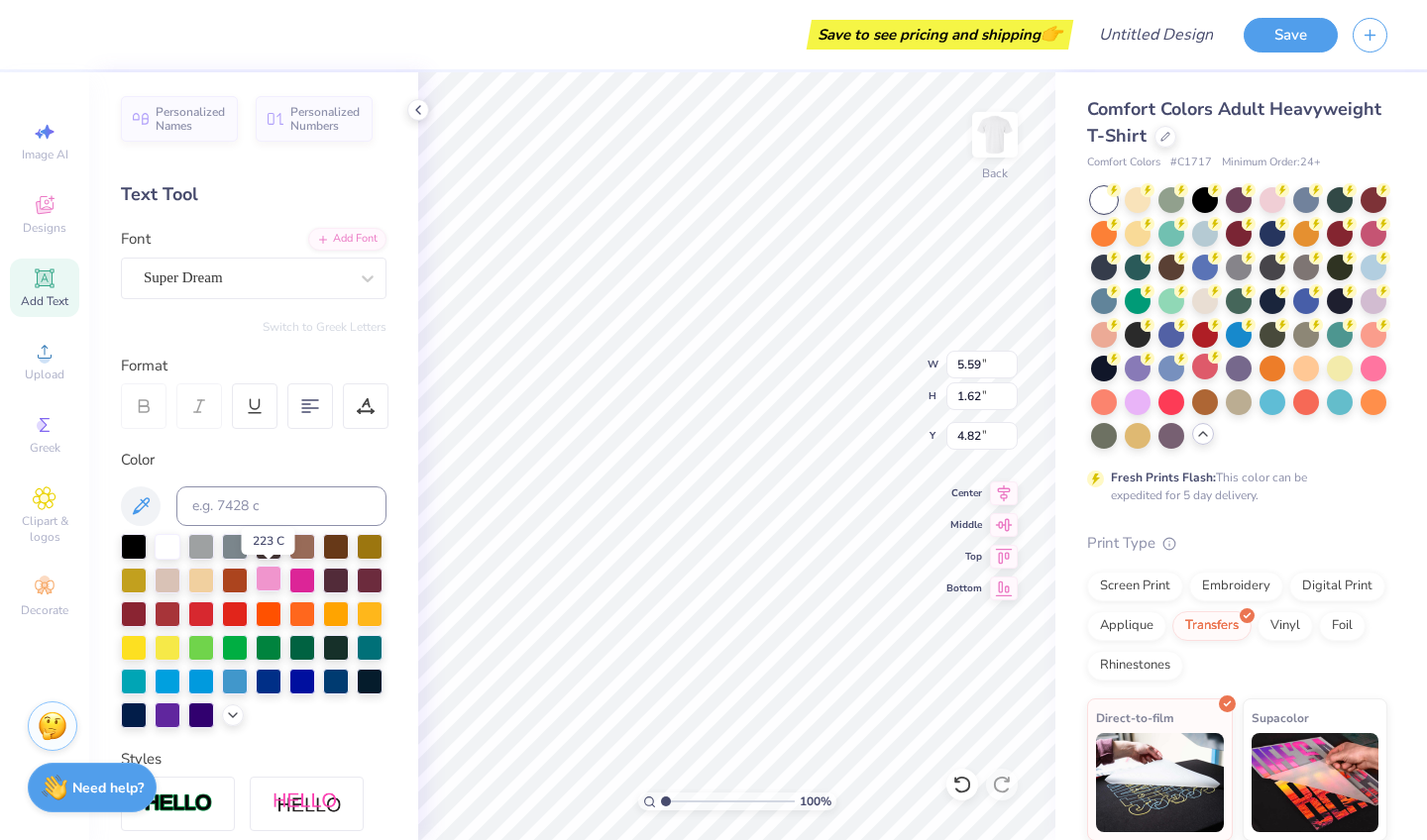 click at bounding box center (269, 578) 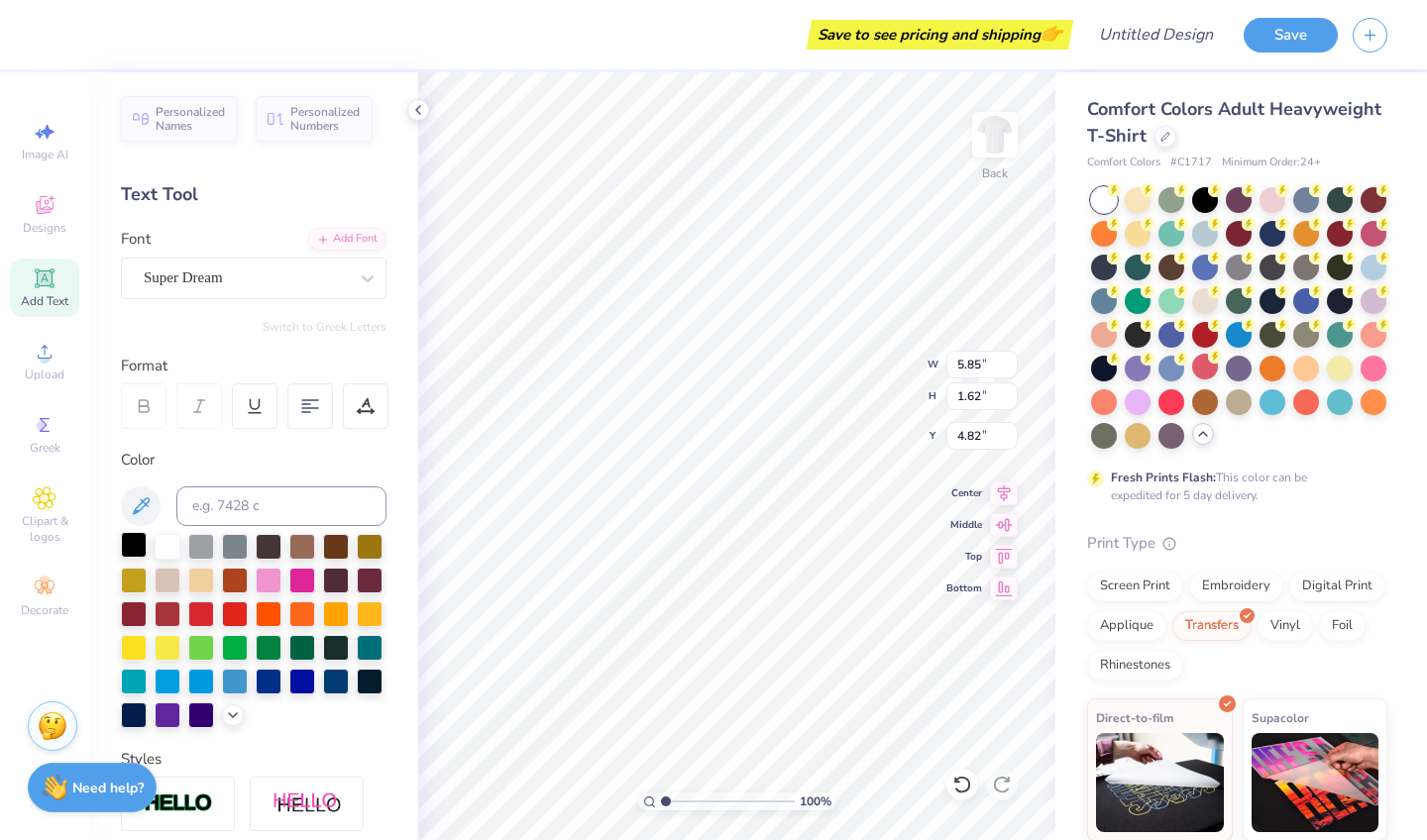click at bounding box center [134, 545] 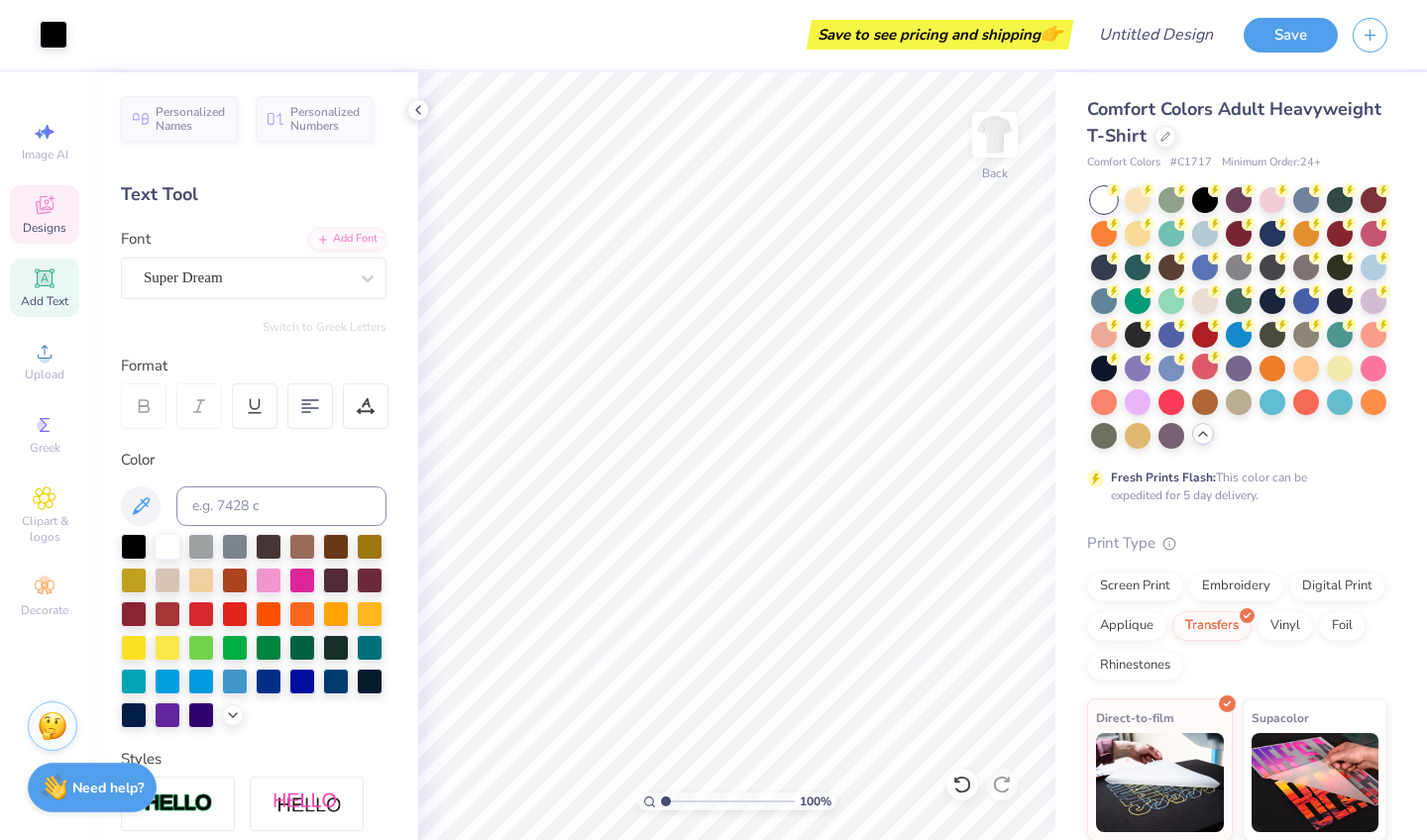 click on "Designs" at bounding box center [45, 214] 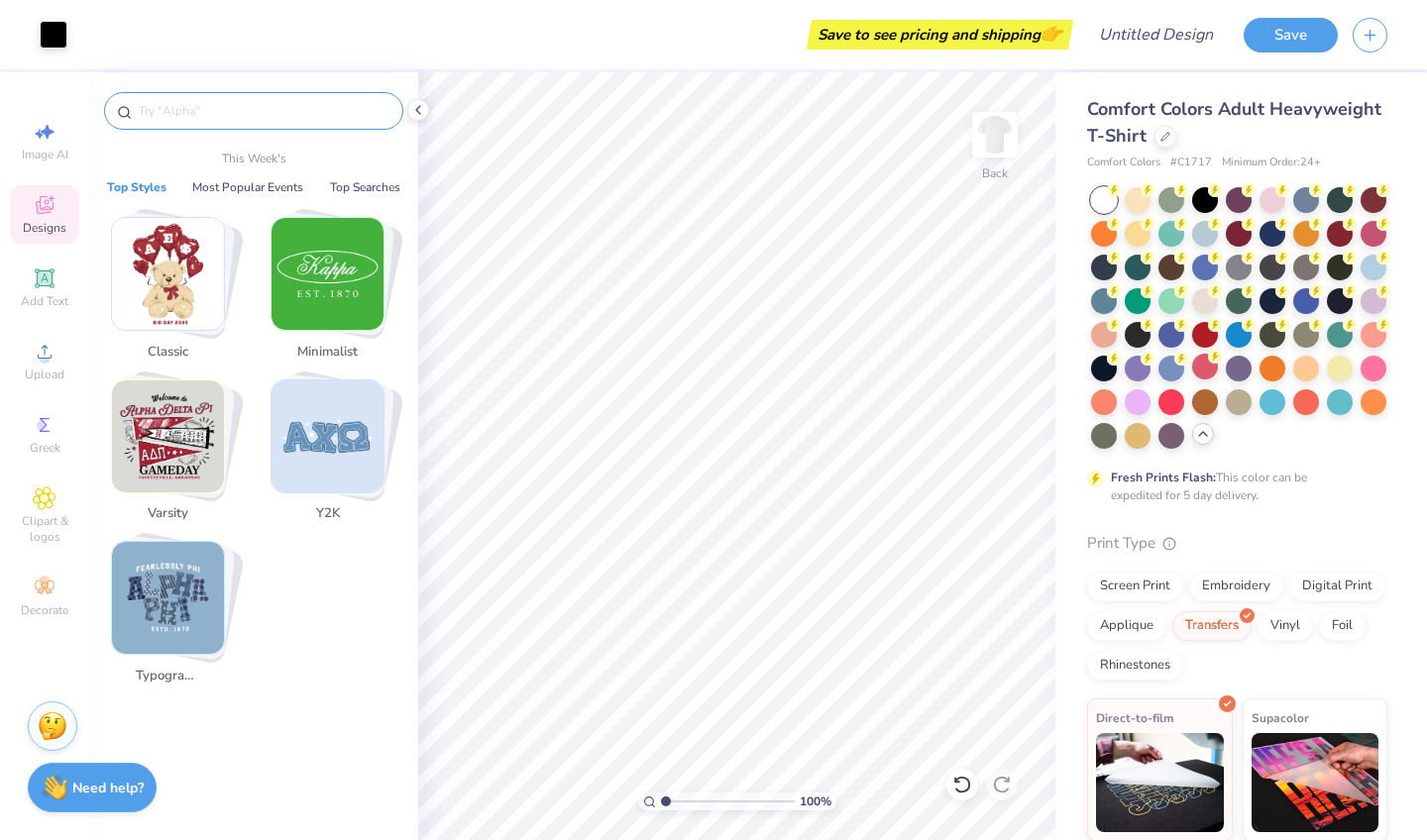 click at bounding box center (264, 111) 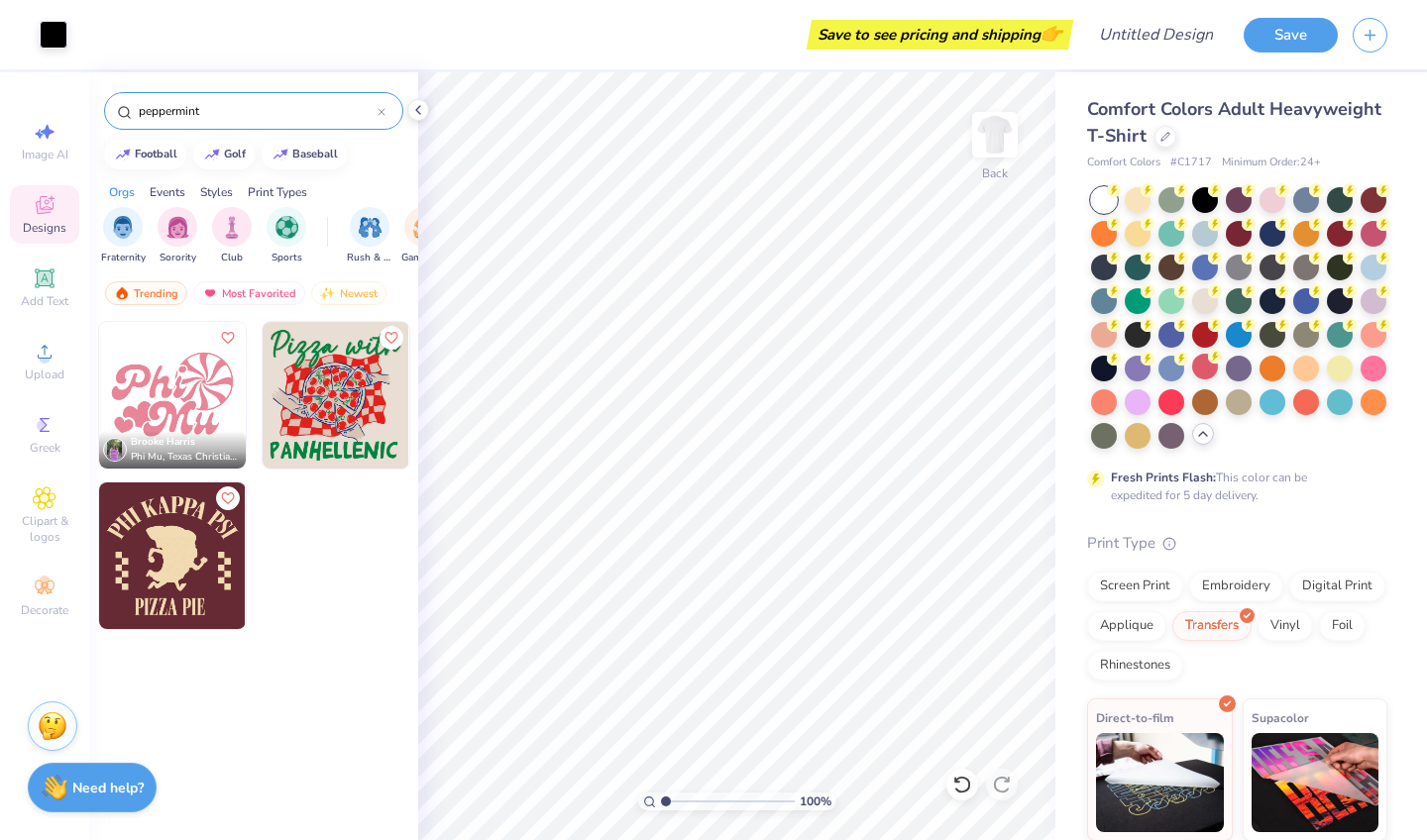 type on "peppermint" 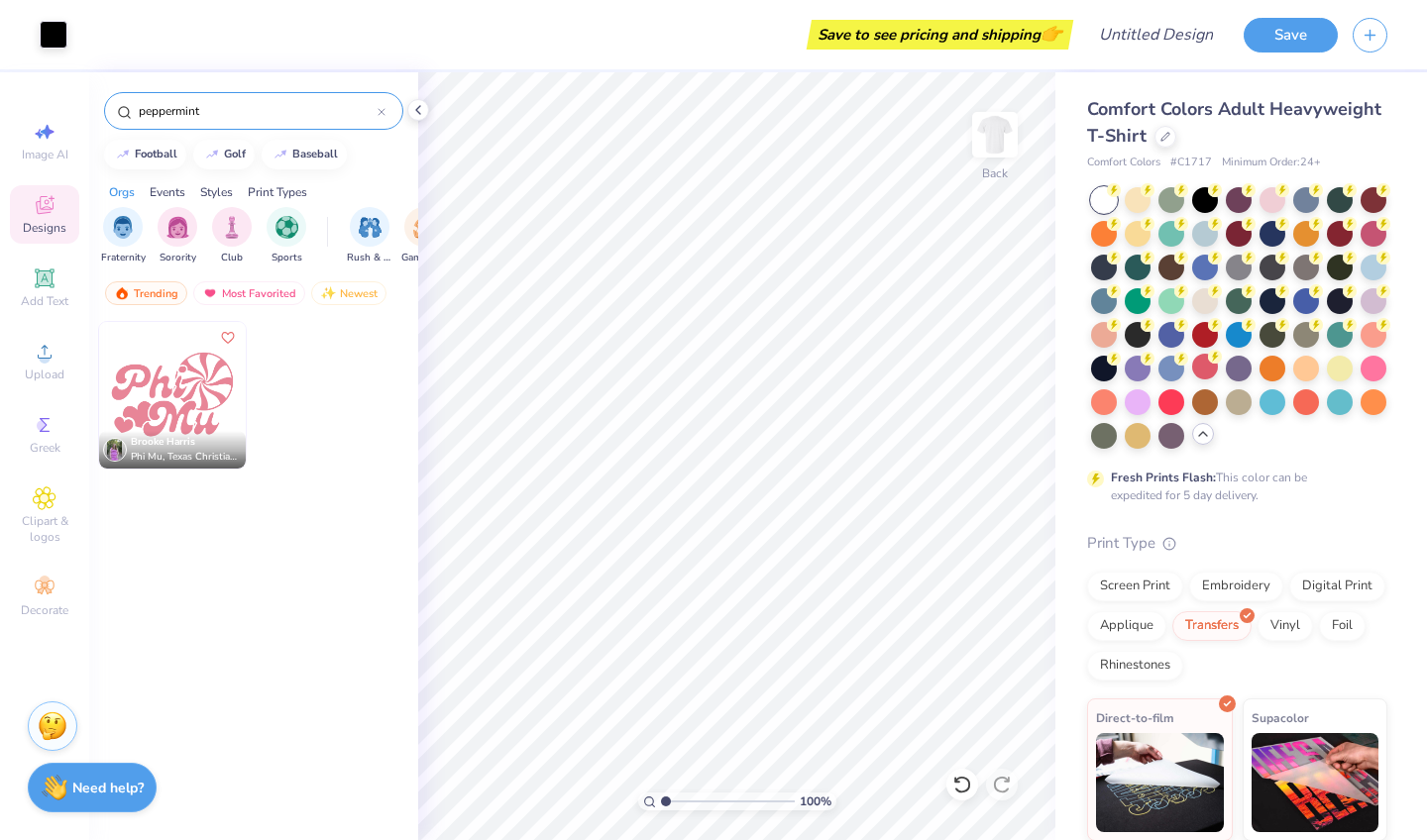 click at bounding box center [172, 395] 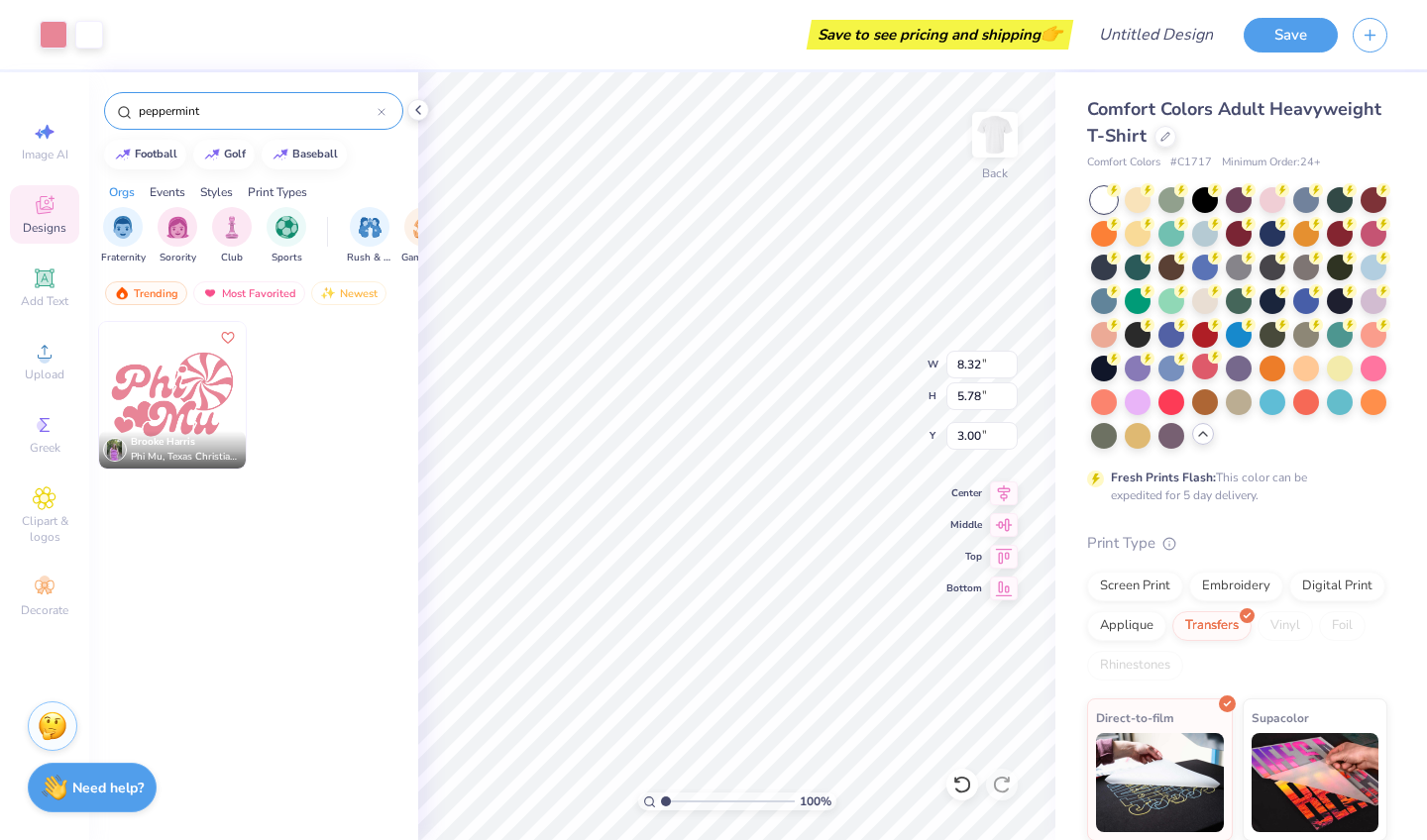 type on "8.65" 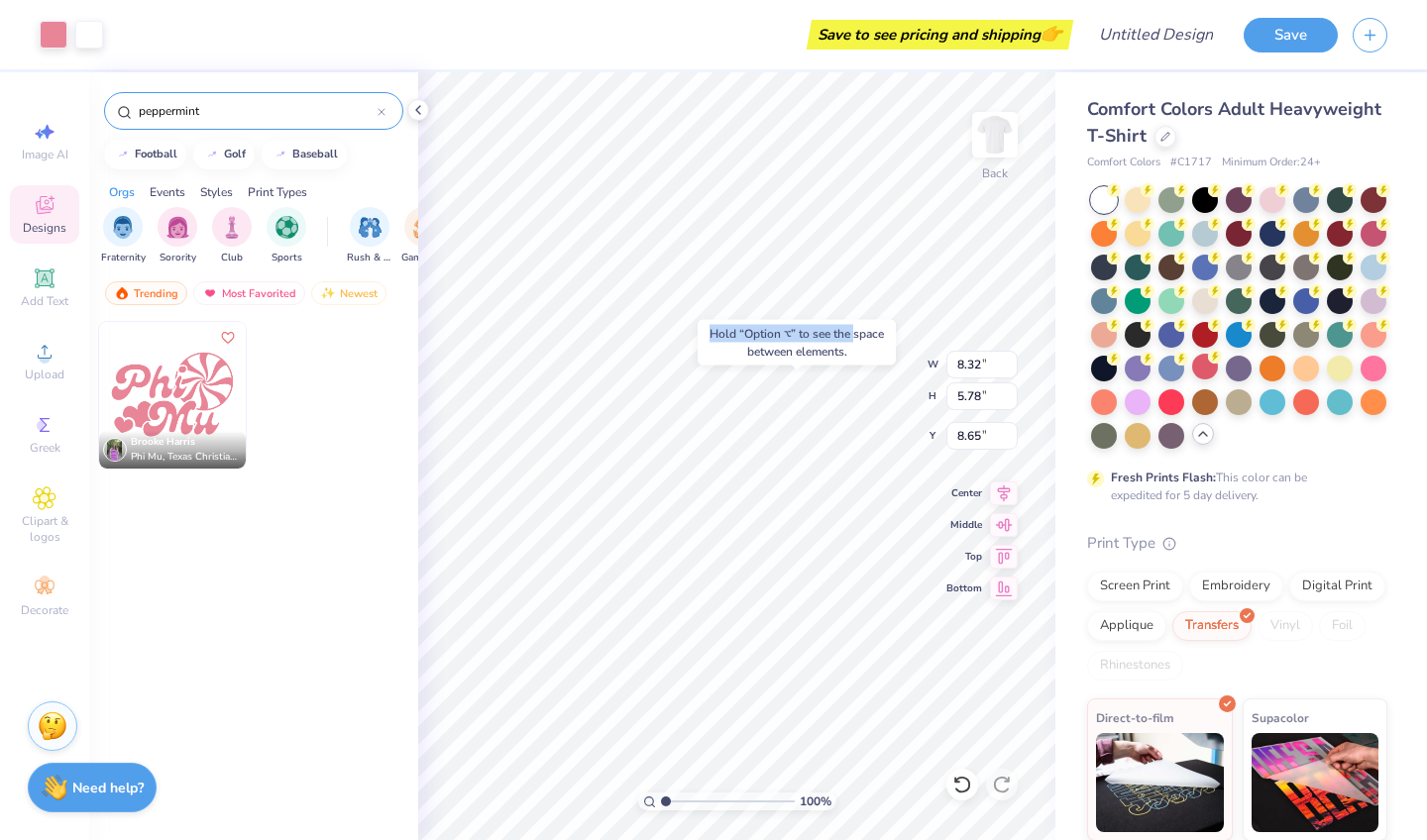 click on "Font #4 Art colors Save to see pricing and shipping  👉 Design Title Save Image AI Designs Add Text Upload Greek Clipart & logos Decorate peppermint football golf baseball Orgs Events Styles Print Types Fraternity Sorority Club Sports Rush & Bid Game Day Parent's Weekend PR & General Big Little Reveal Philanthropy Date Parties & Socials Retreat Greek Week Holidays Formal & Semi Spring Break Graduation Founder’s Day Classic Minimalist Varsity Y2K Typography Cartoons Handdrawn 80s & 90s Grunge 60s & 70s Embroidery Screen Print Patches Digital Print Vinyl Transfers Applique Trending Most Favorited Newest Brooke Harris Phi Mu, [ORGANIZATION], [STATE] 100 % Back W 8.32 8.32 " H 5.78 5.78 " Y 8.65 8.65 " Center Middle Top Bottom Comfort Colors Adult Heavyweight T-Shirt Comfort Colors # C1717 Minimum Order: 24 + Fresh Prints Flash: This color can be expedited for 5 day delivery. Print Type Screen Print Embroidery Digital Print Applique Transfers Vinyl Foil Rhinestones Direct-to-film" at bounding box center (714, 420) 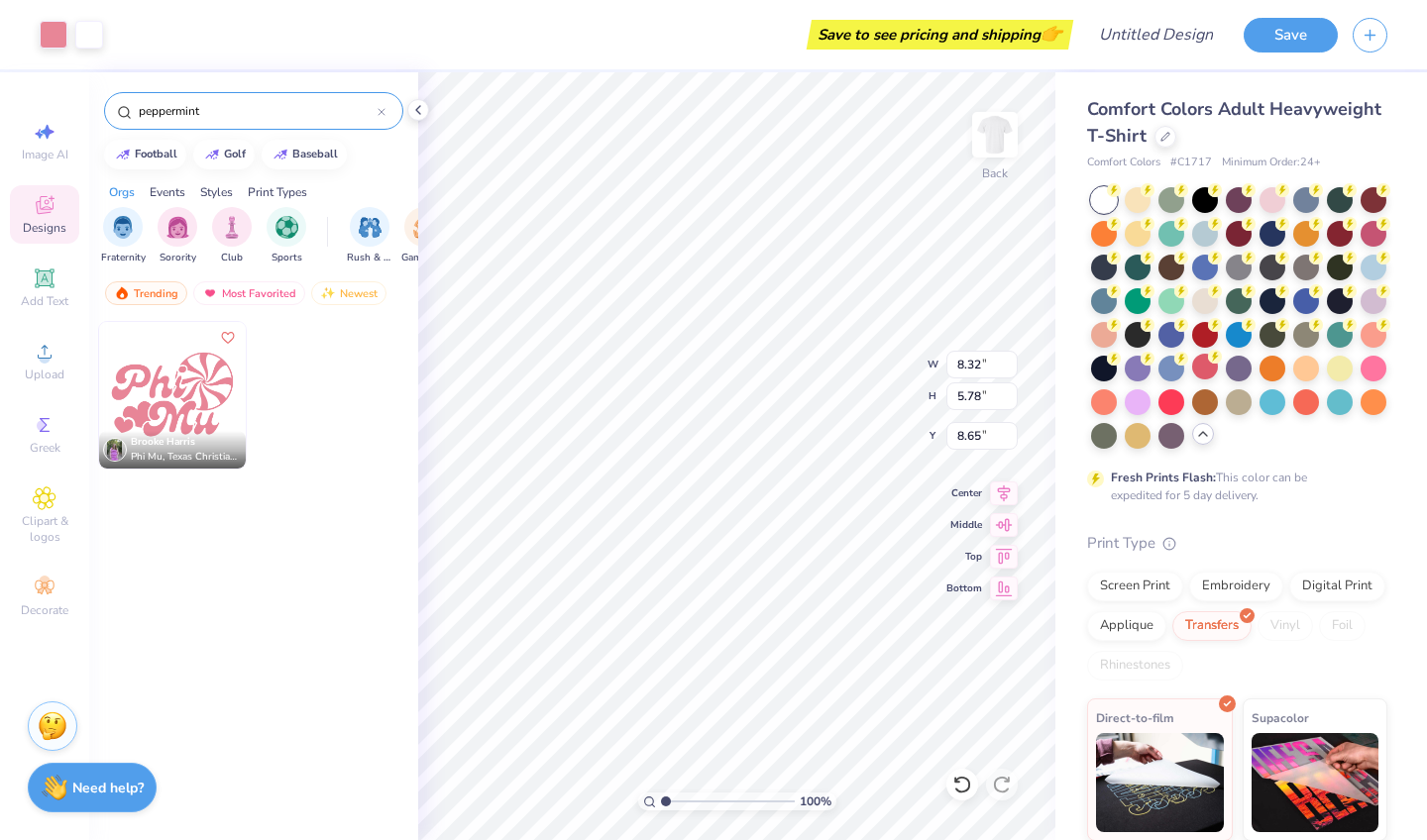 type on "5.85" 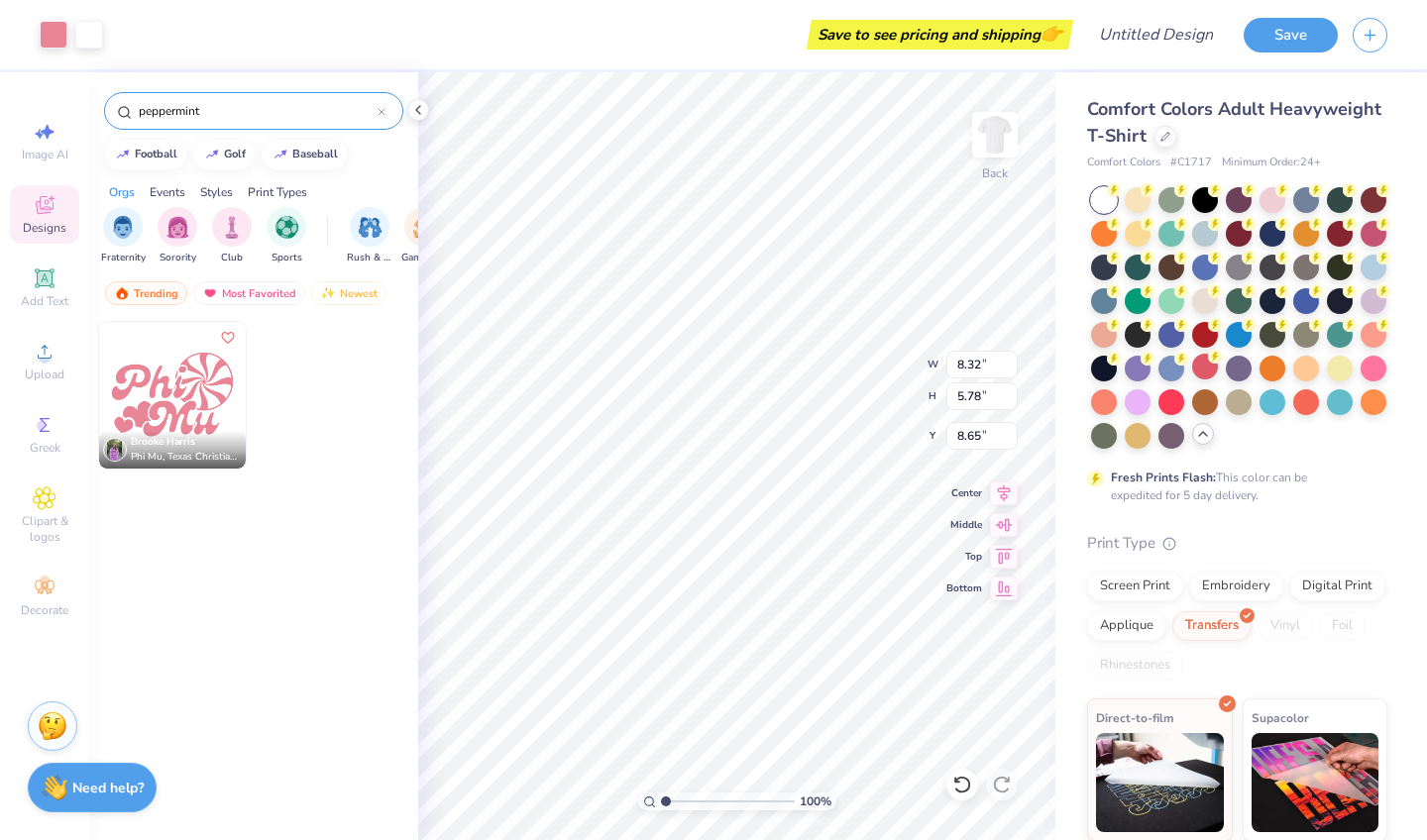 type on "1.62" 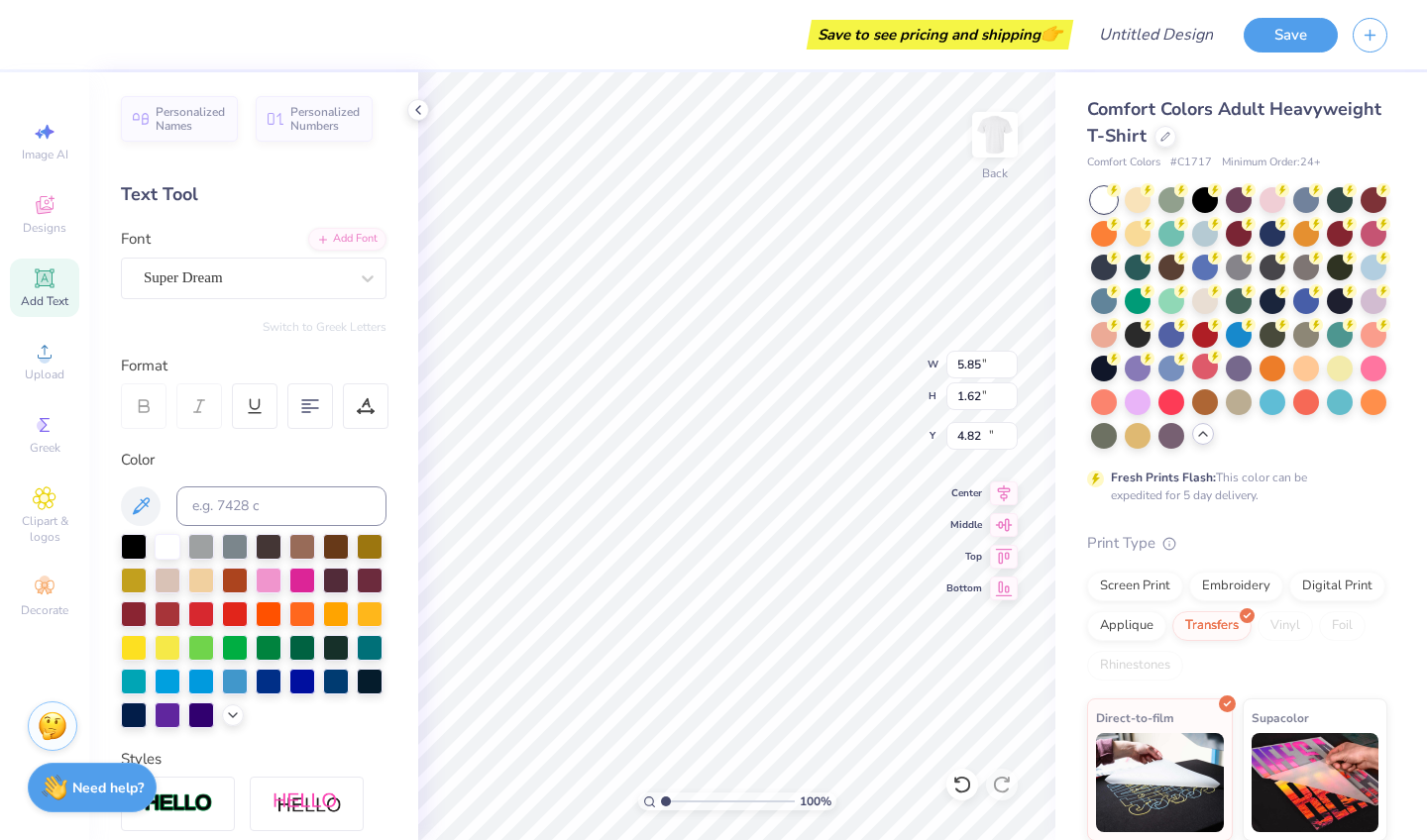 type on "20.24" 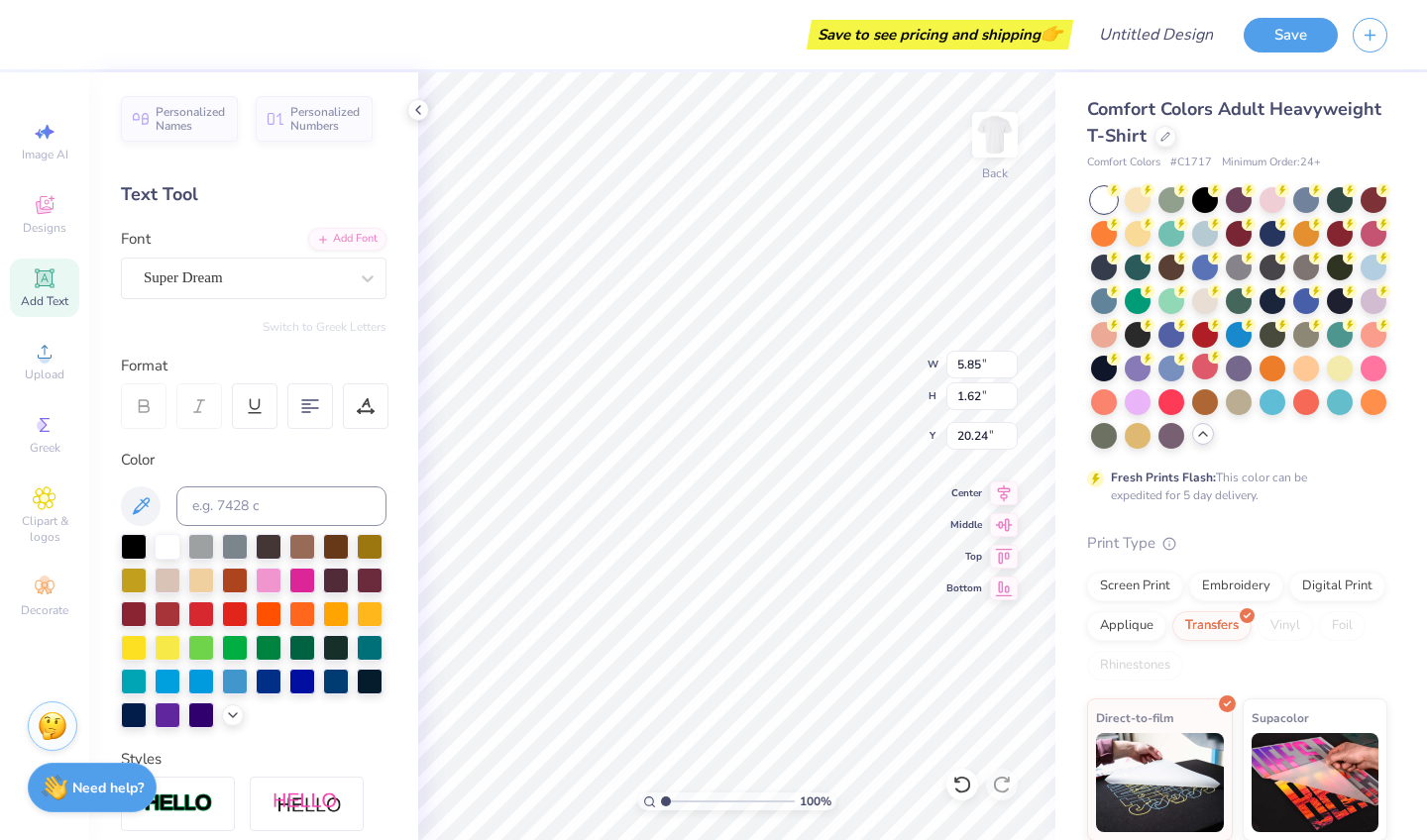 type on "8.32" 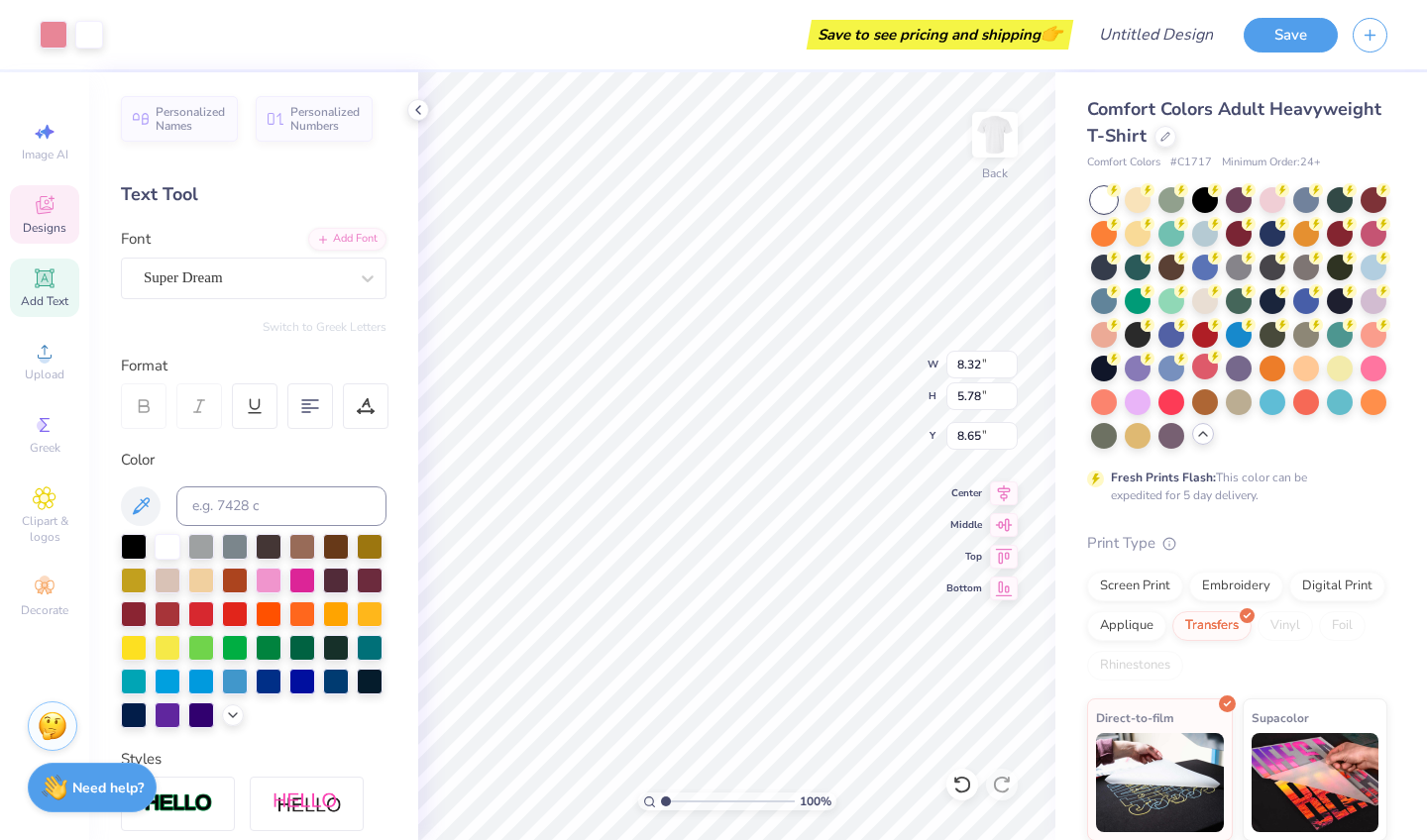 type on "3.63" 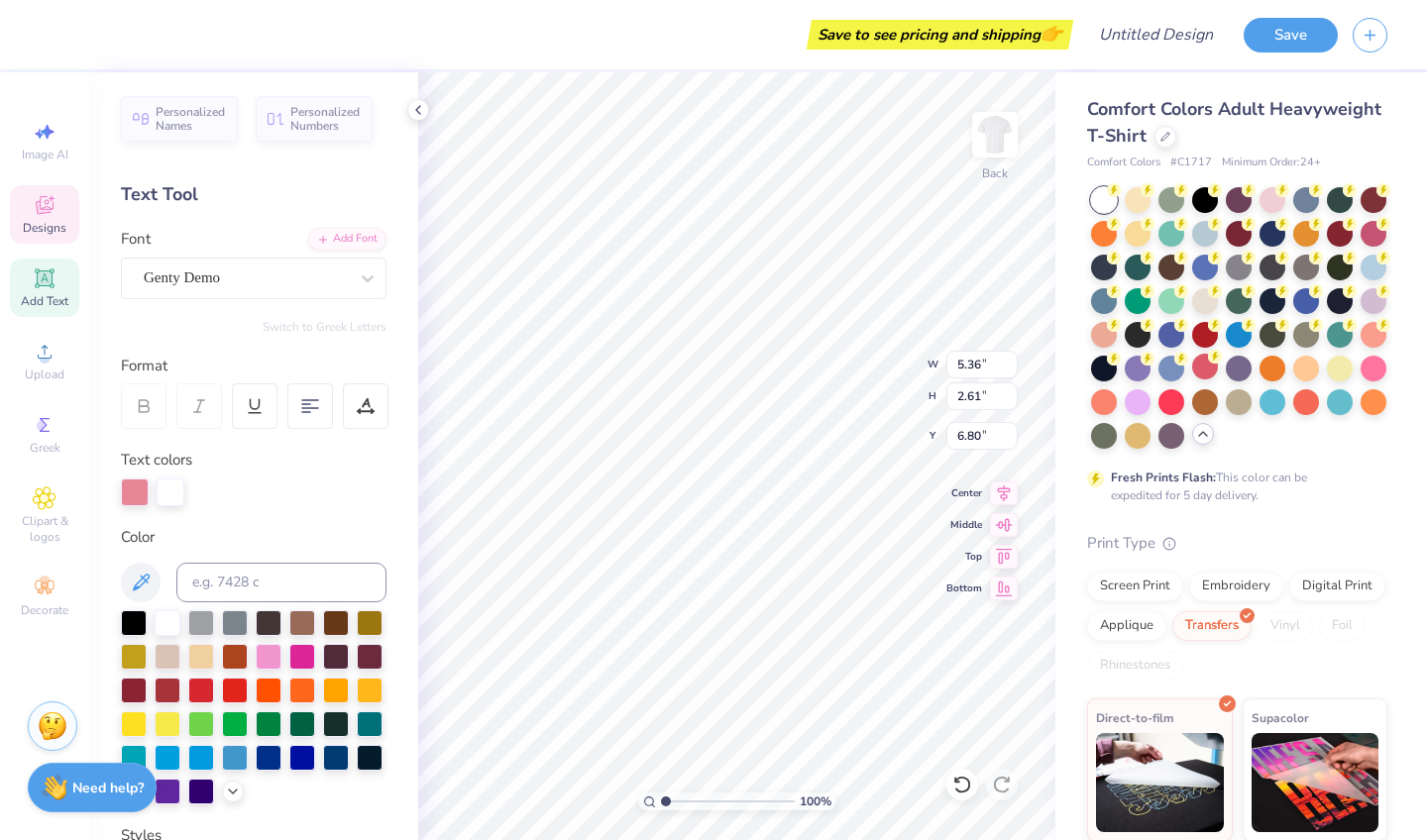 type on "5.29" 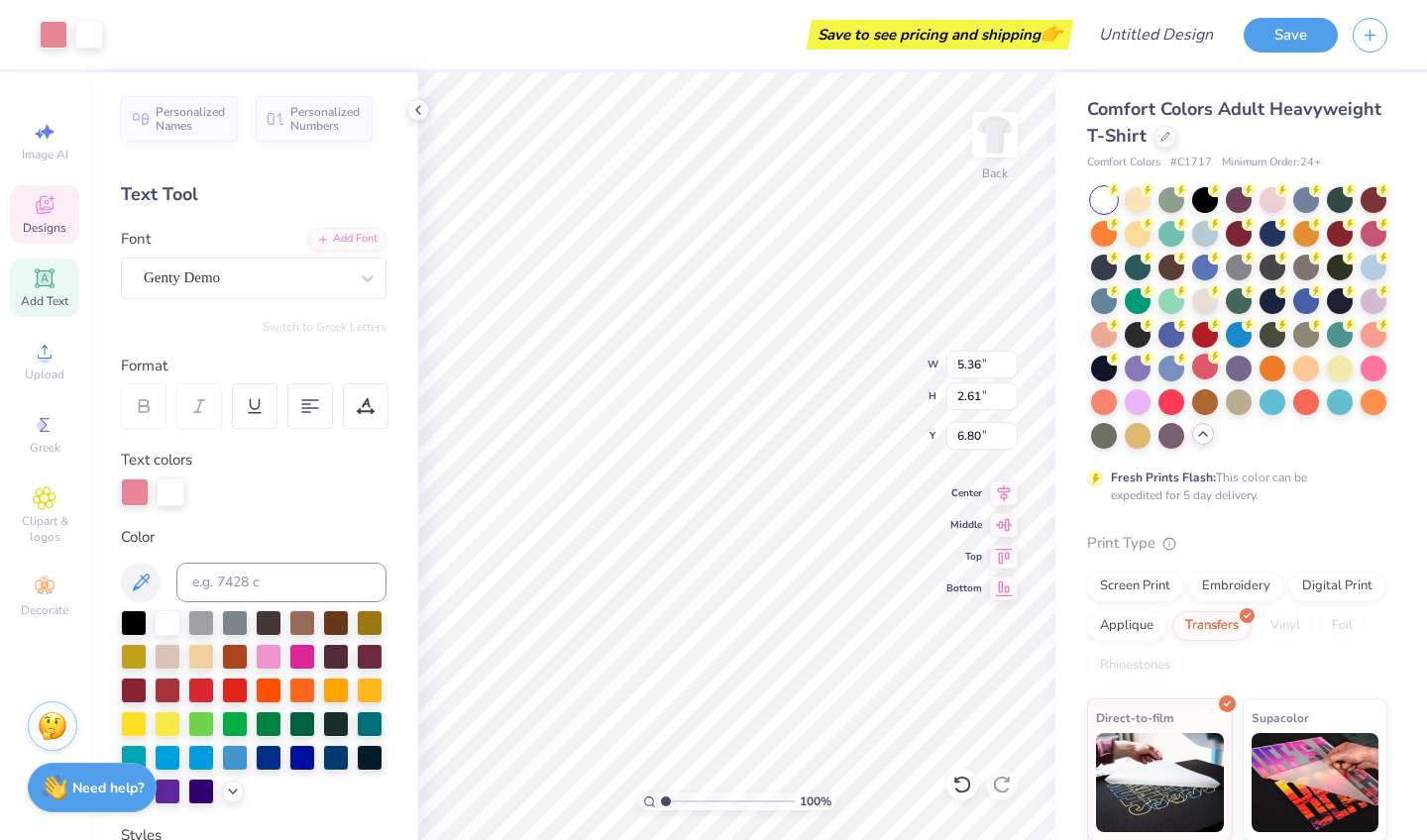 type on "6.69" 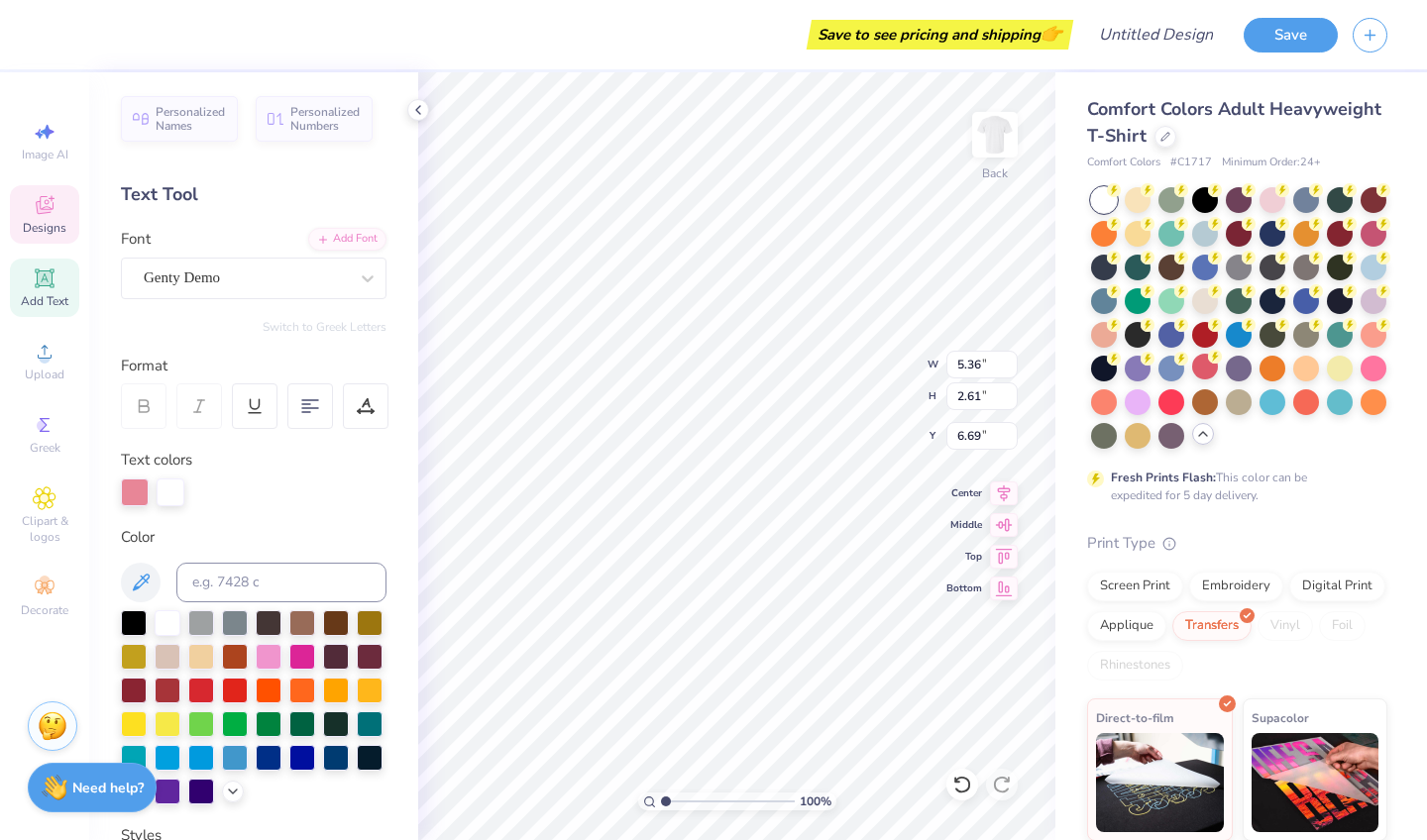 type on "u" 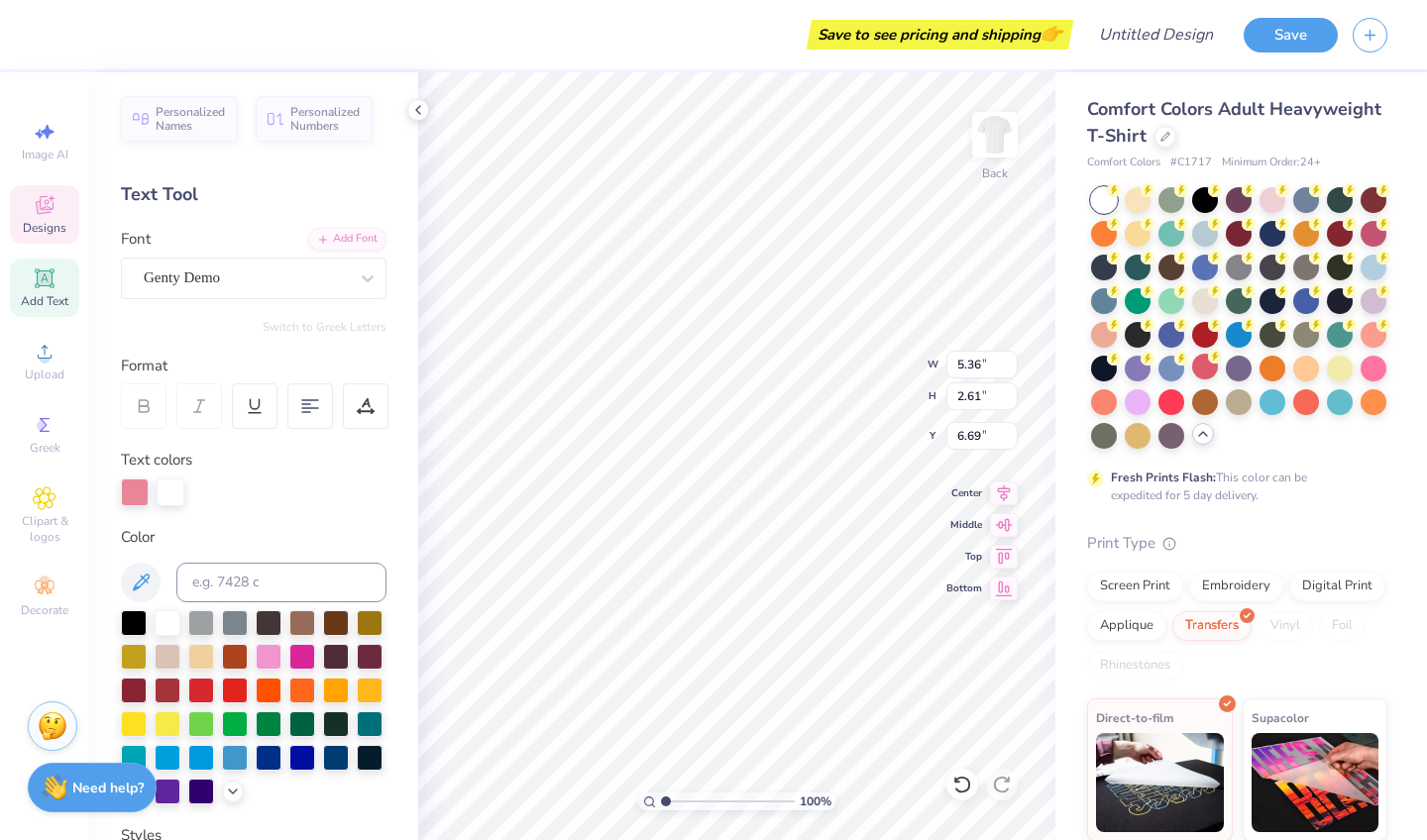 type on "Little" 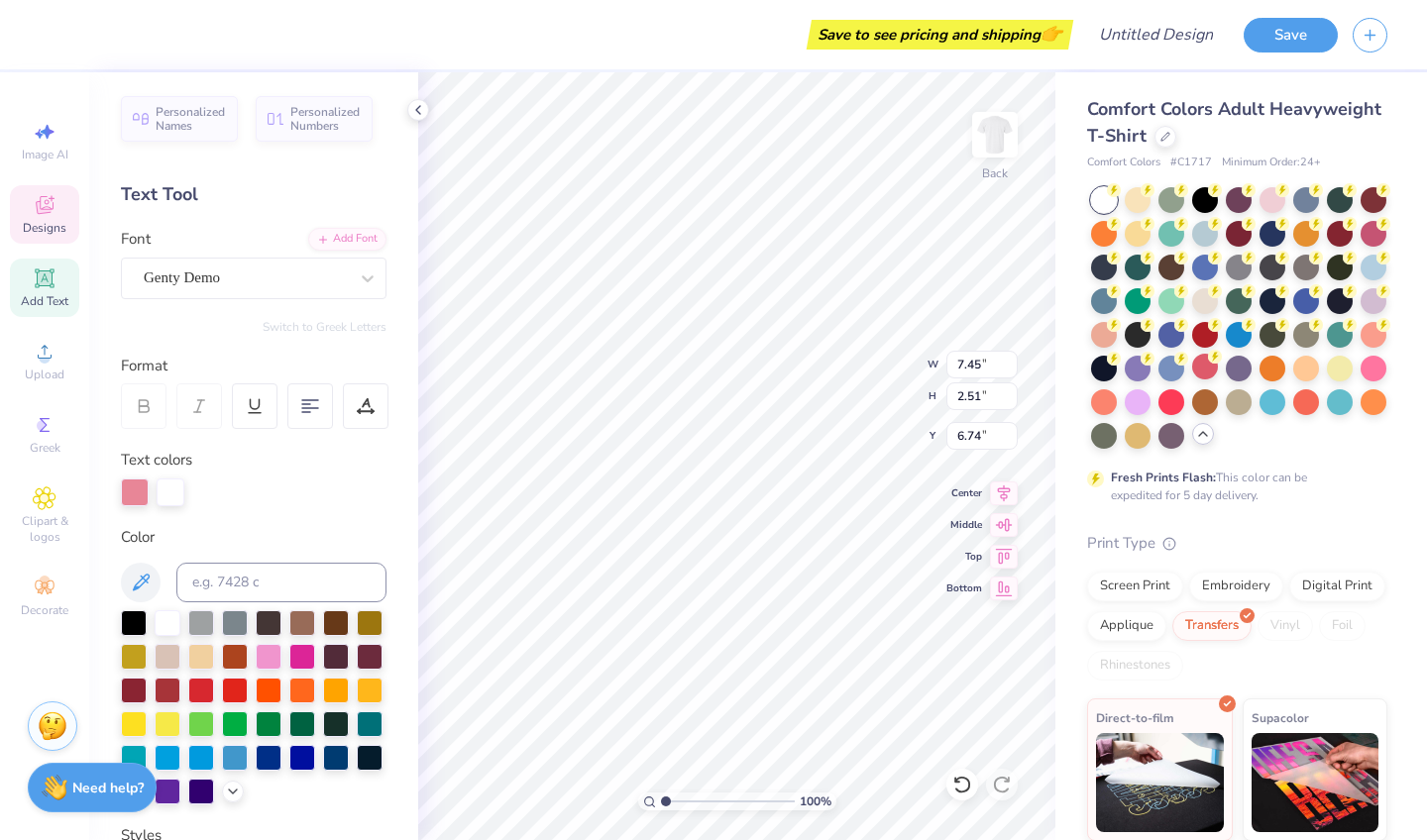 type on "5.59" 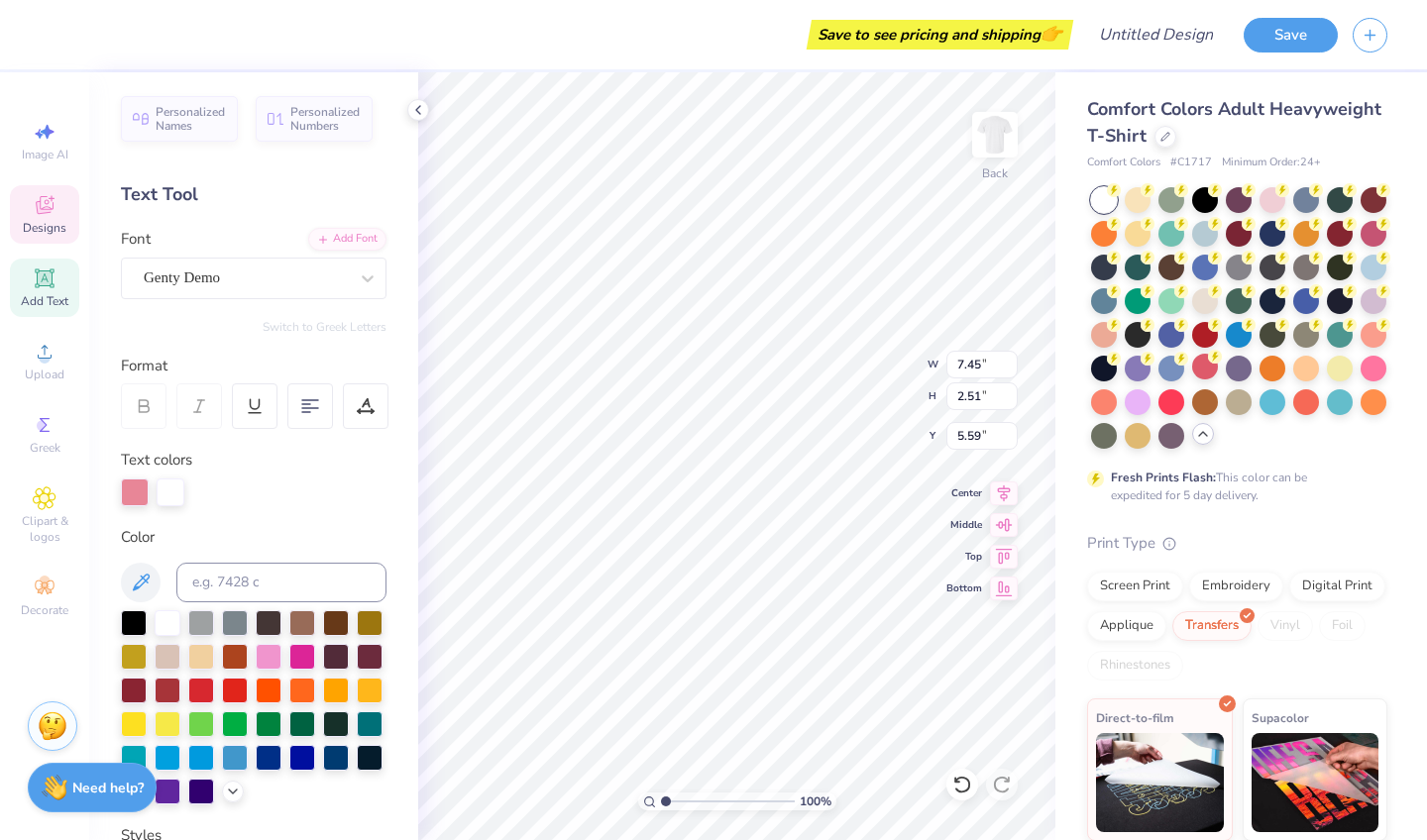 type on "3.89" 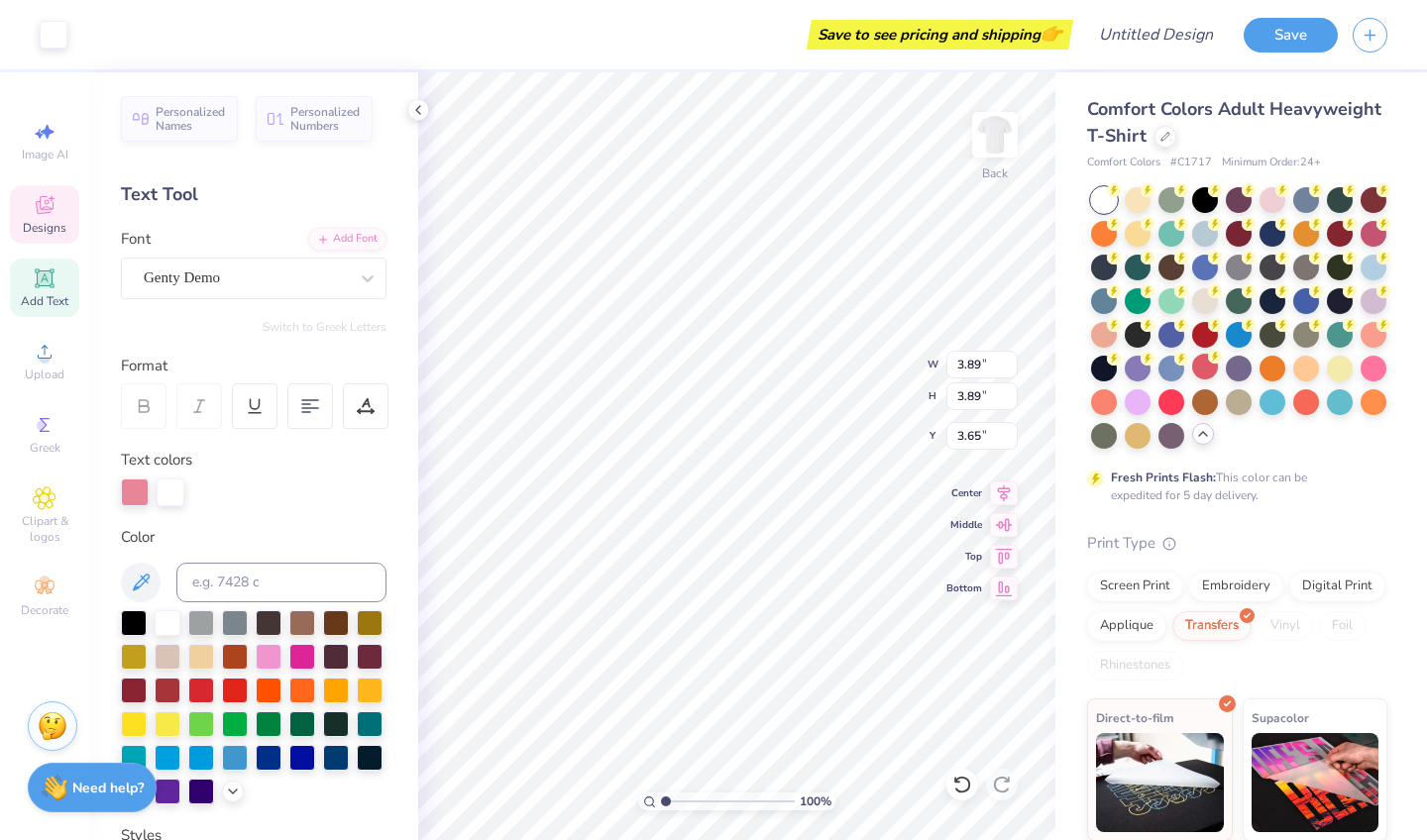 type on "7.45" 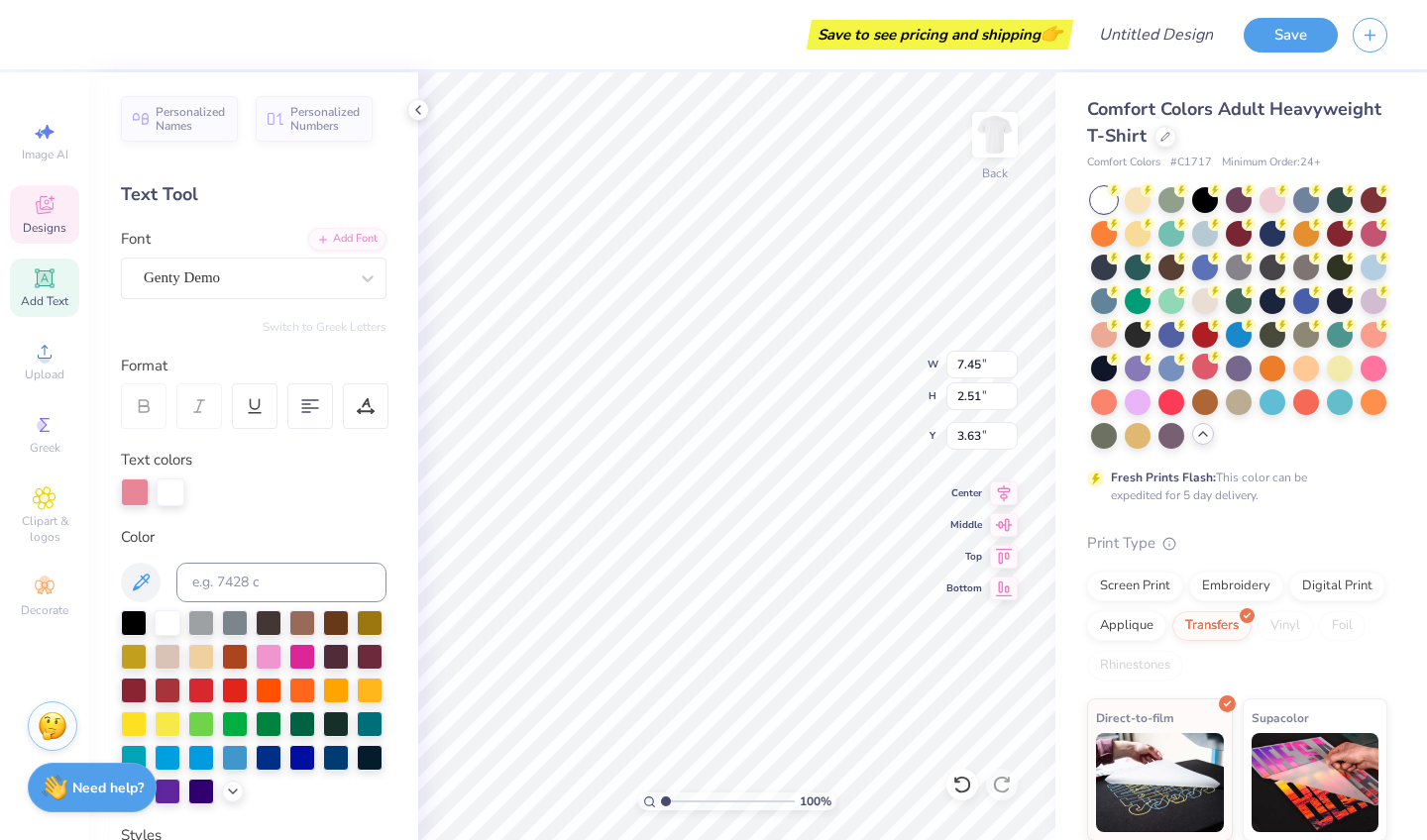 type on "6.30" 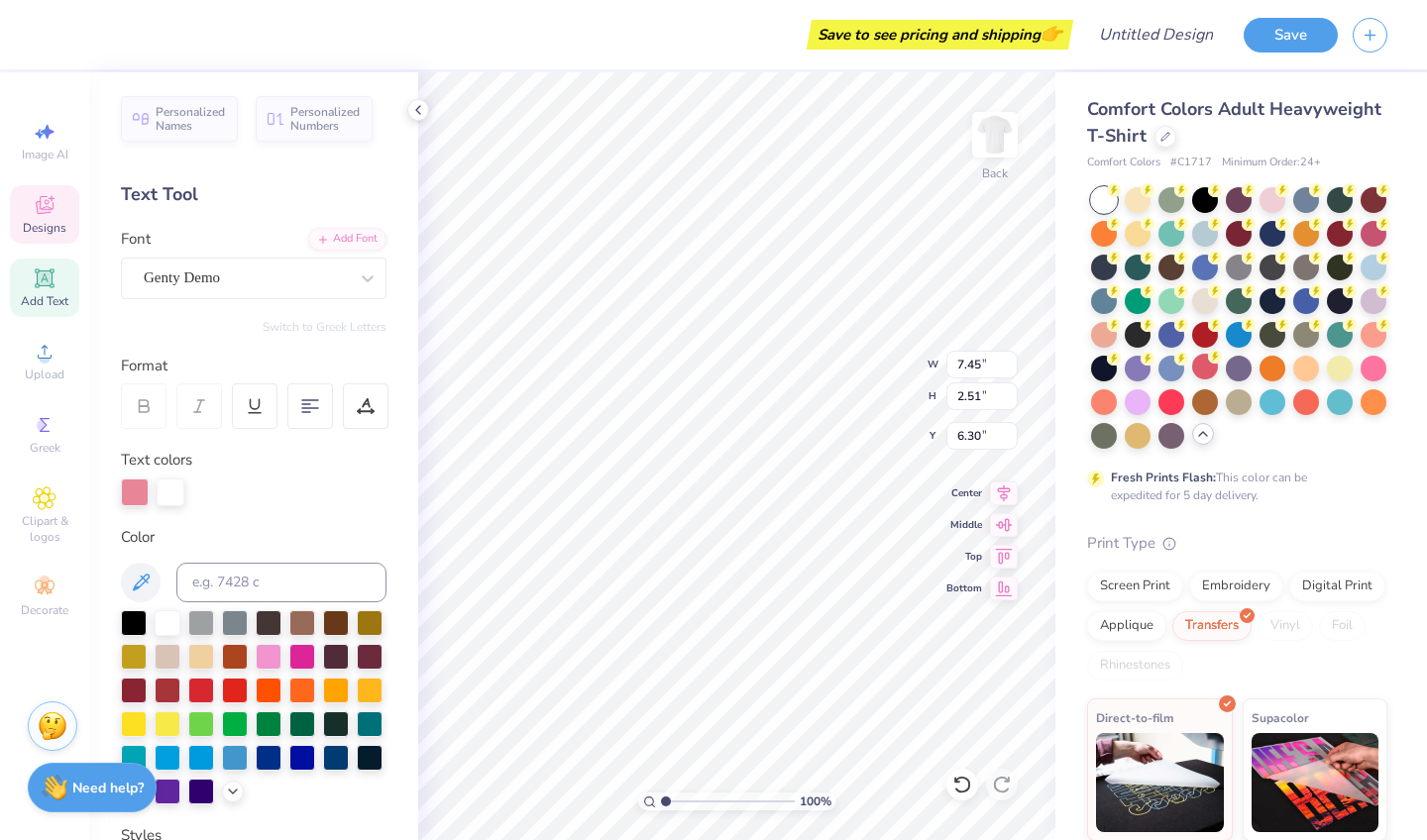type on "3.93" 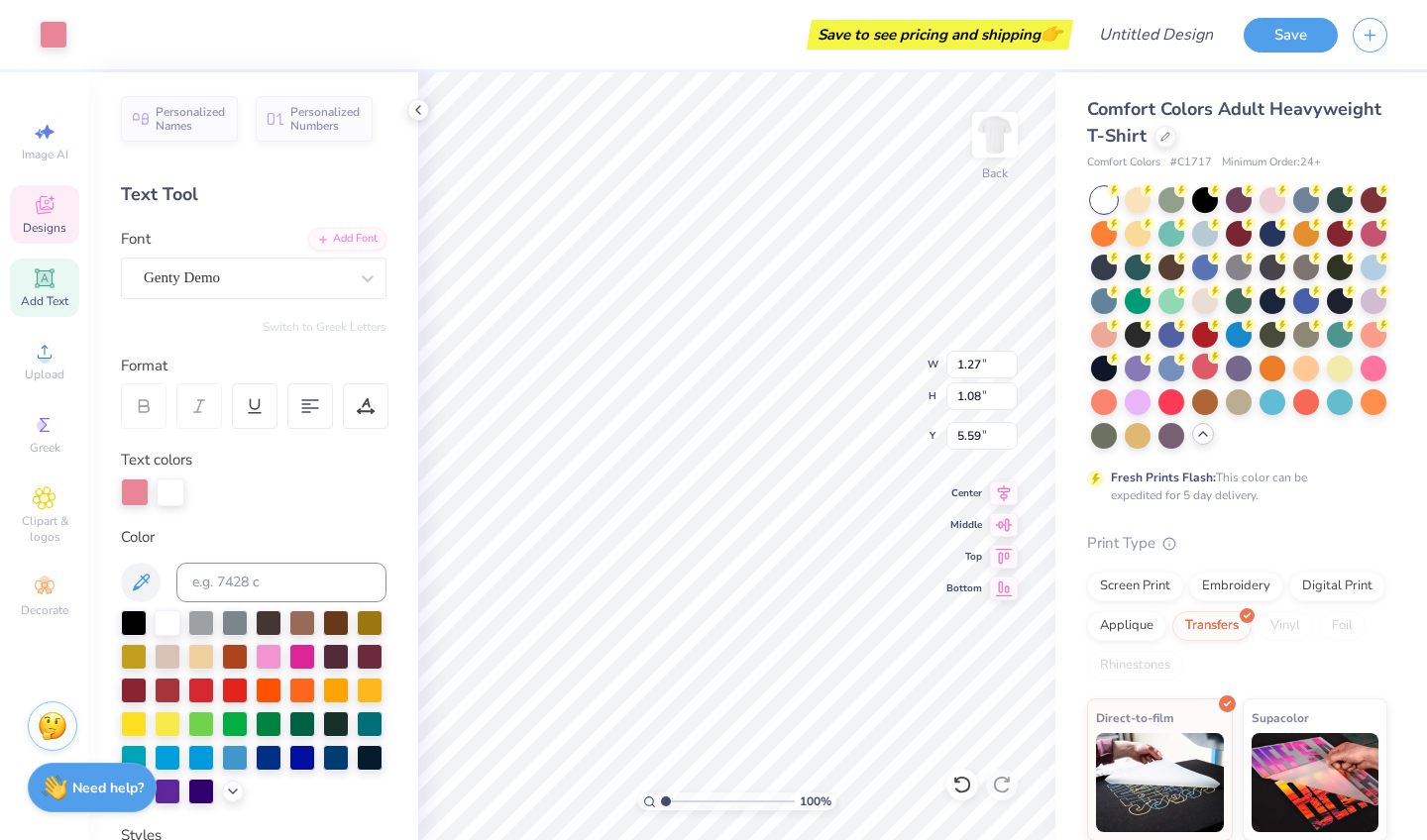 type on "1.27" 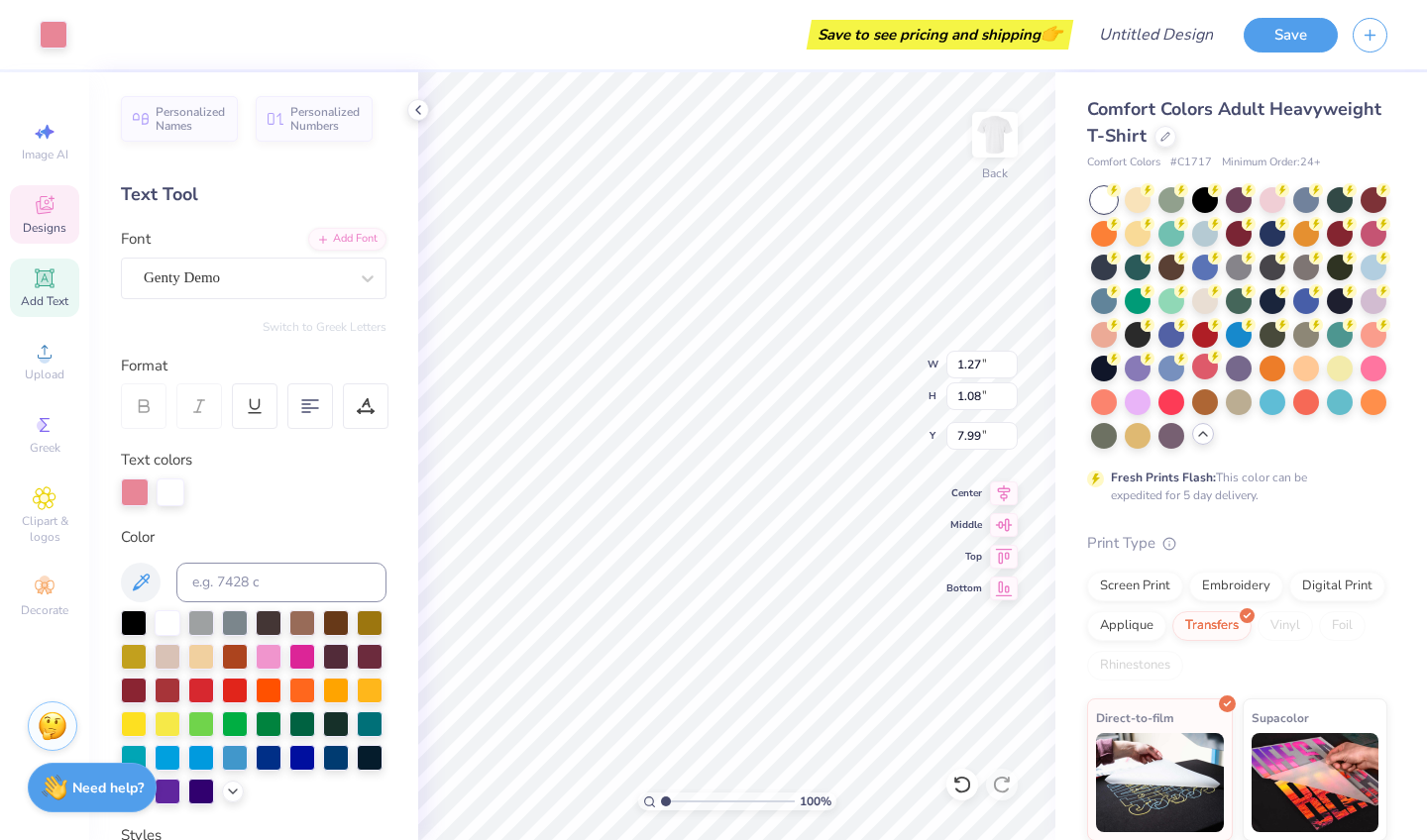 type on "8.10" 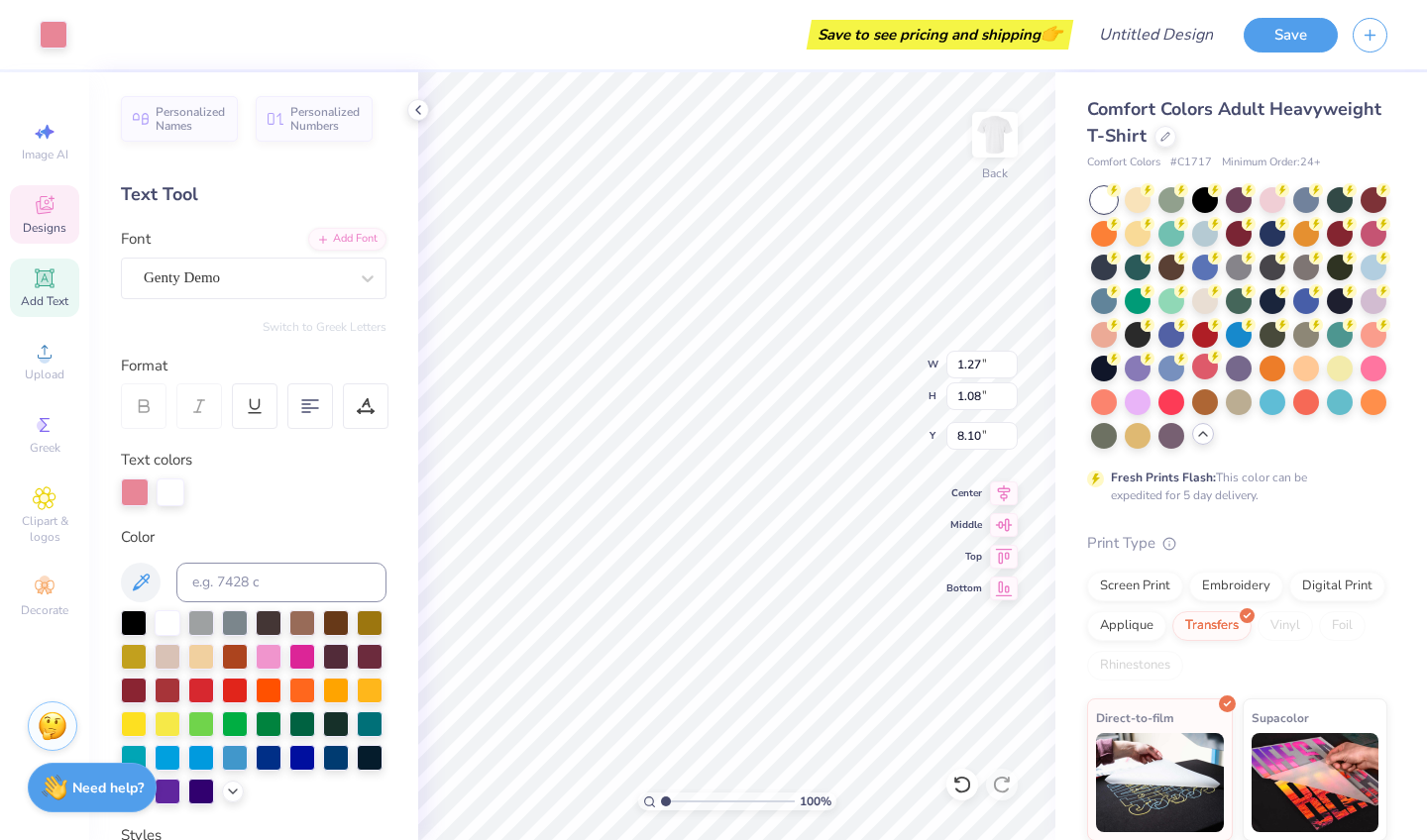 type on "2.08" 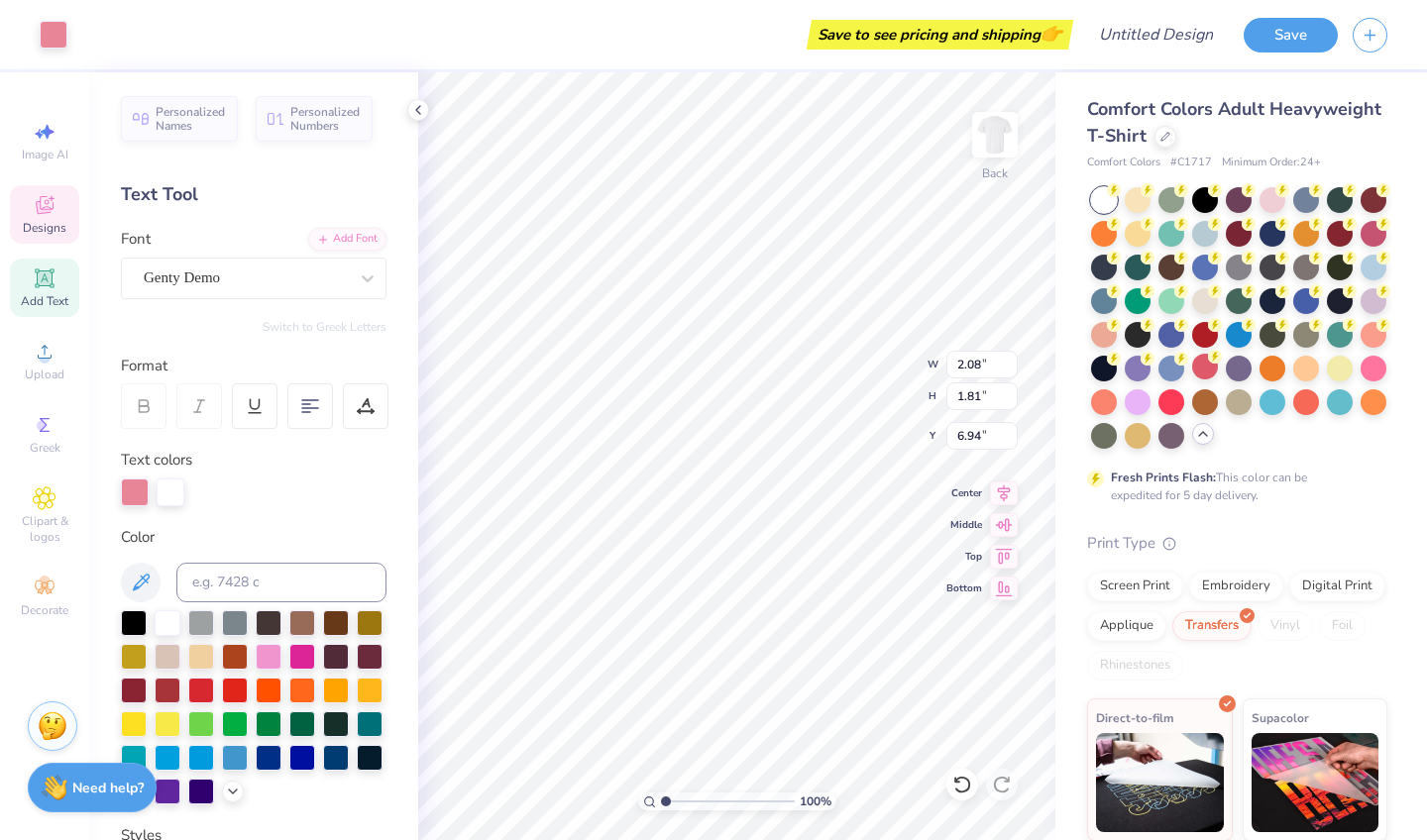 type on "6.85" 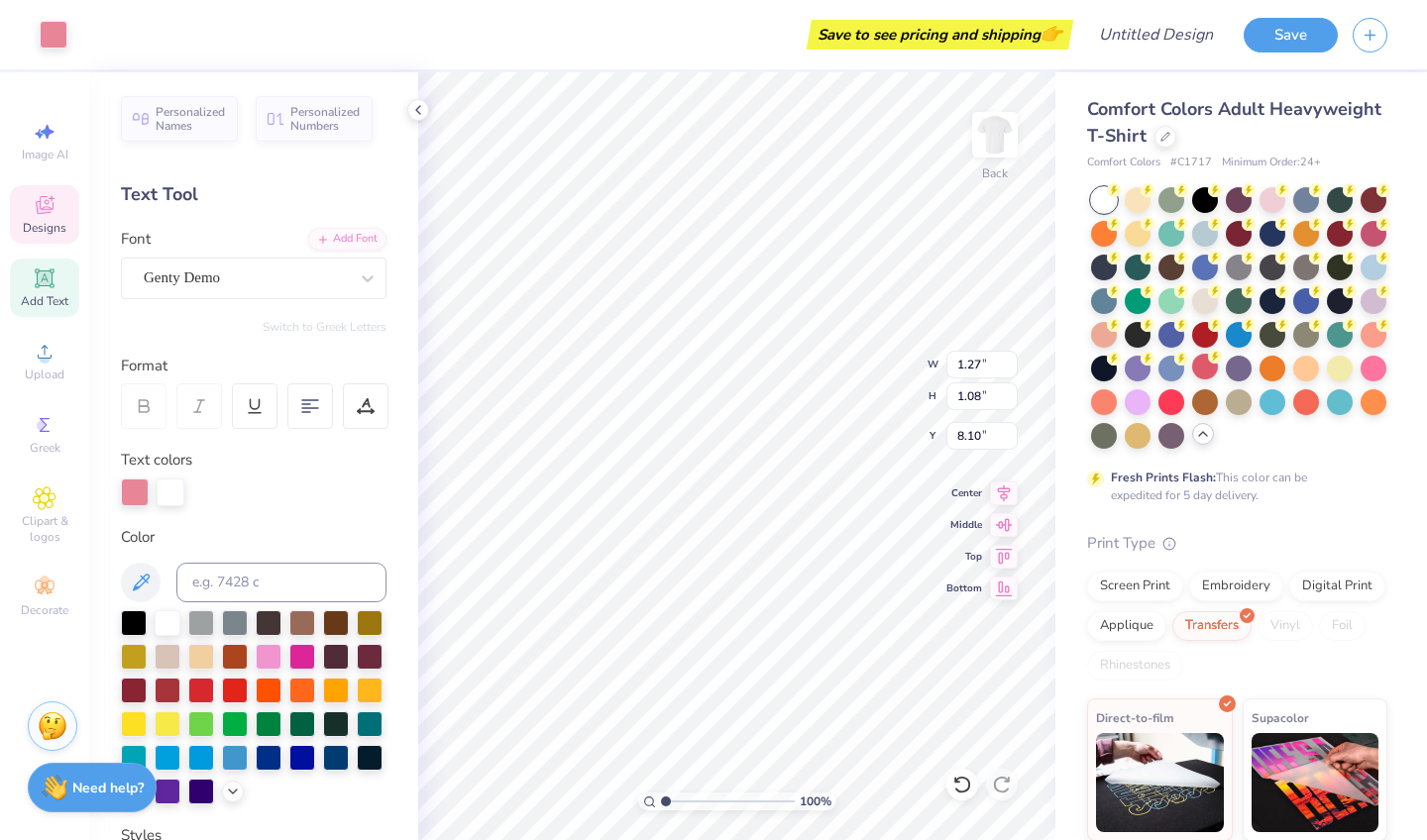 type on "7.76" 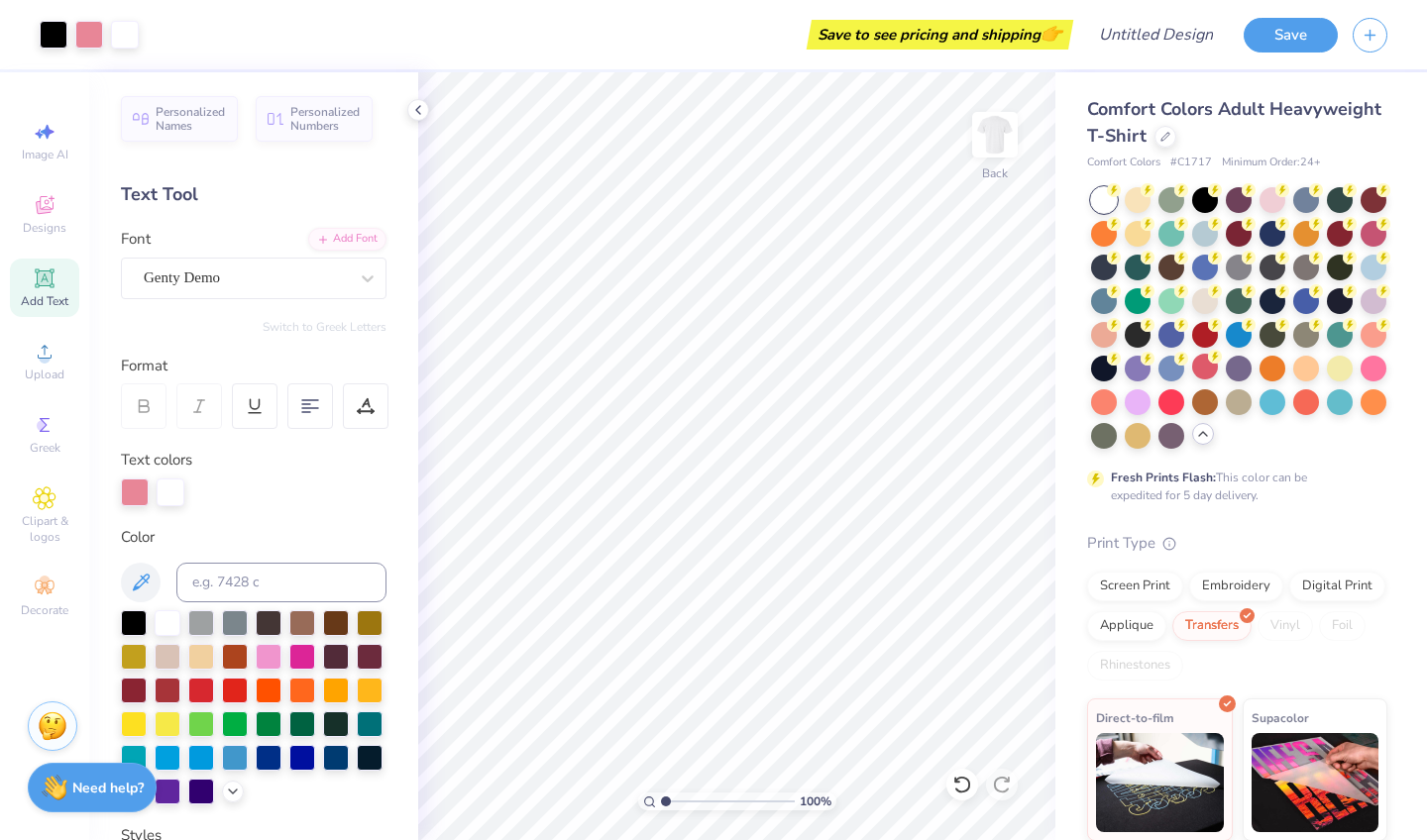click 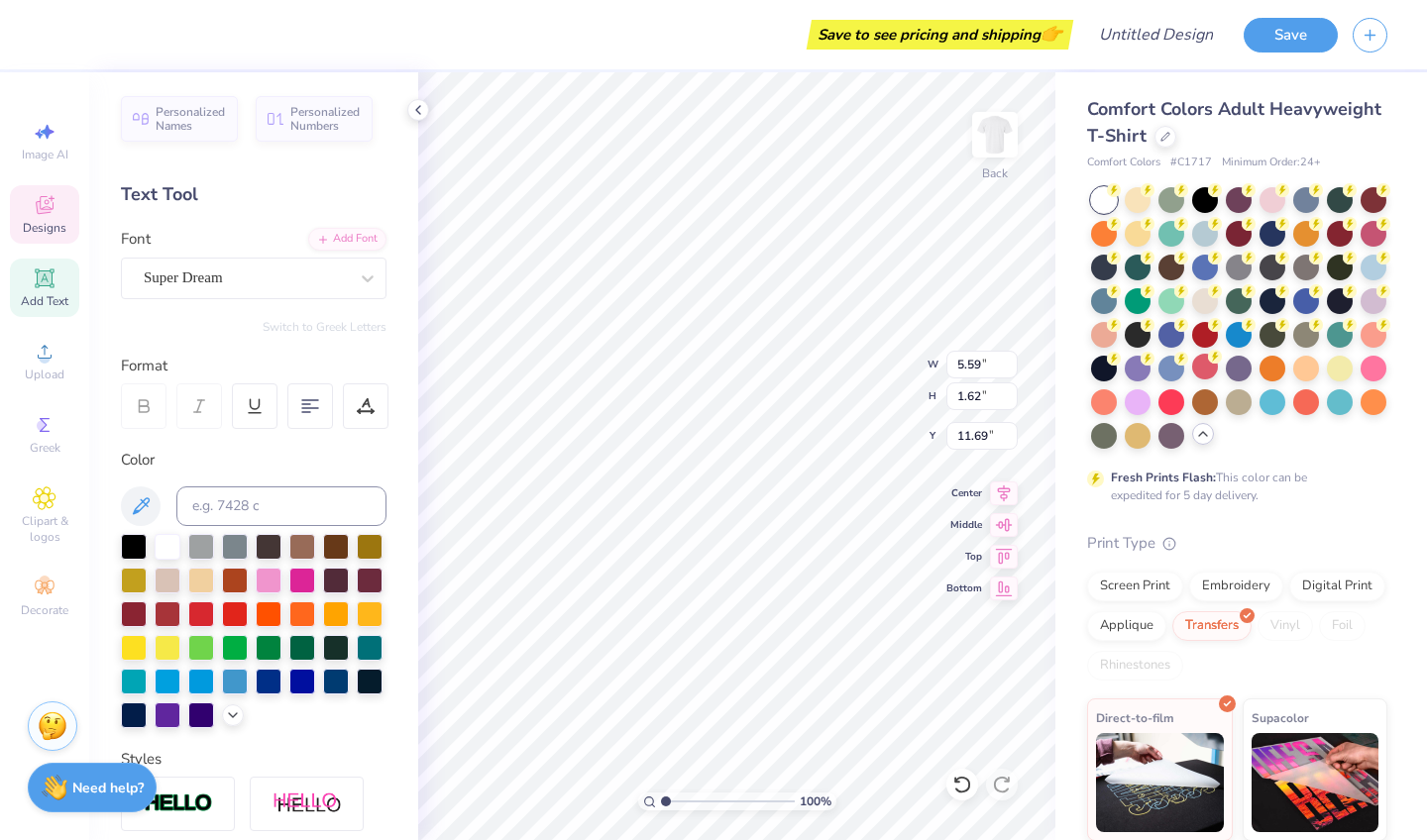 click 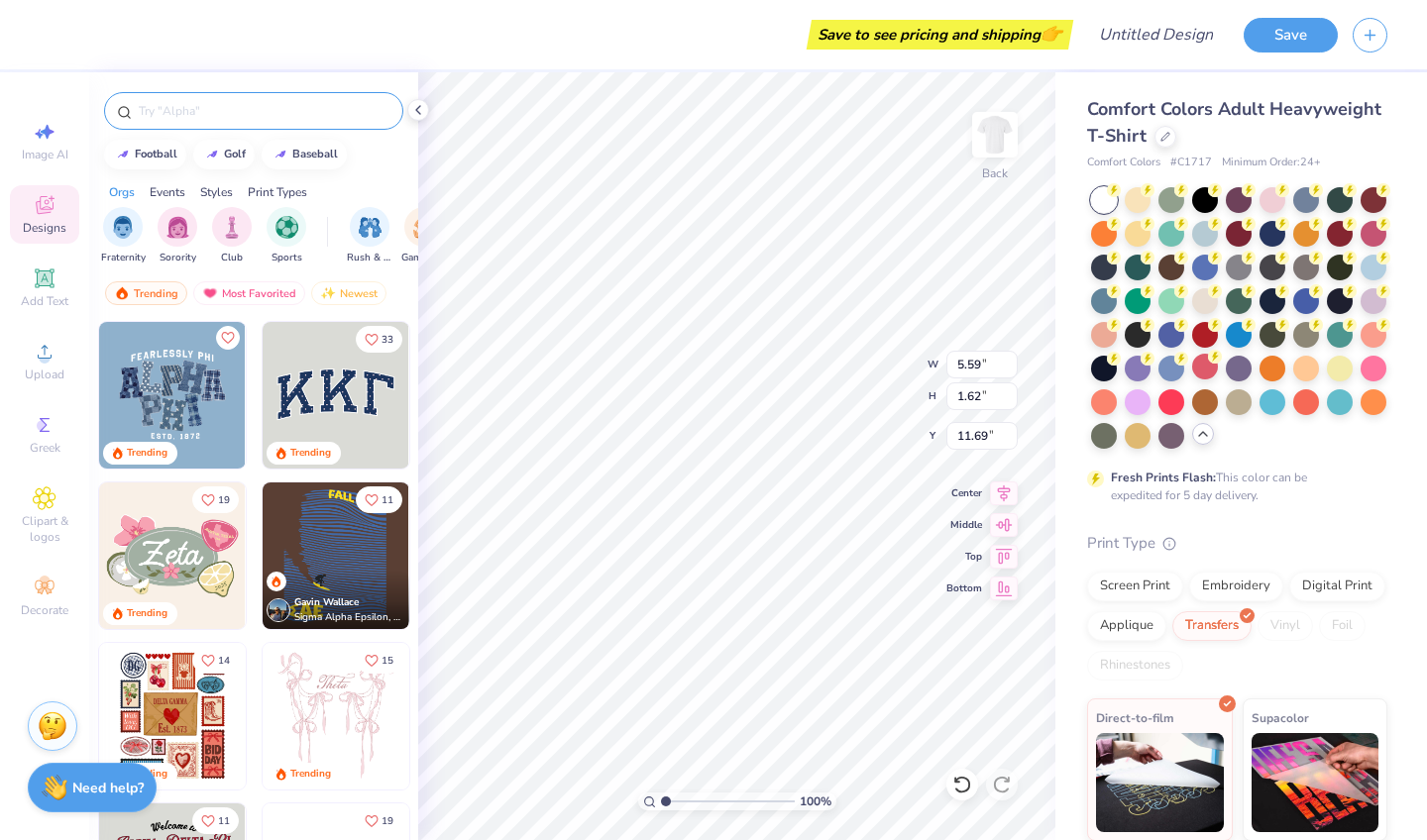click at bounding box center [264, 111] 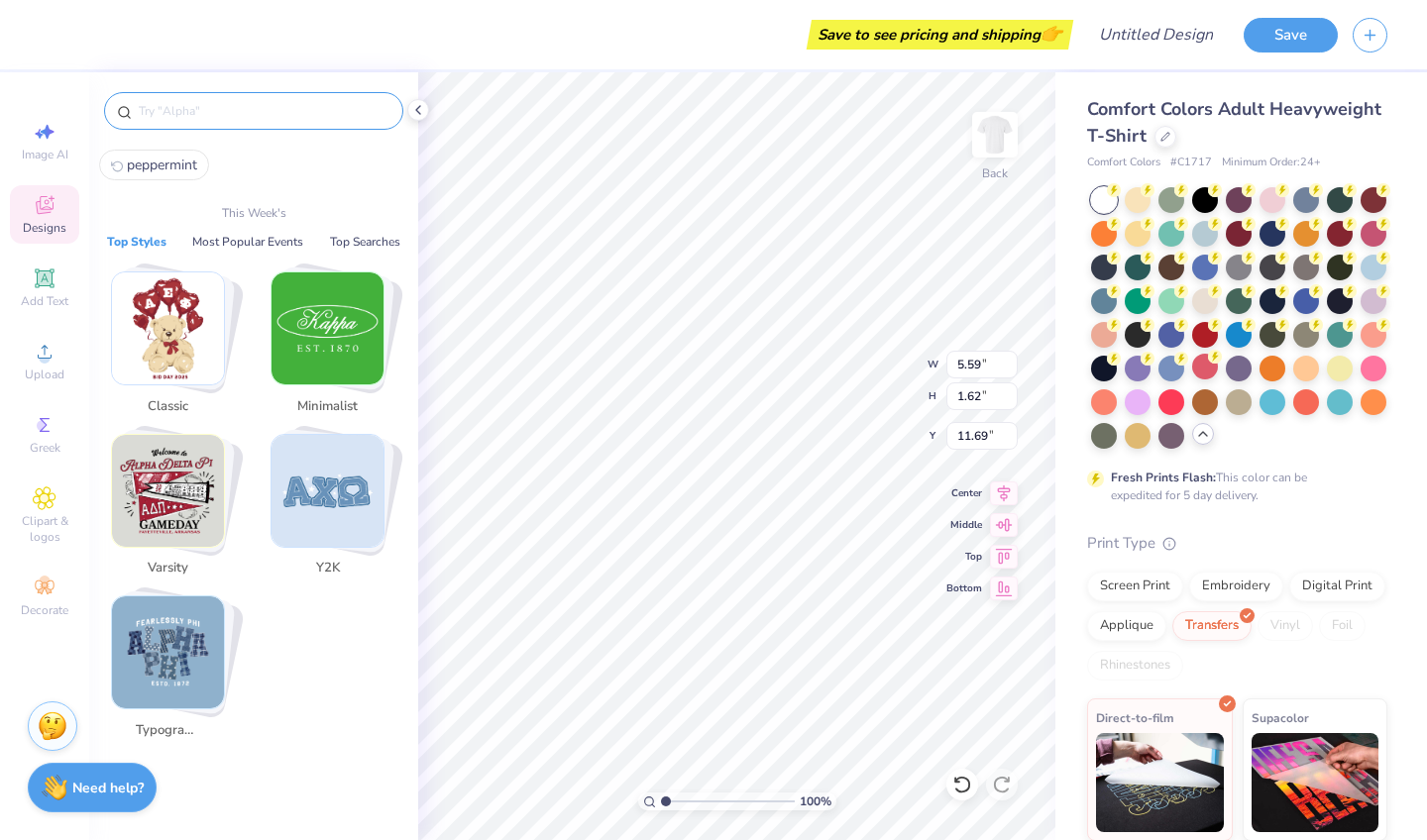 click at bounding box center [264, 111] 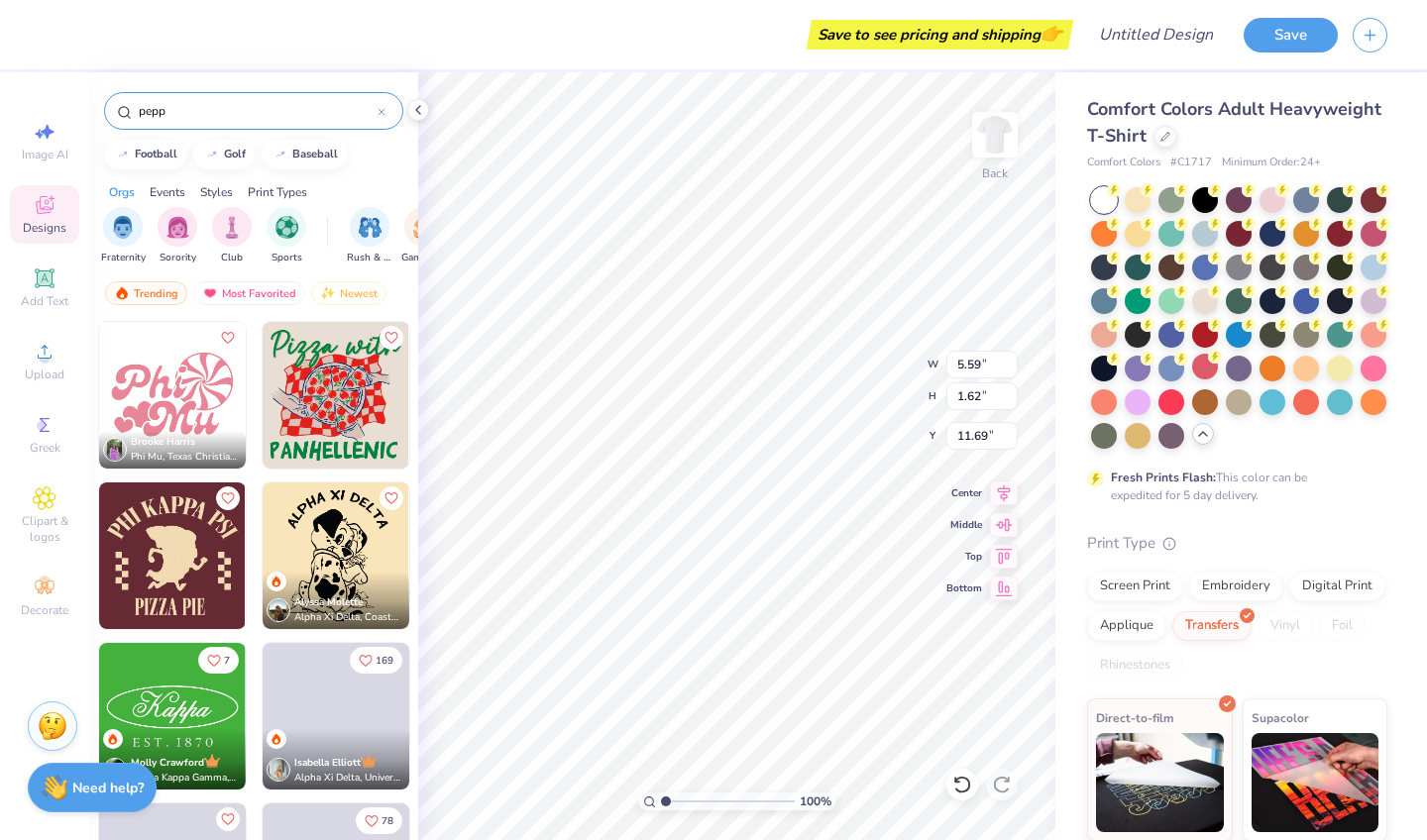type on "pepp" 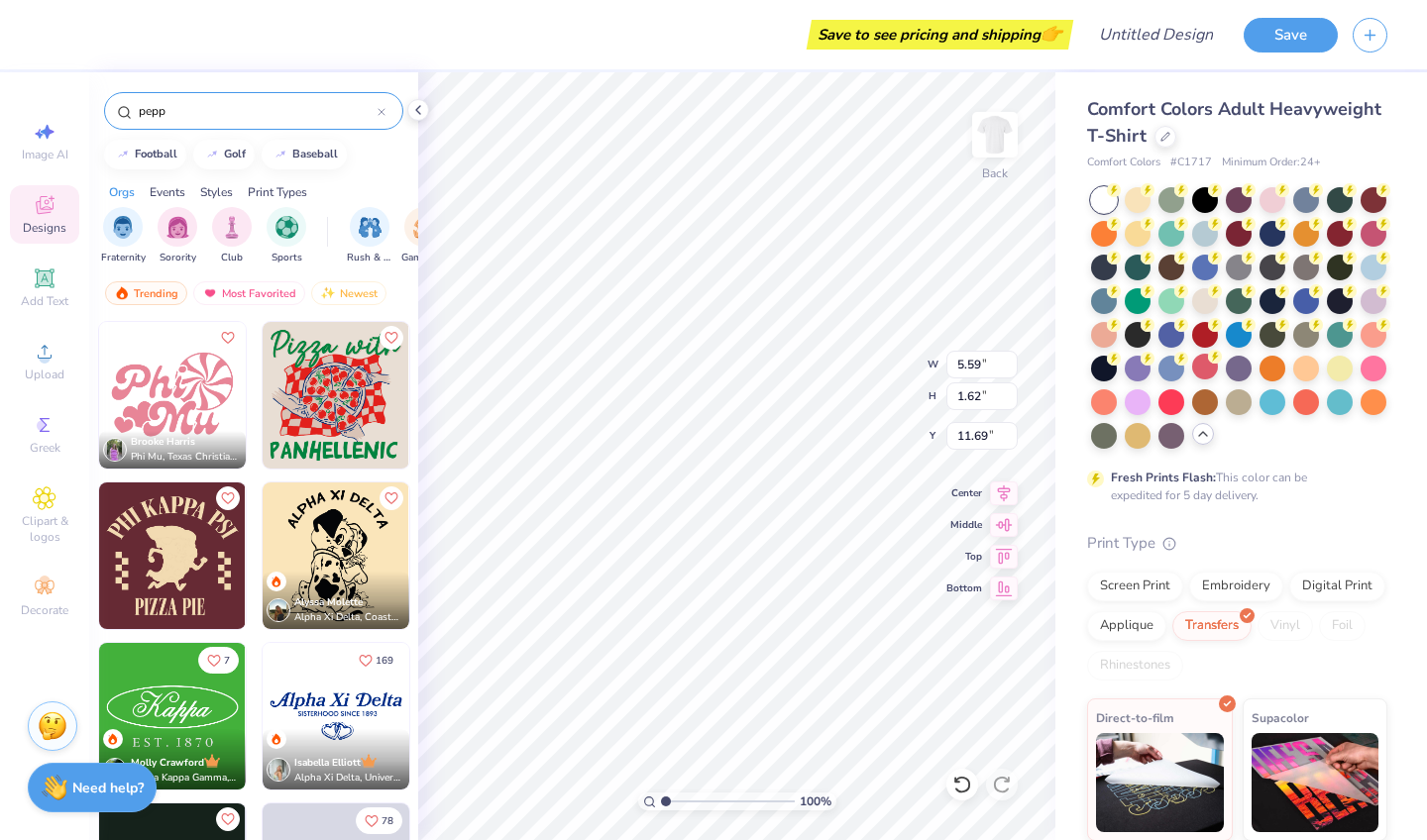 click at bounding box center [172, 395] 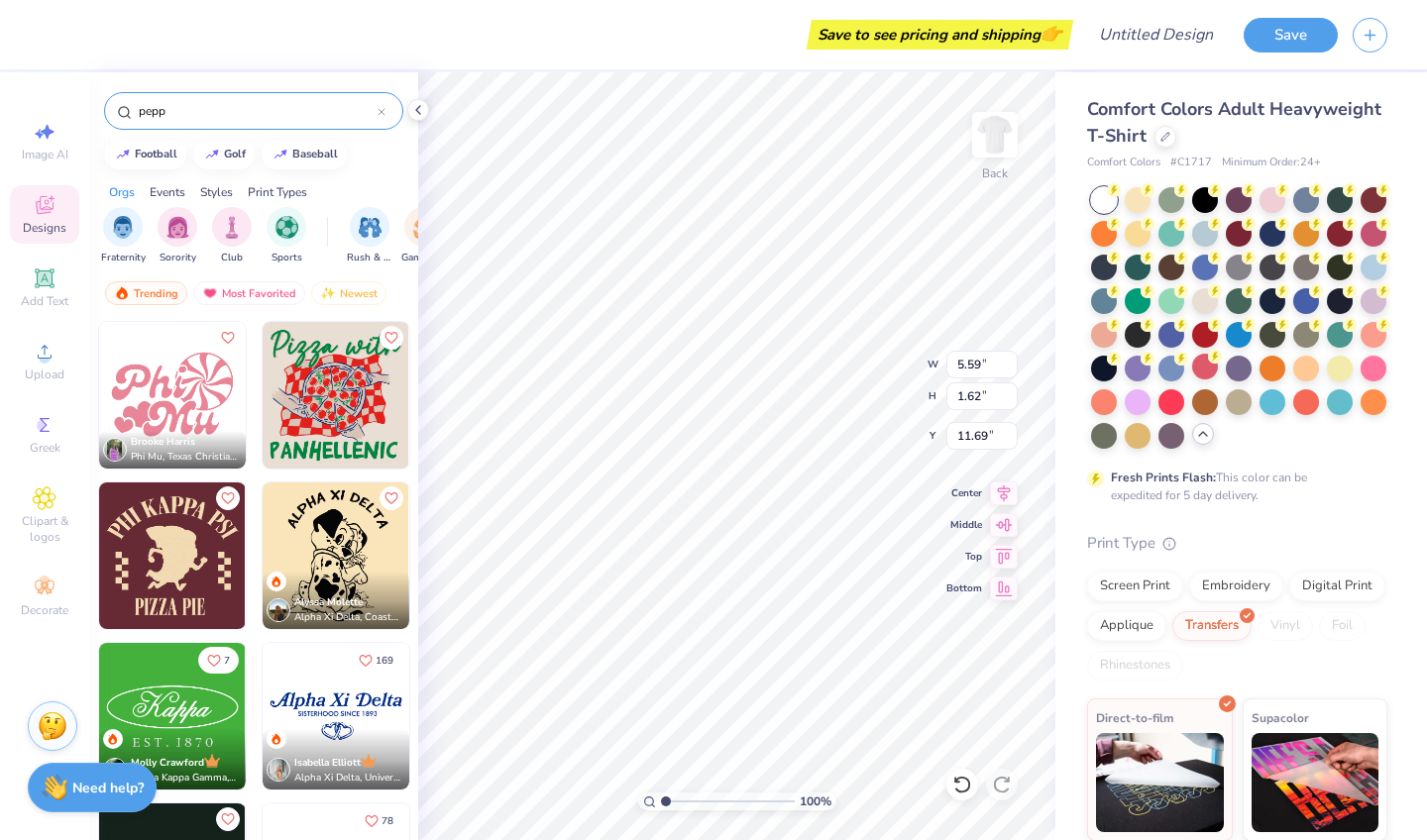 type on "8.32" 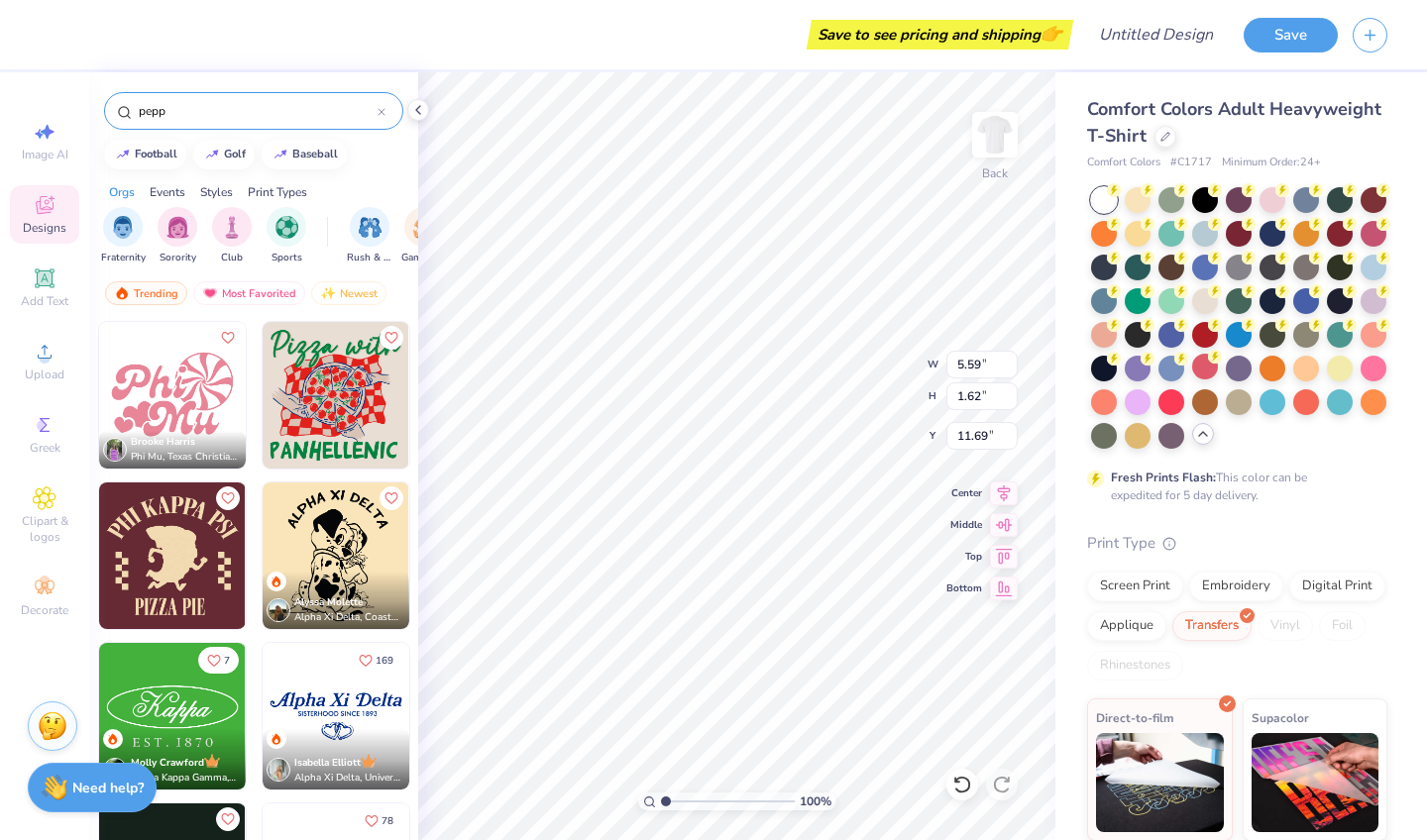 type on "5.78" 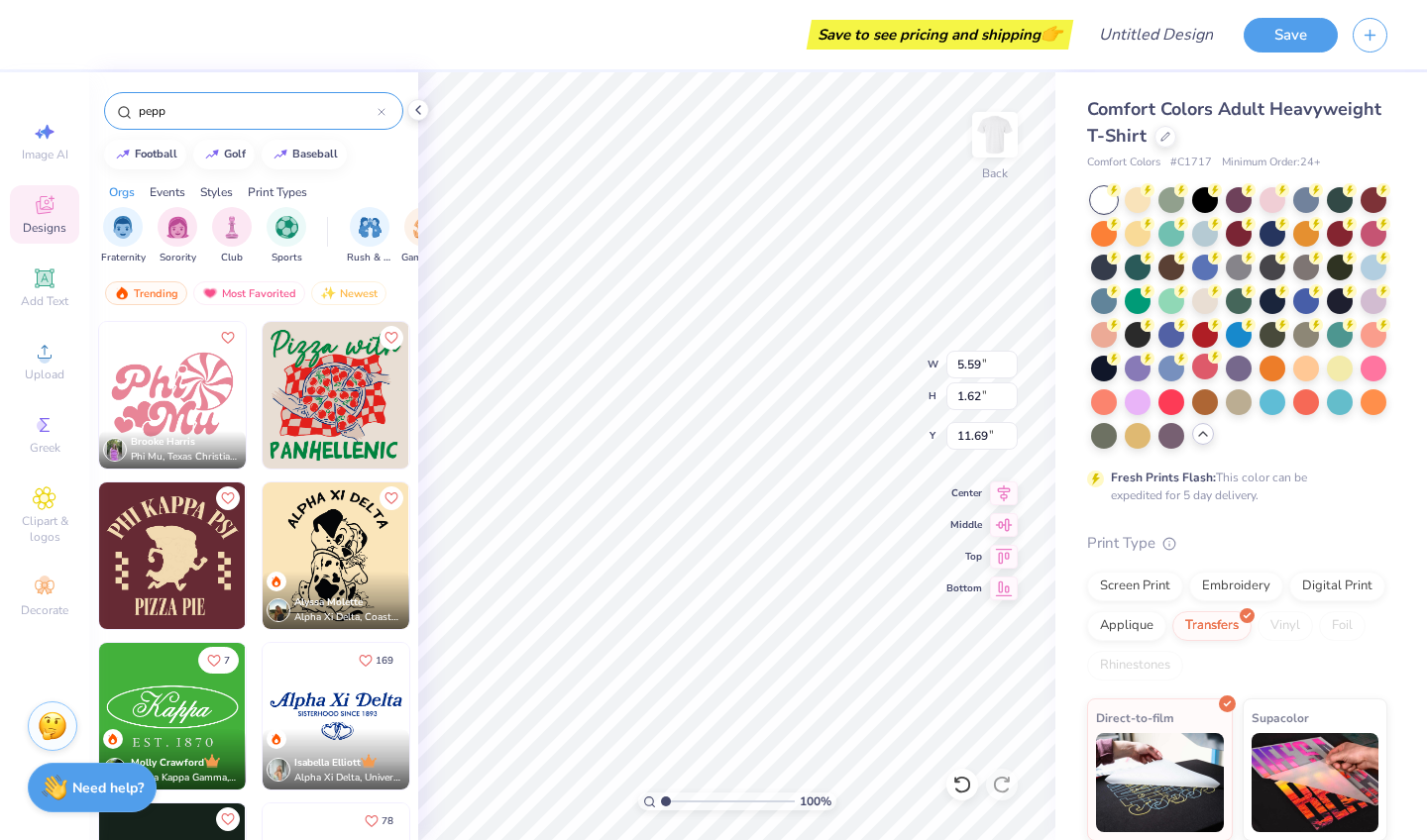 type on "3.00" 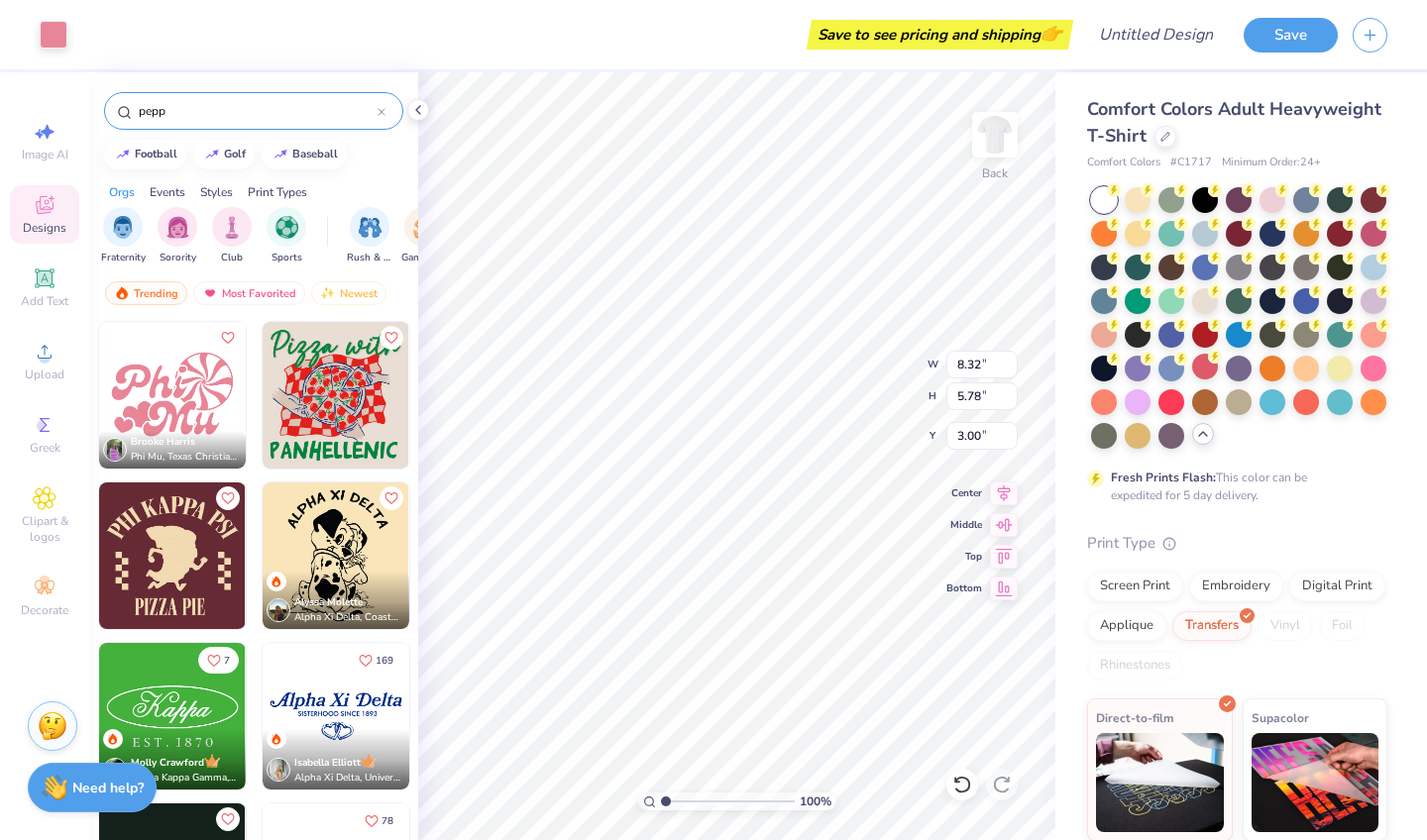 type on "1.27" 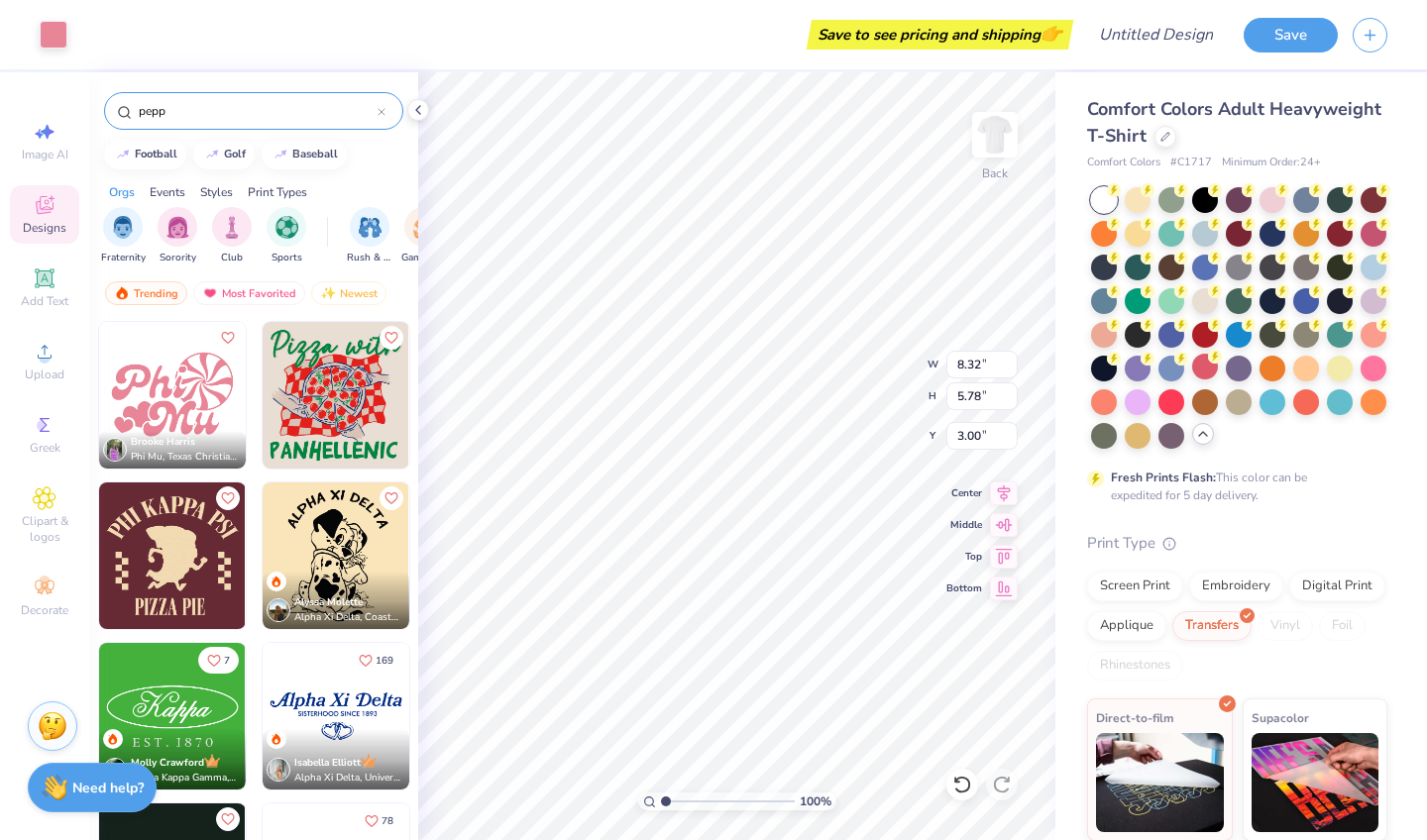 type on "1.08" 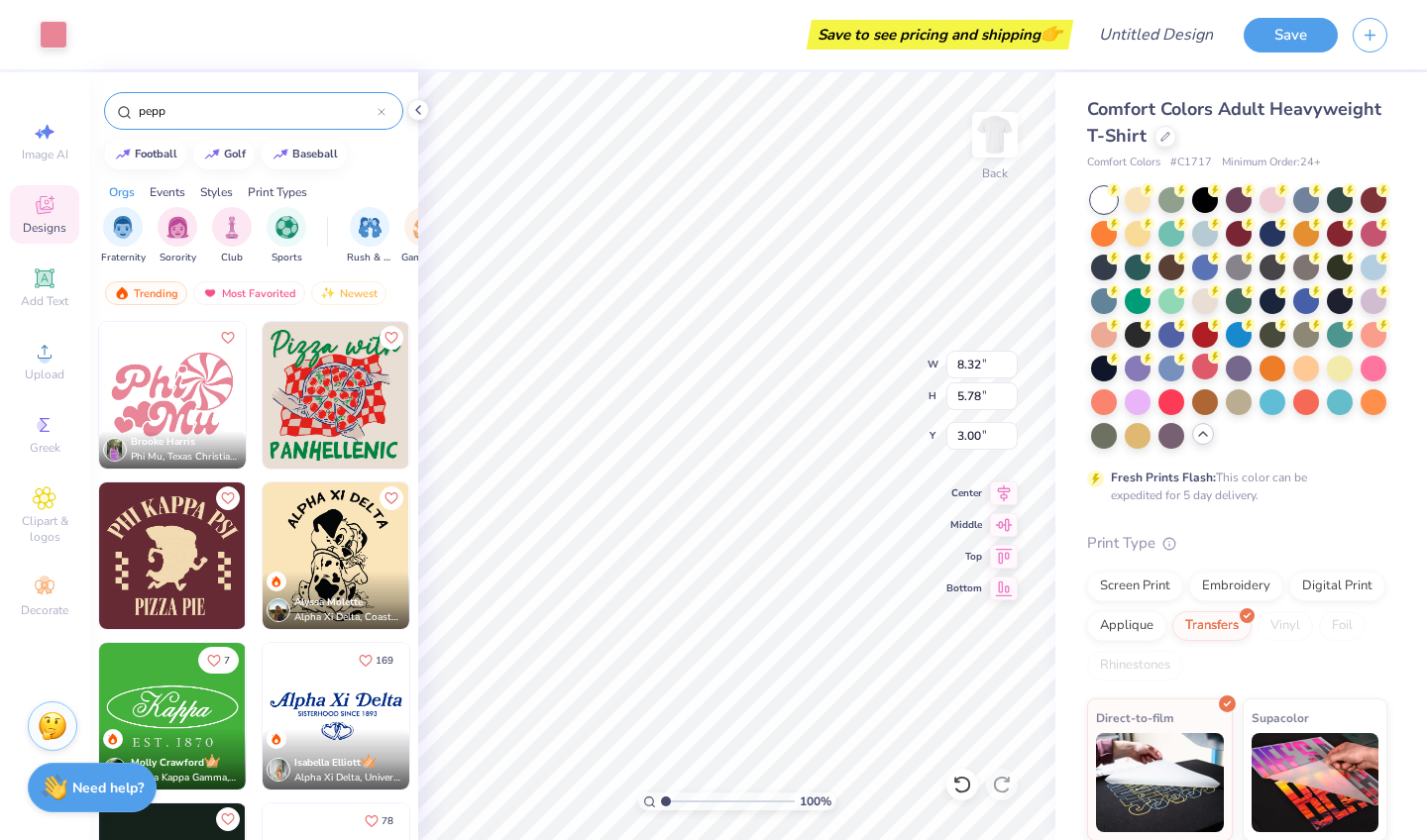 type on "7.76" 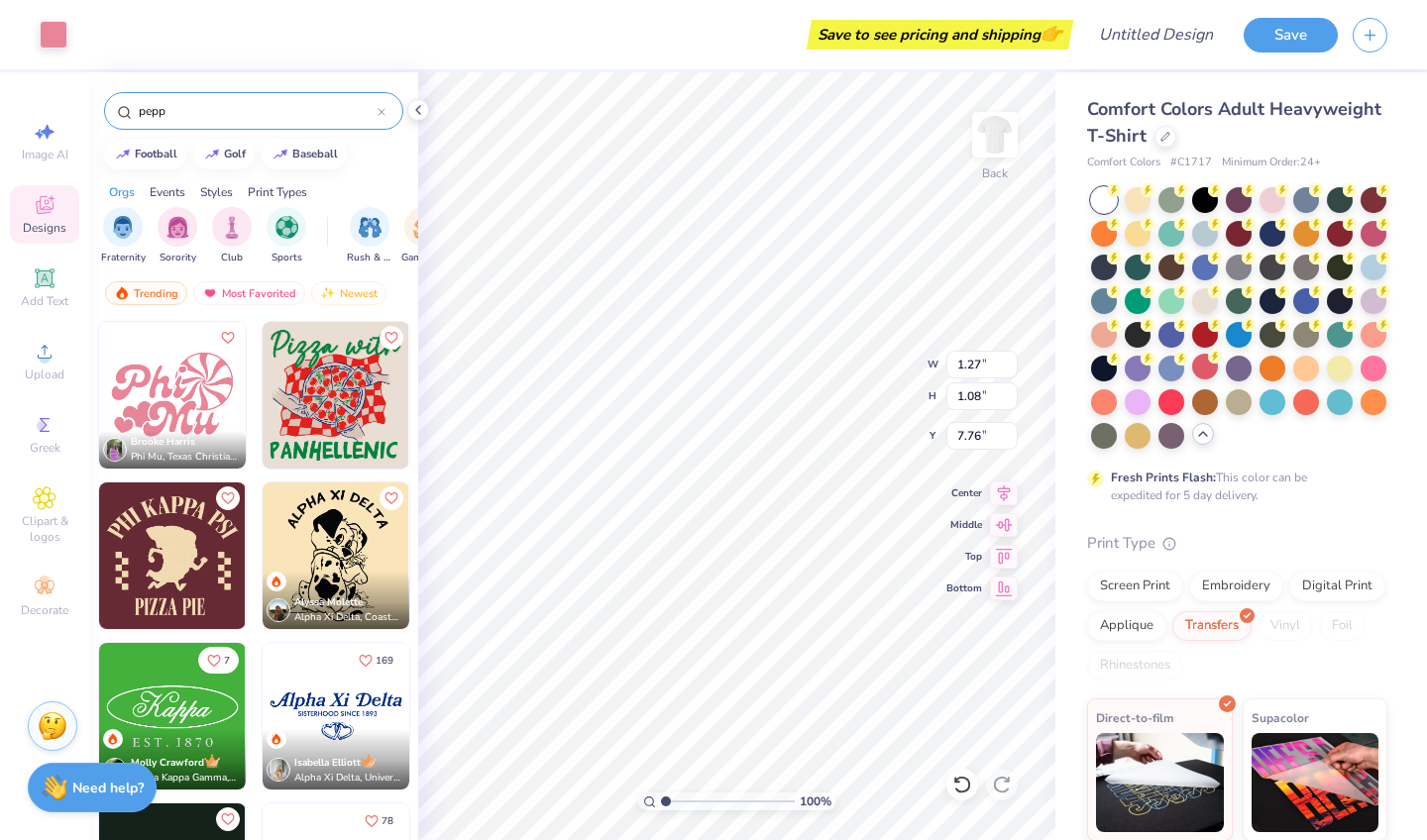 type on "8.32" 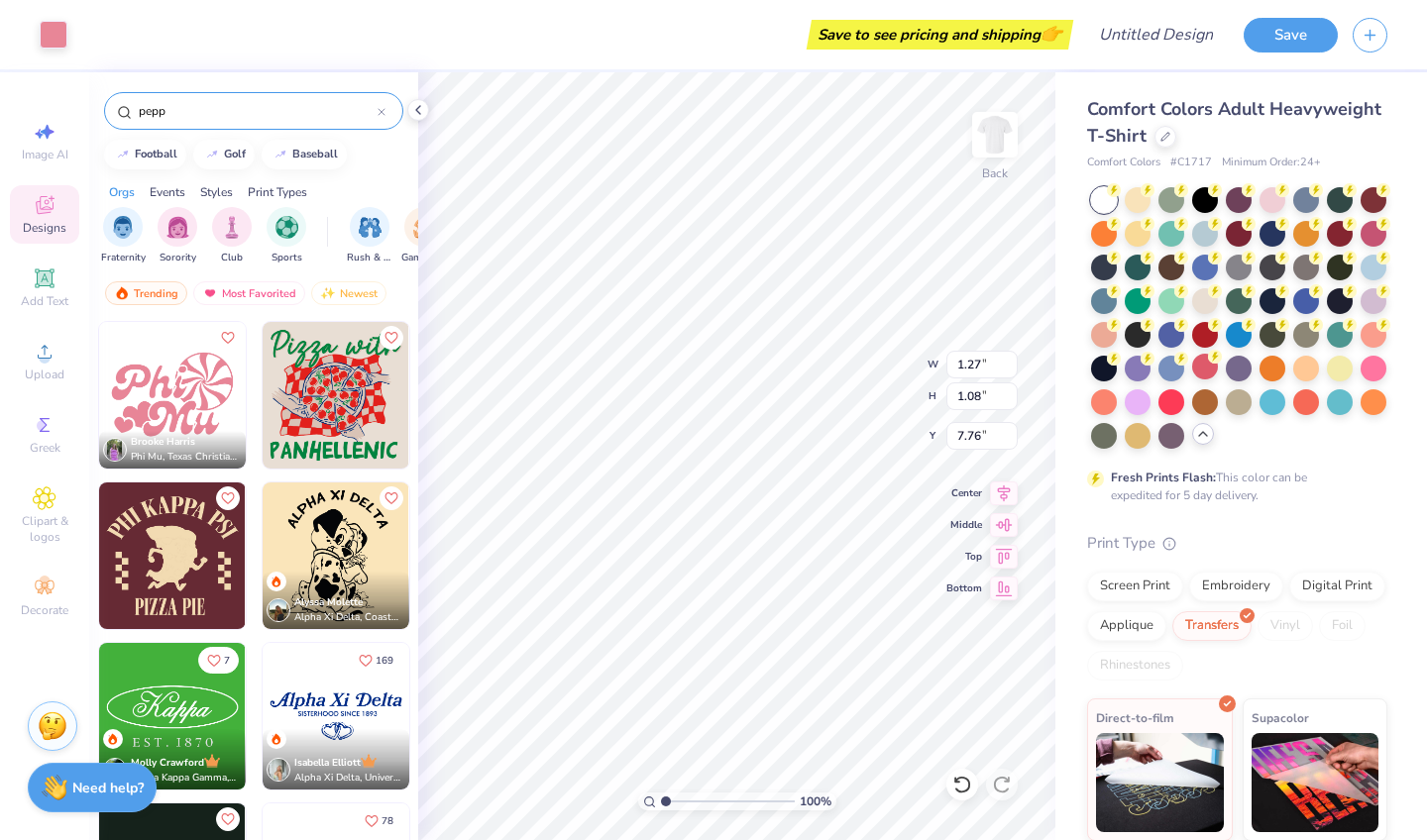 type on "5.78" 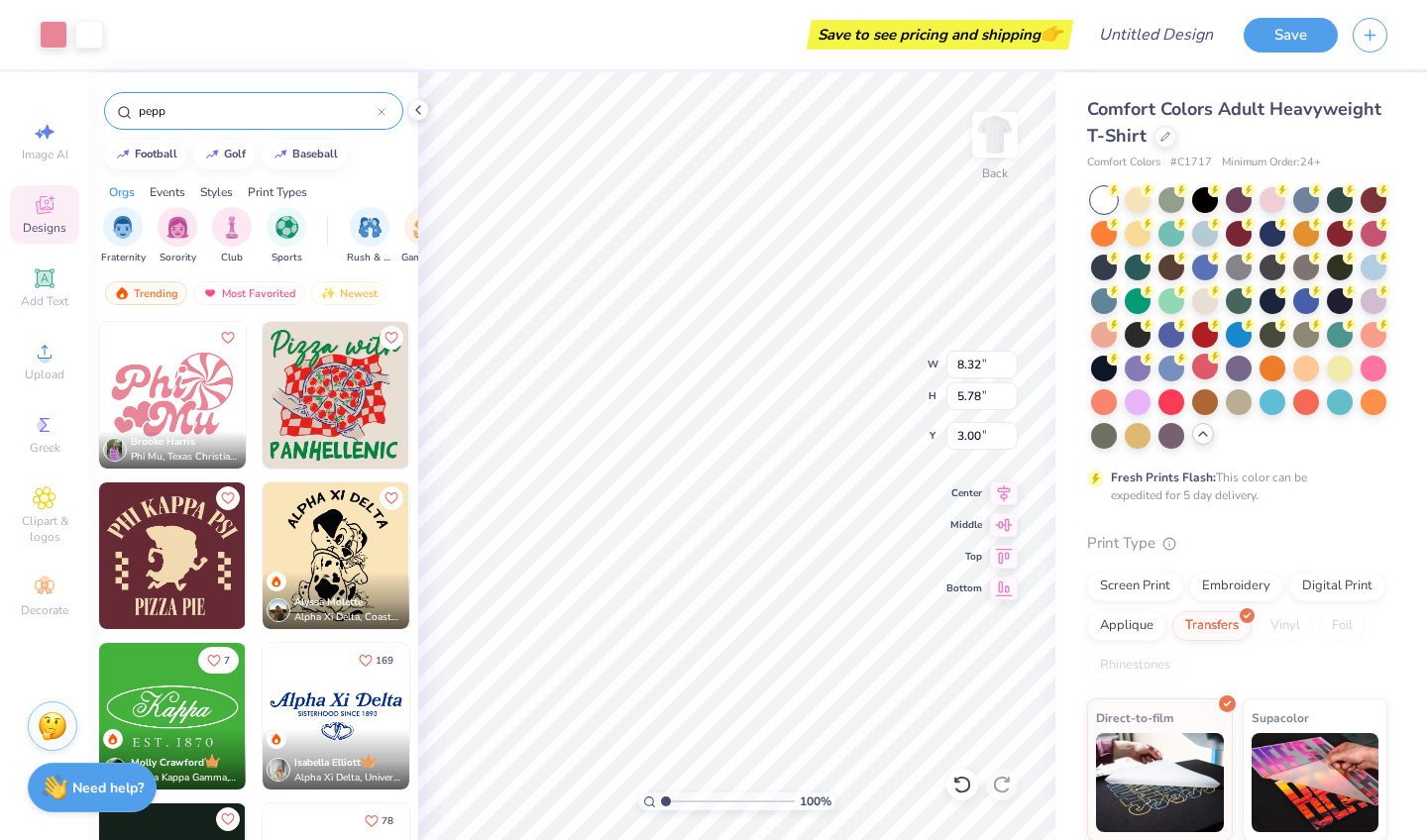 type on "12.89" 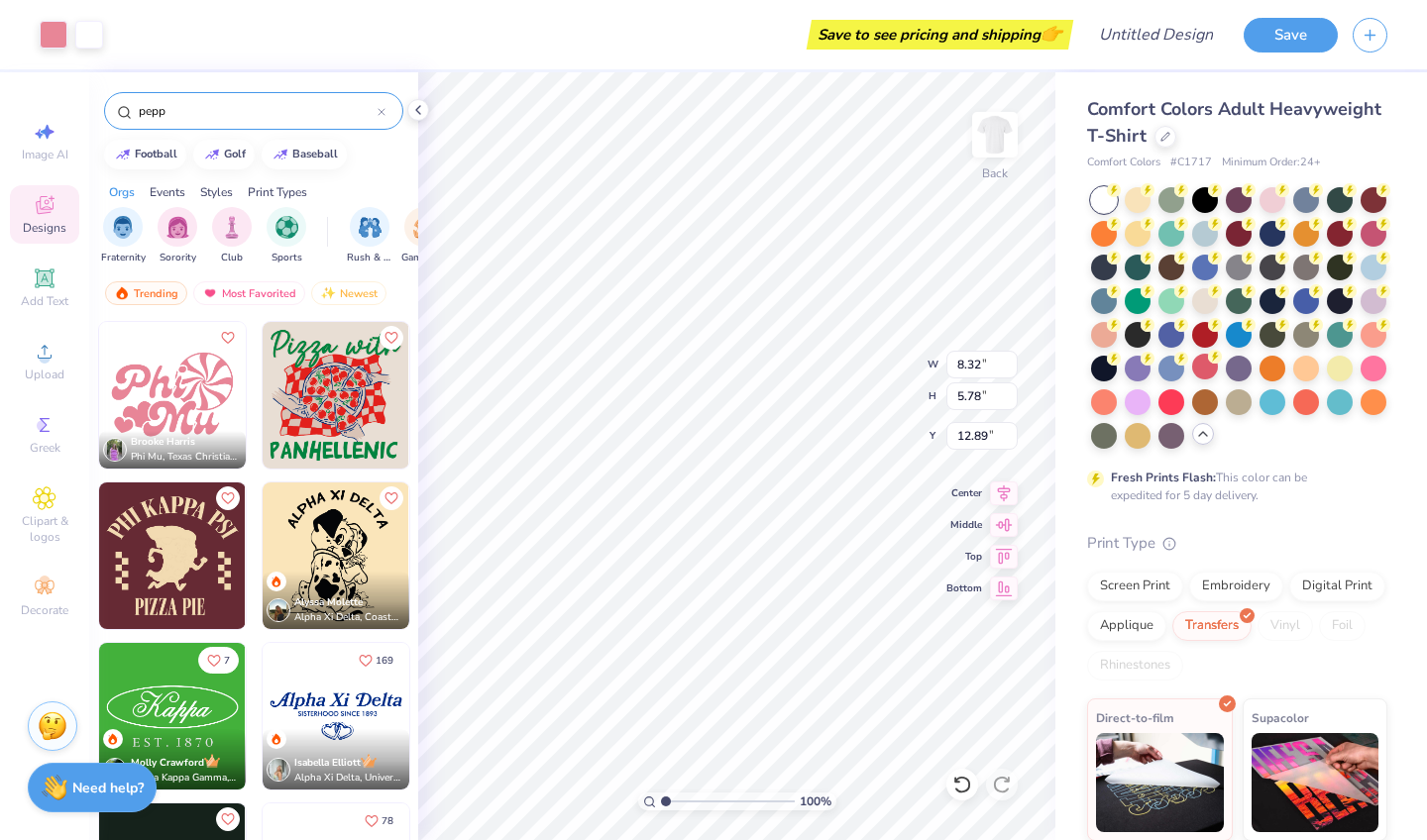 type on "5.59" 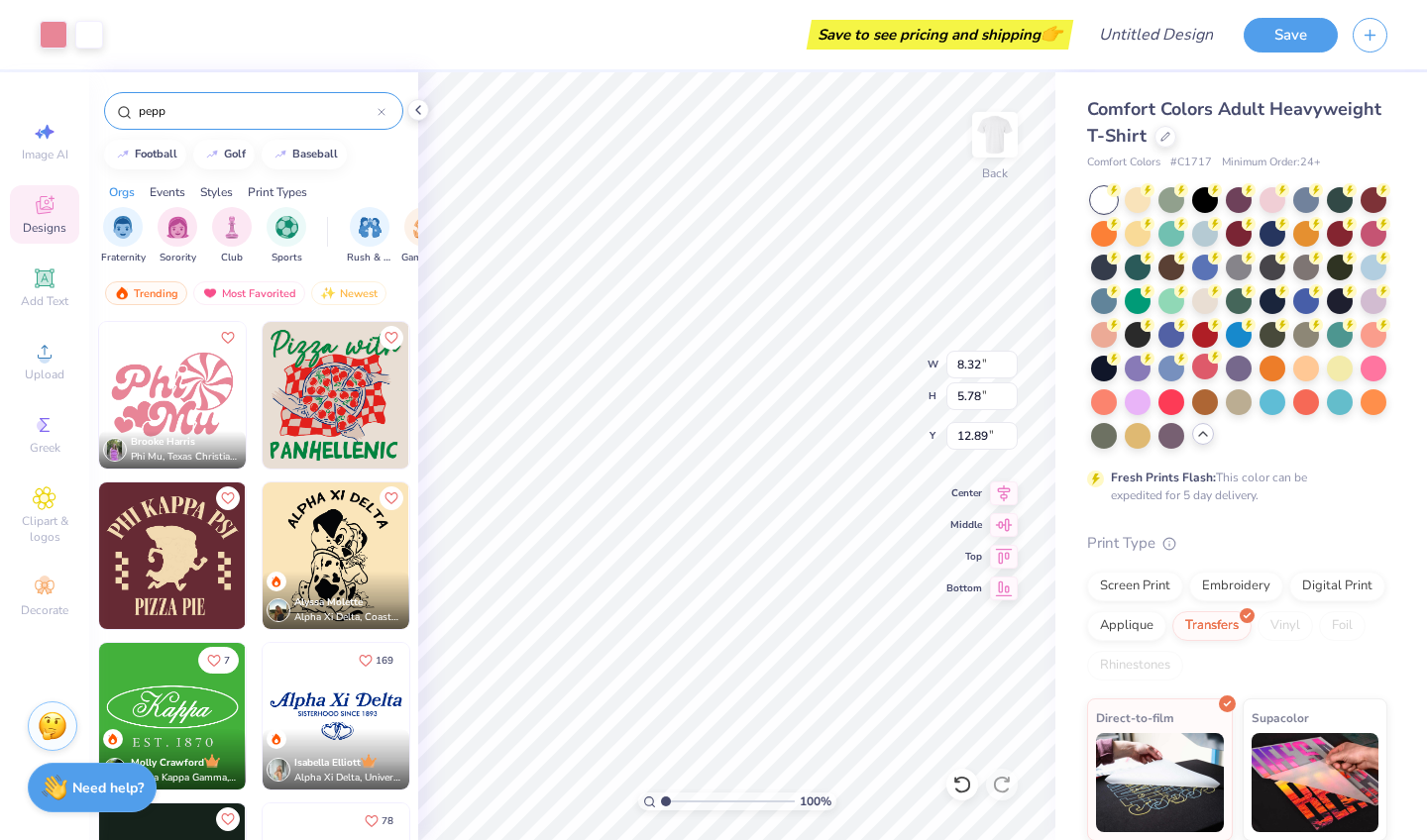 type on "1.62" 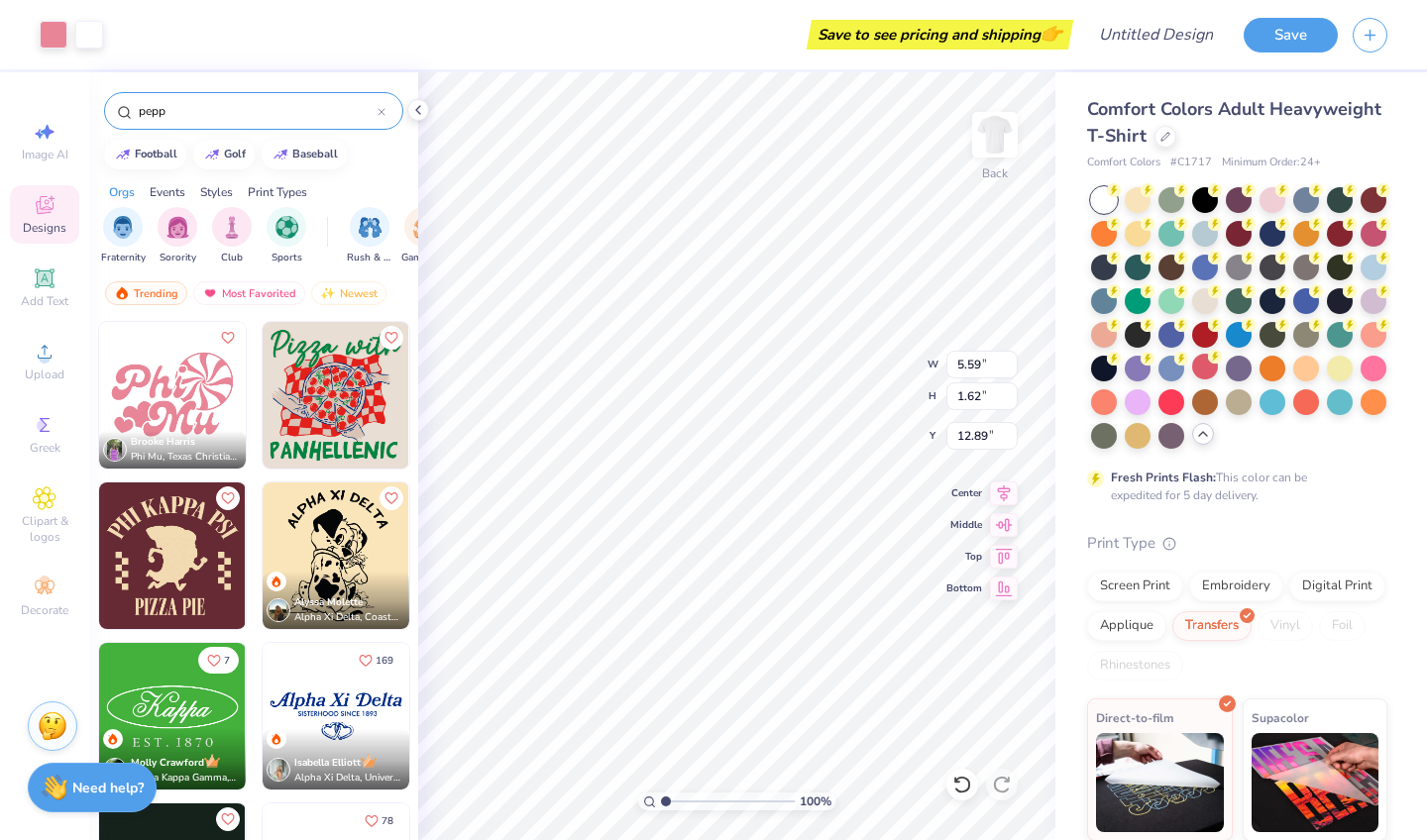 type on "11.69" 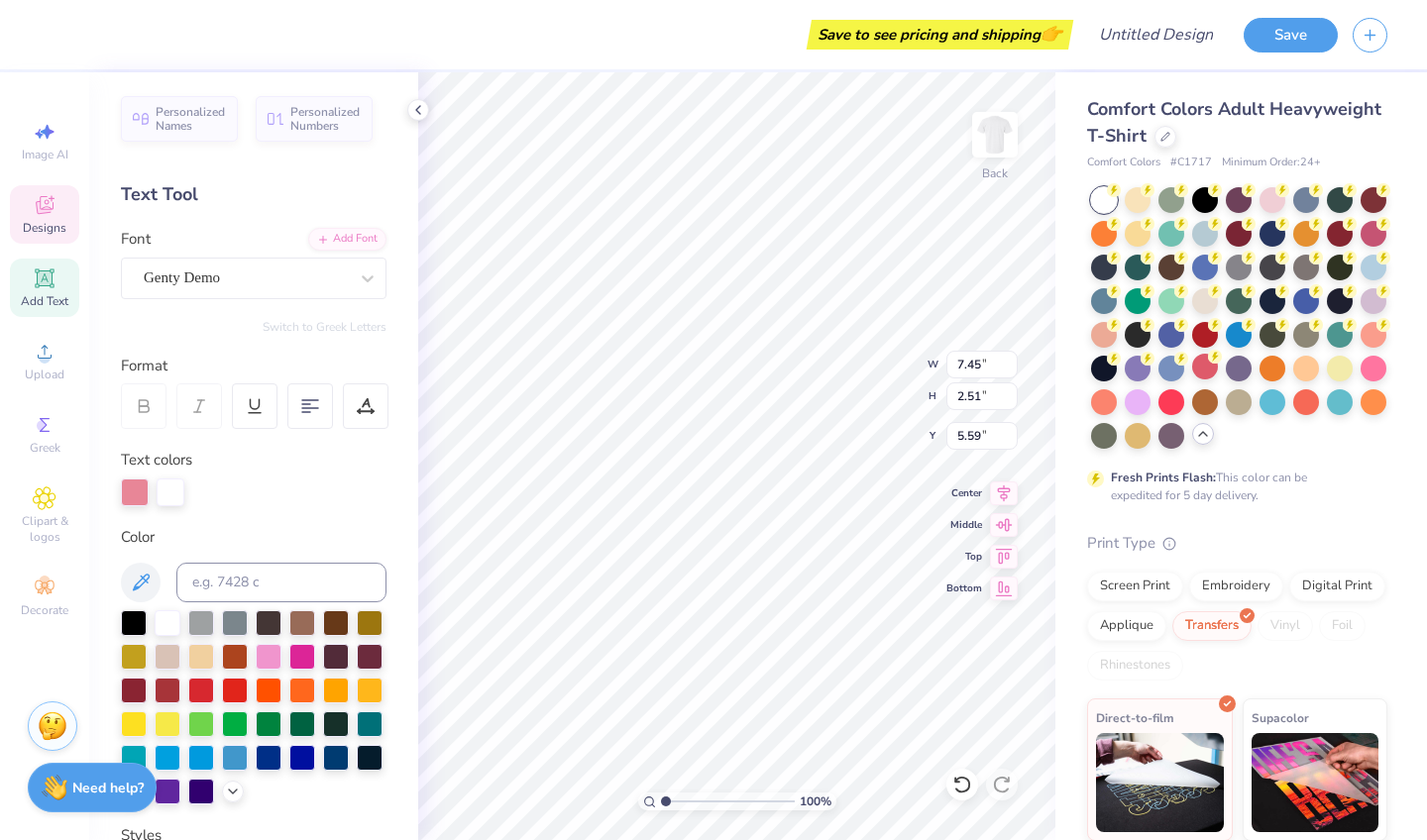 type on "8.66" 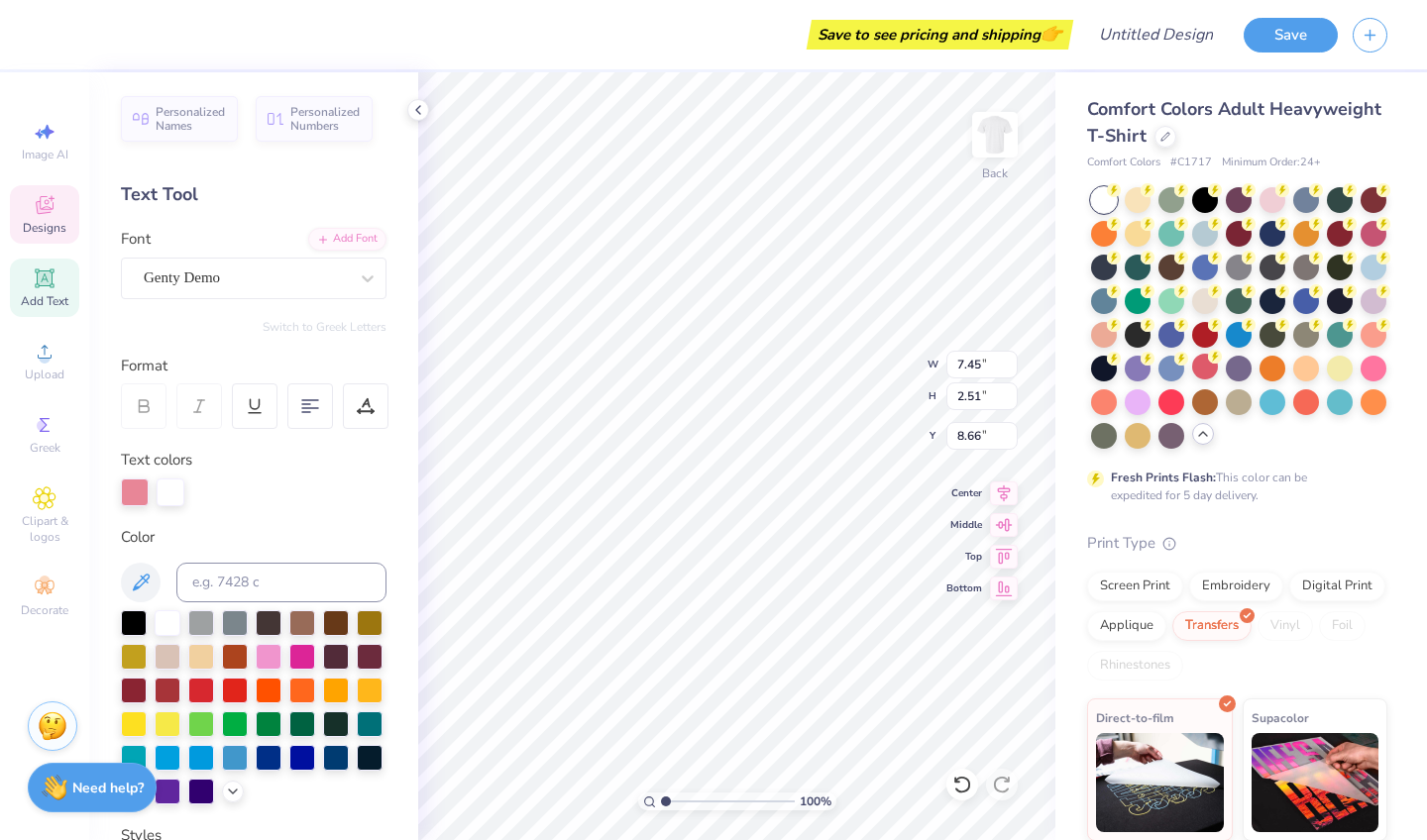 type on "2.08" 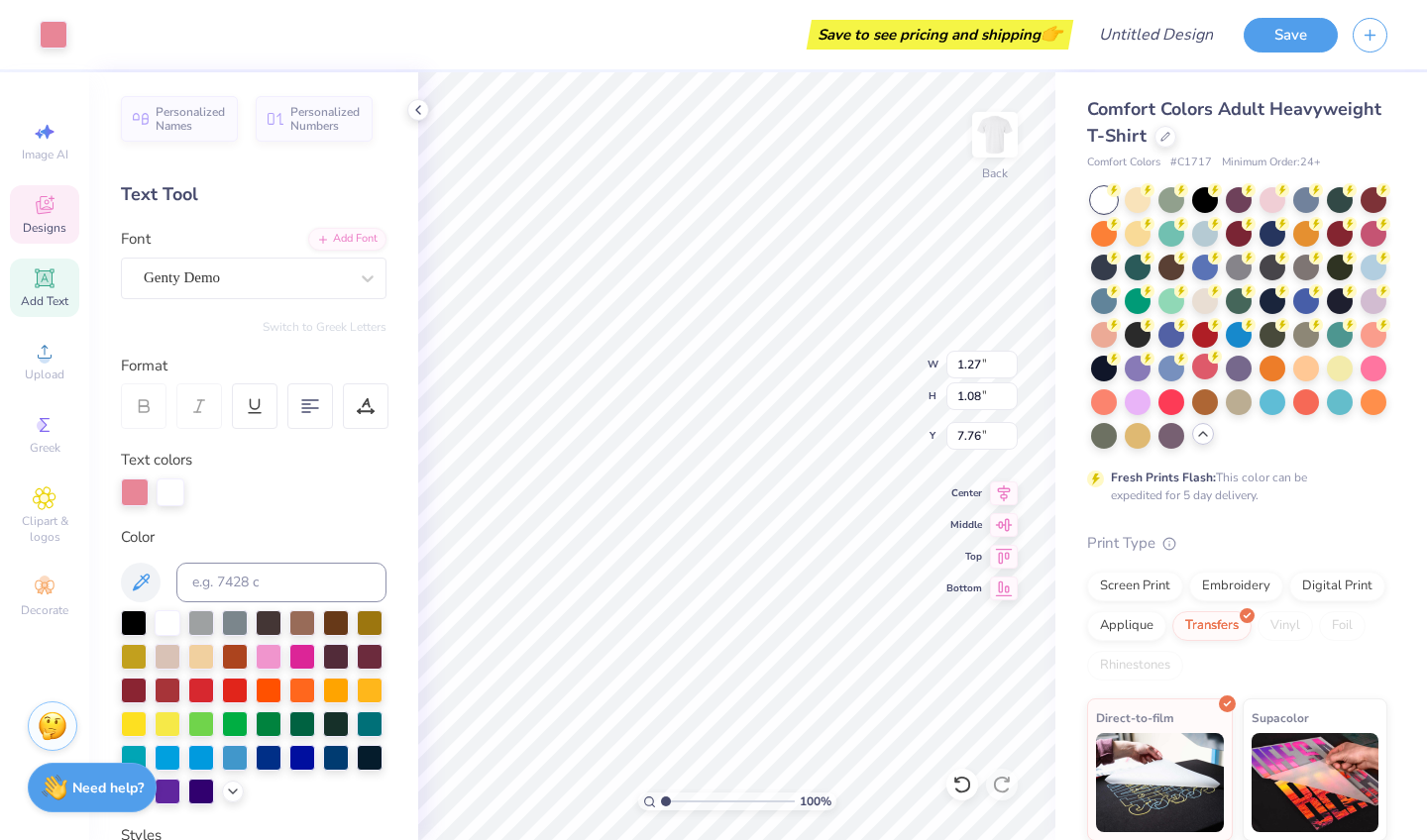 type on "8.12" 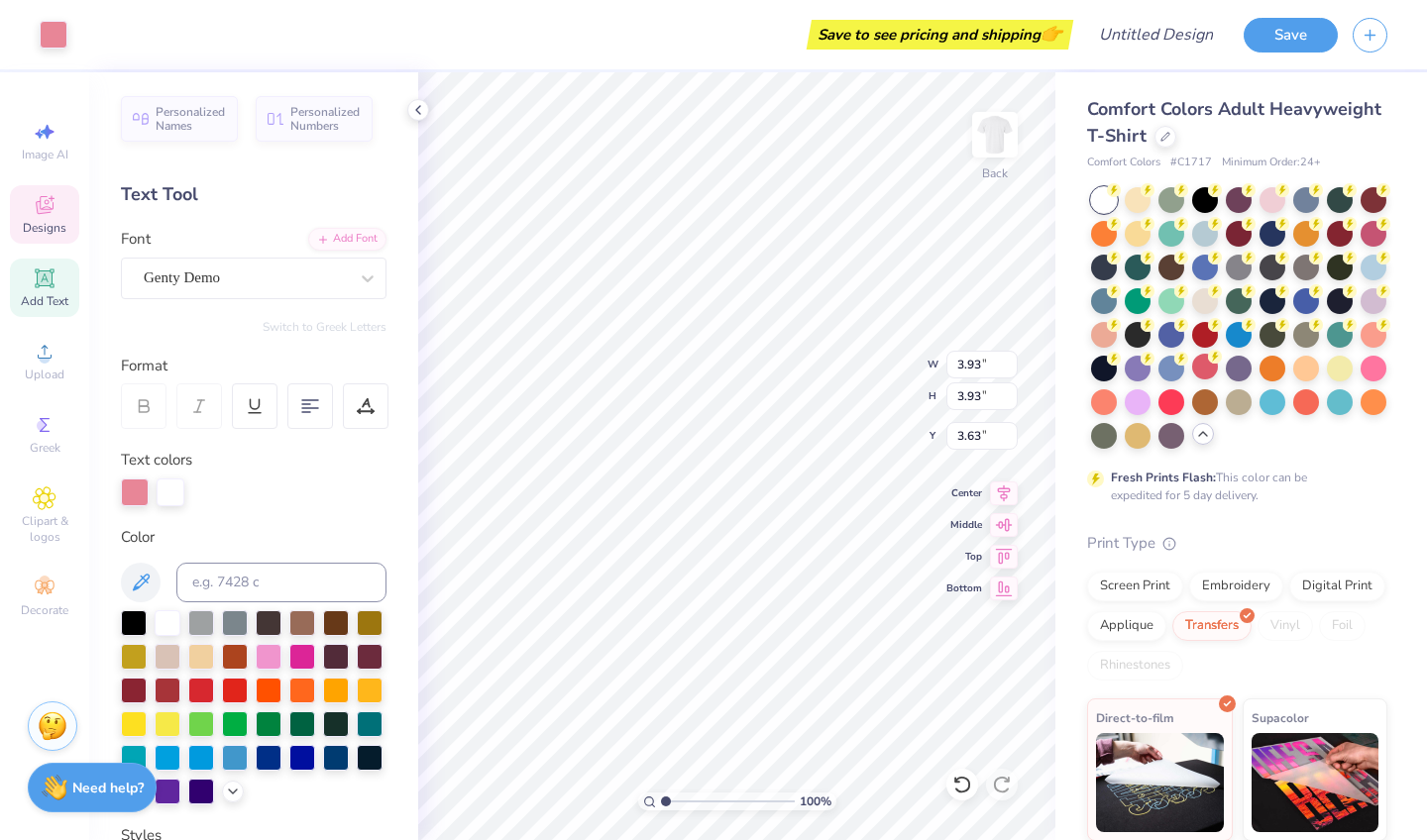 type on "3.65" 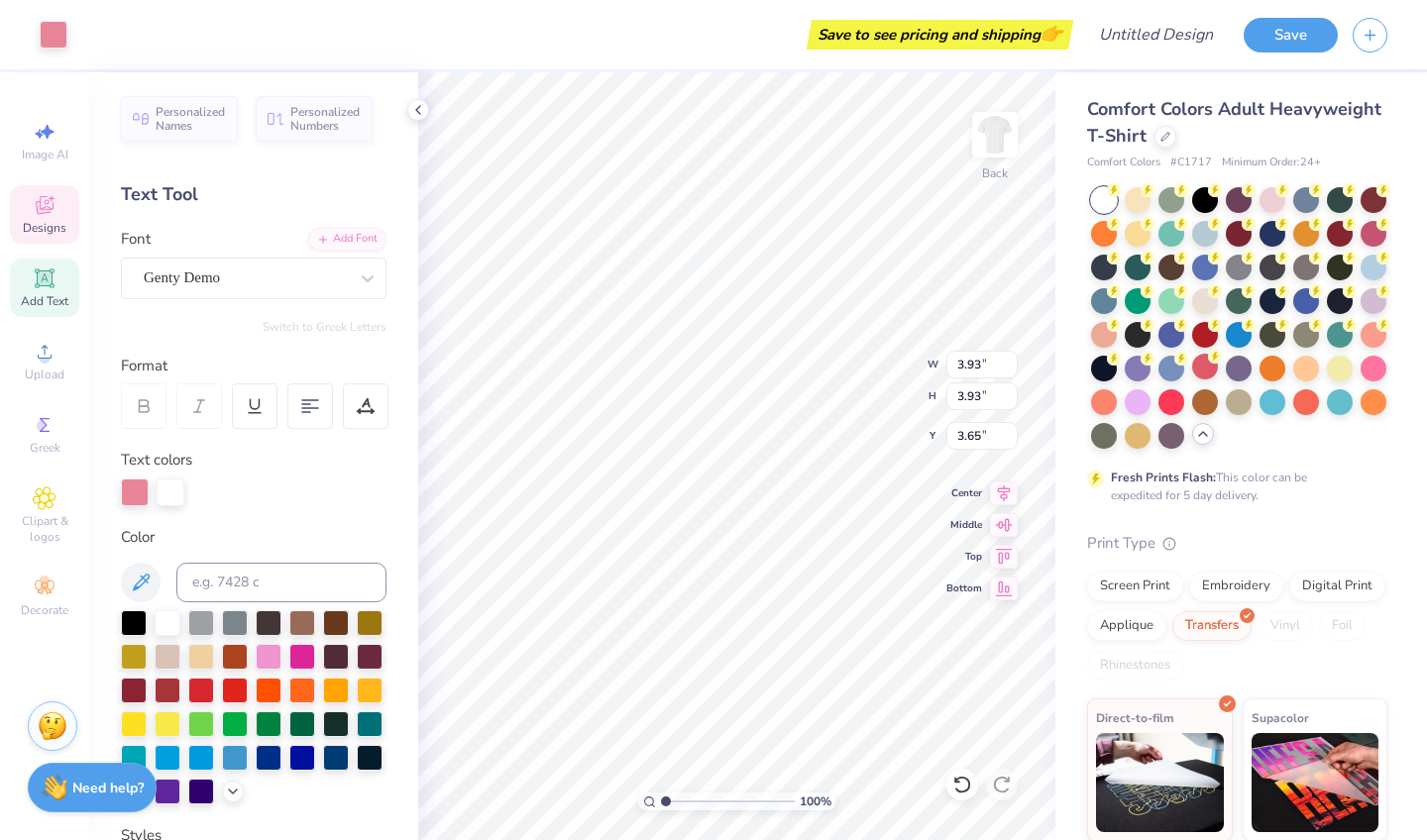 type on "3.89" 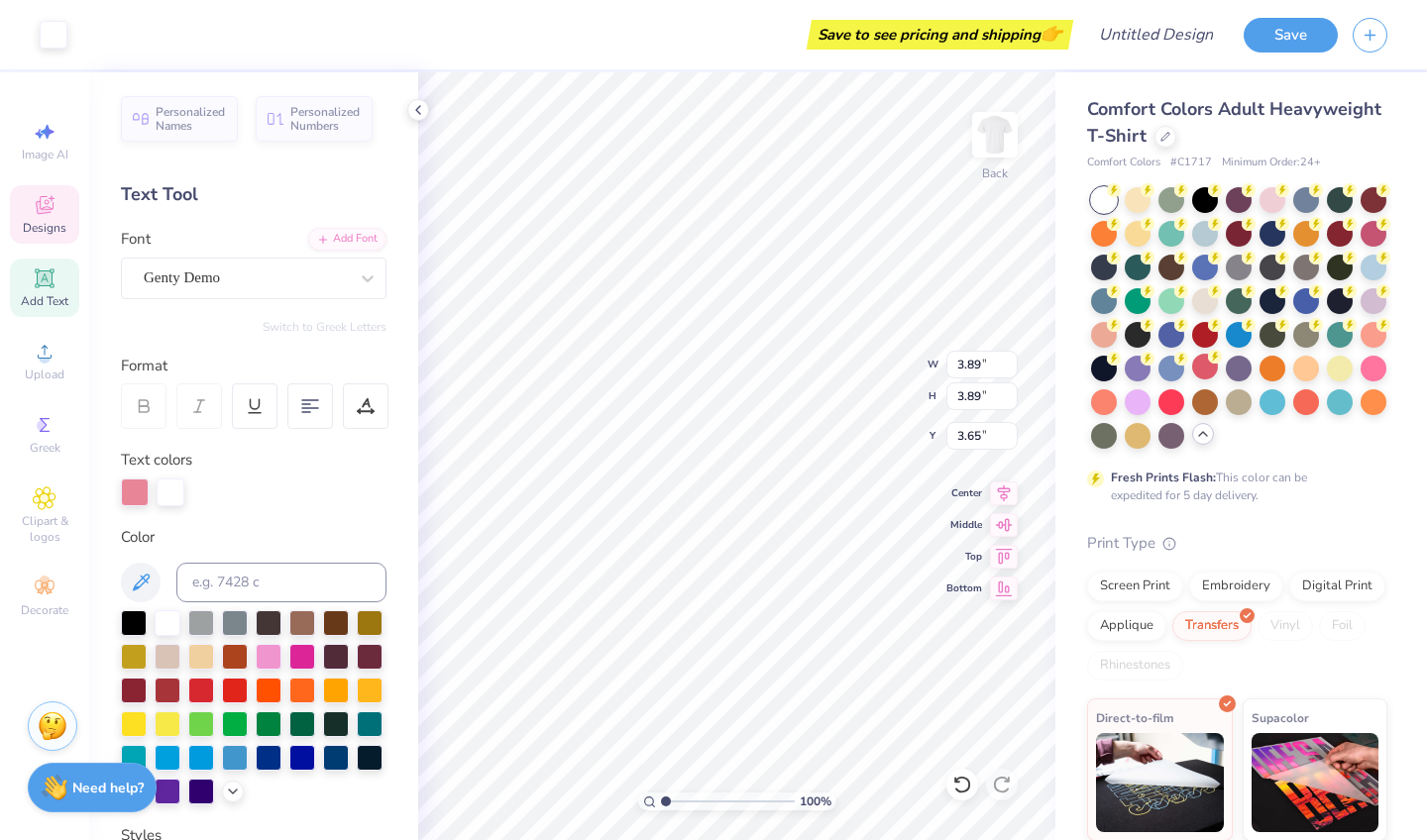 type on "3.70" 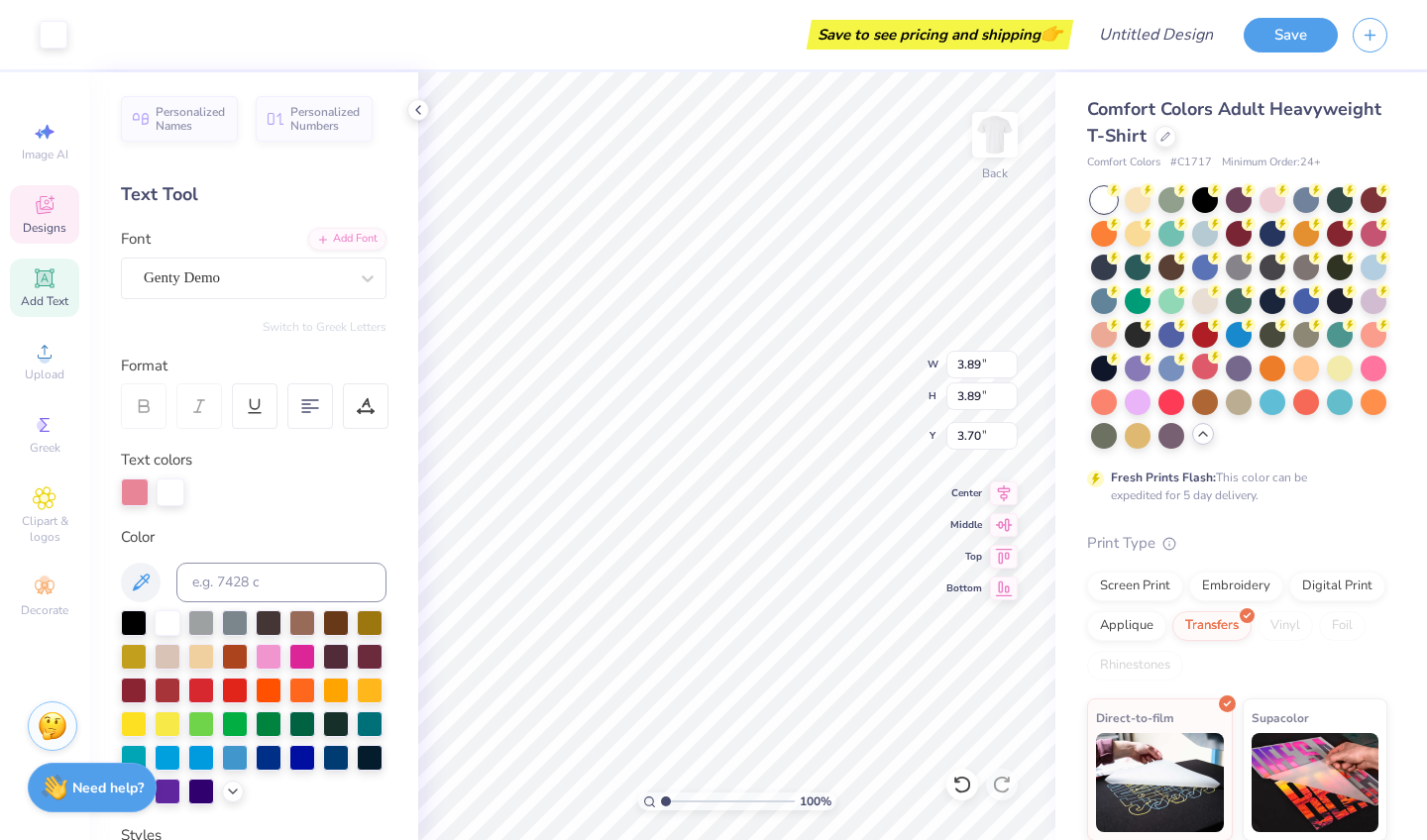 type on "7.45" 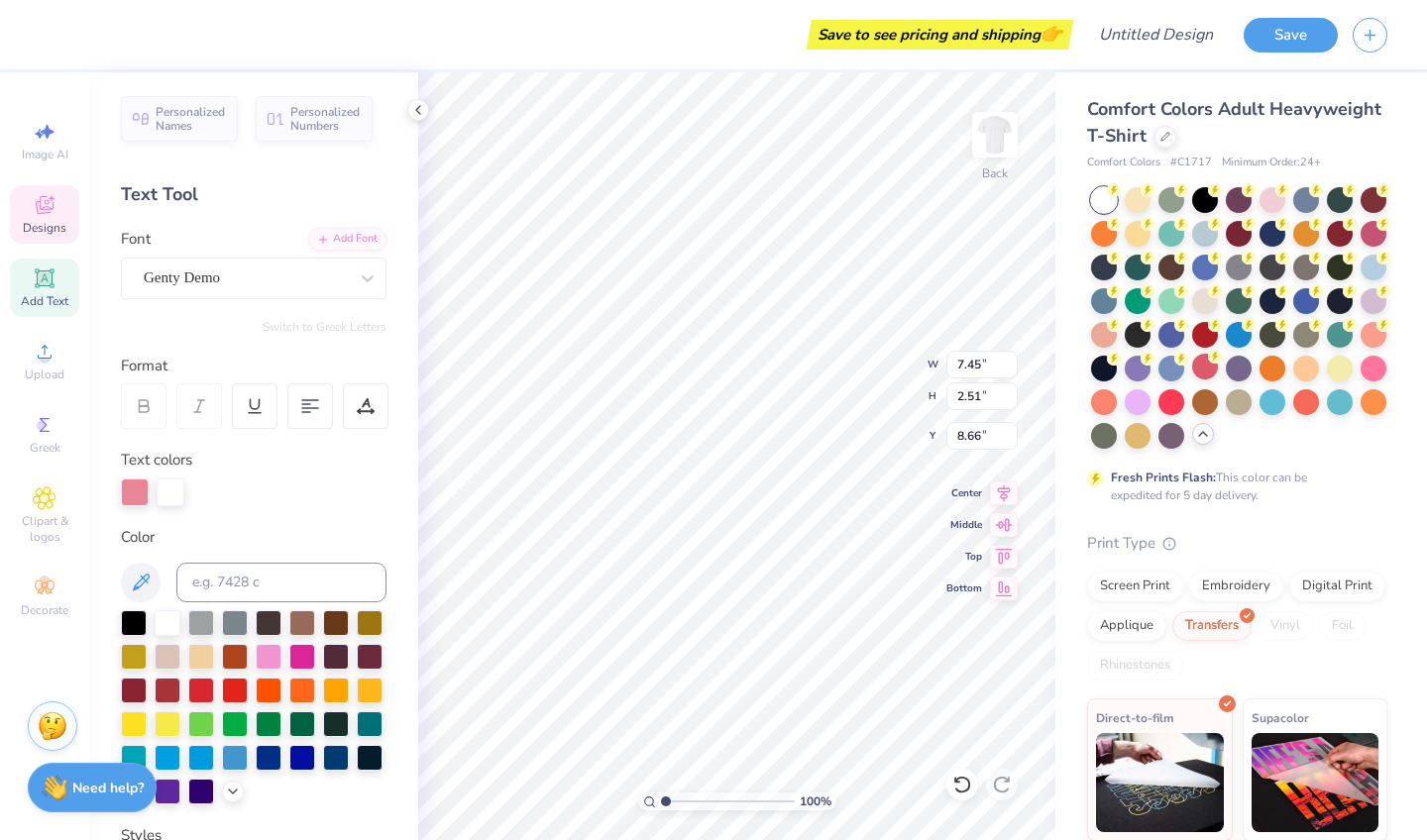 type on "5.62" 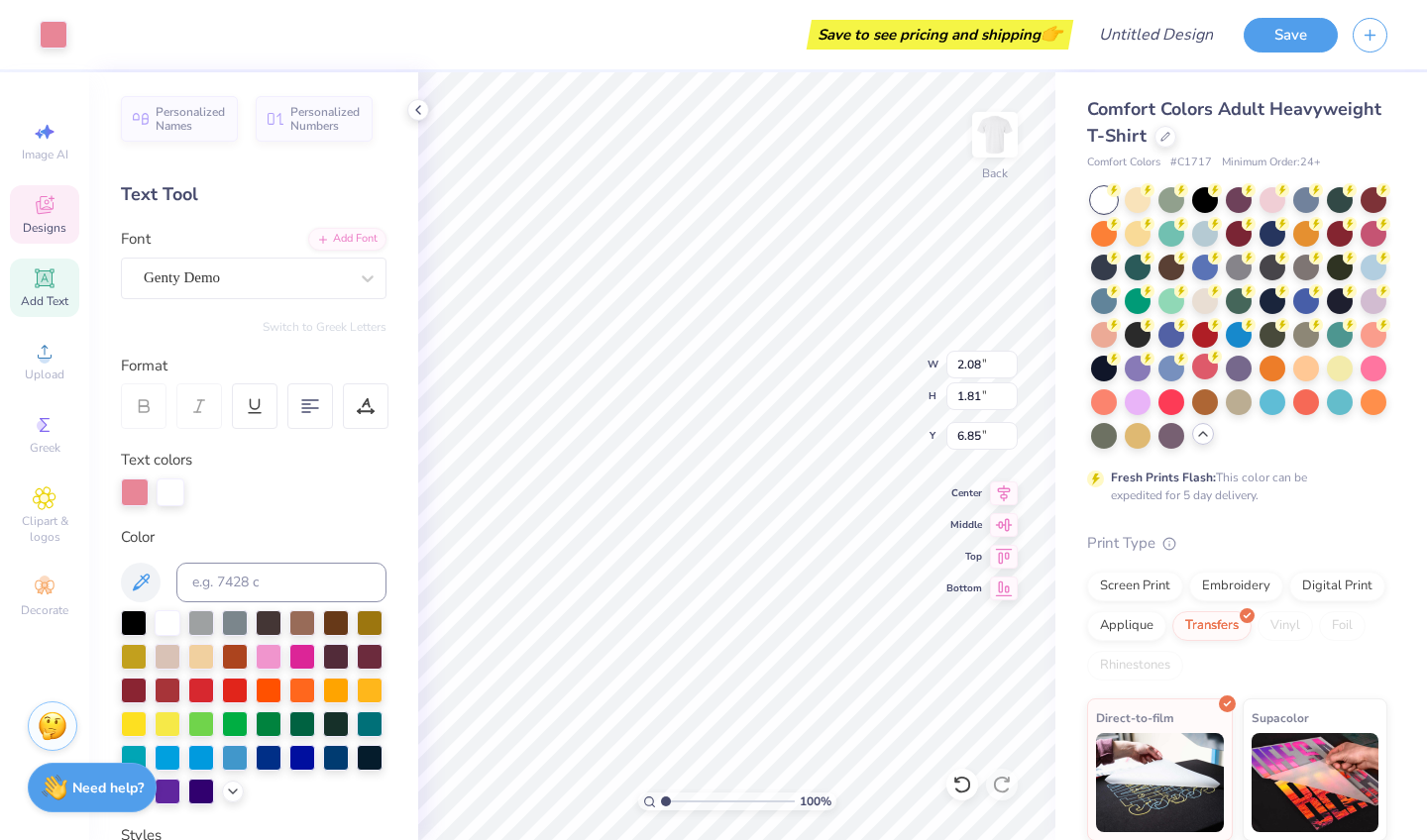 type on "7.22" 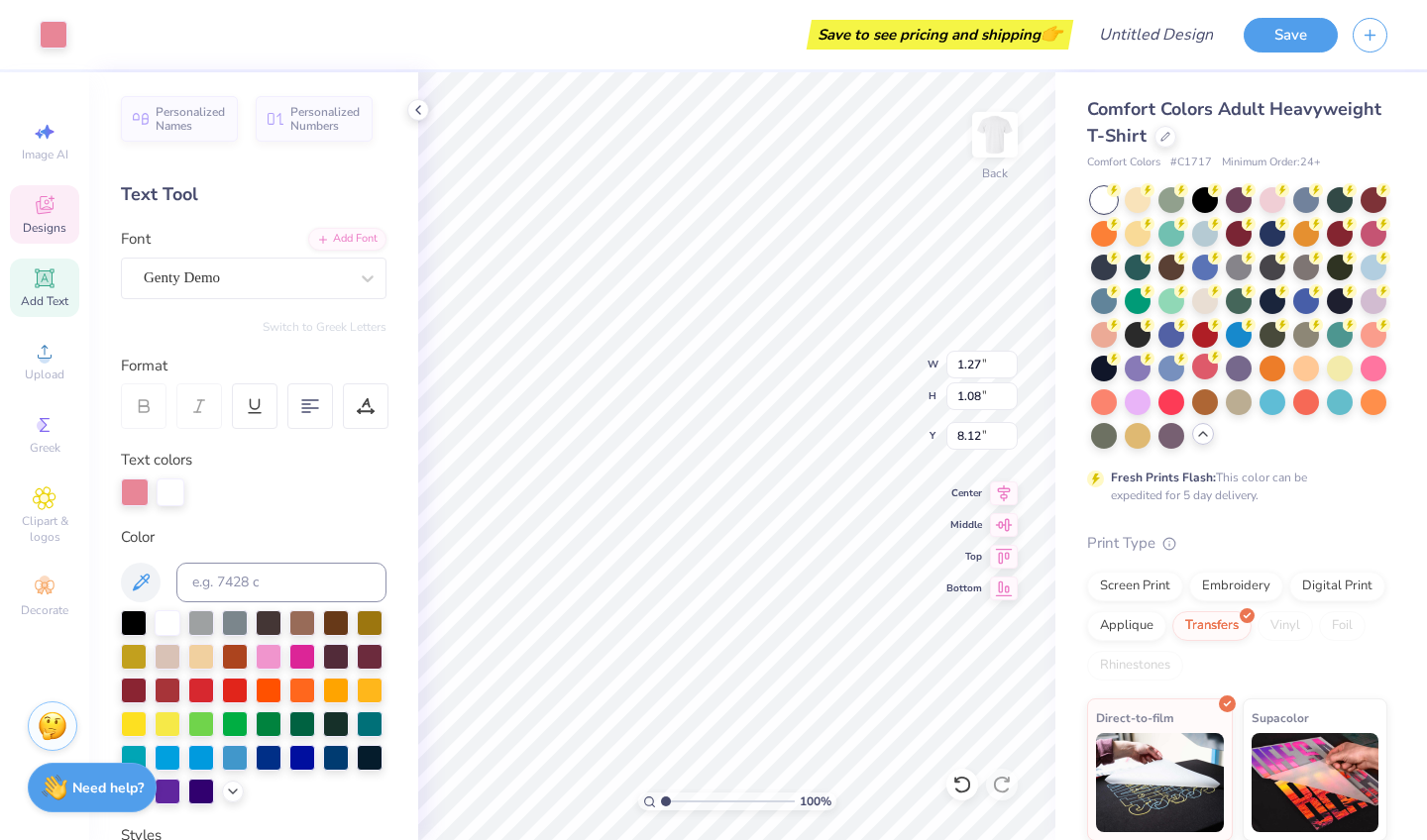 type on "8.49" 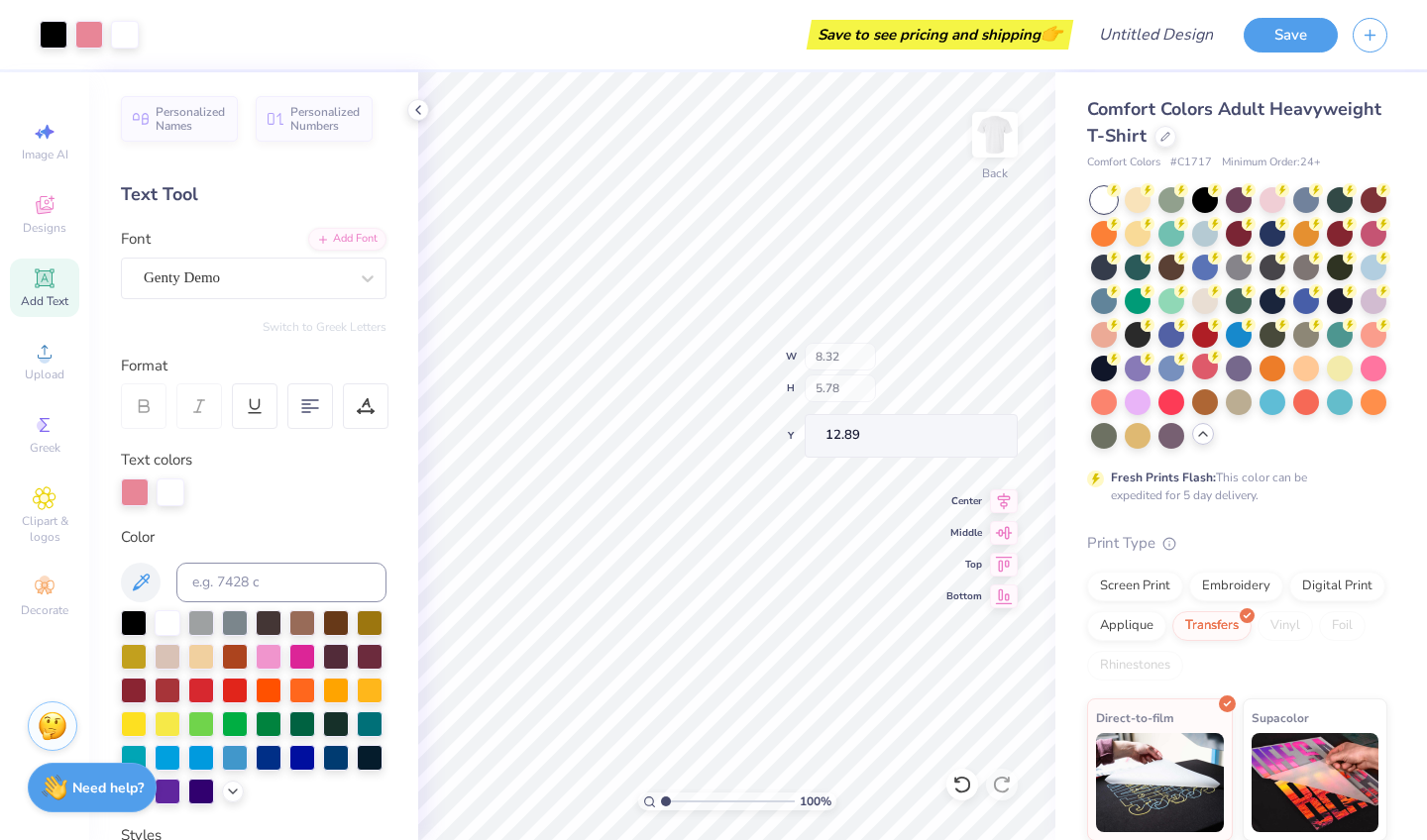 type on "5.36" 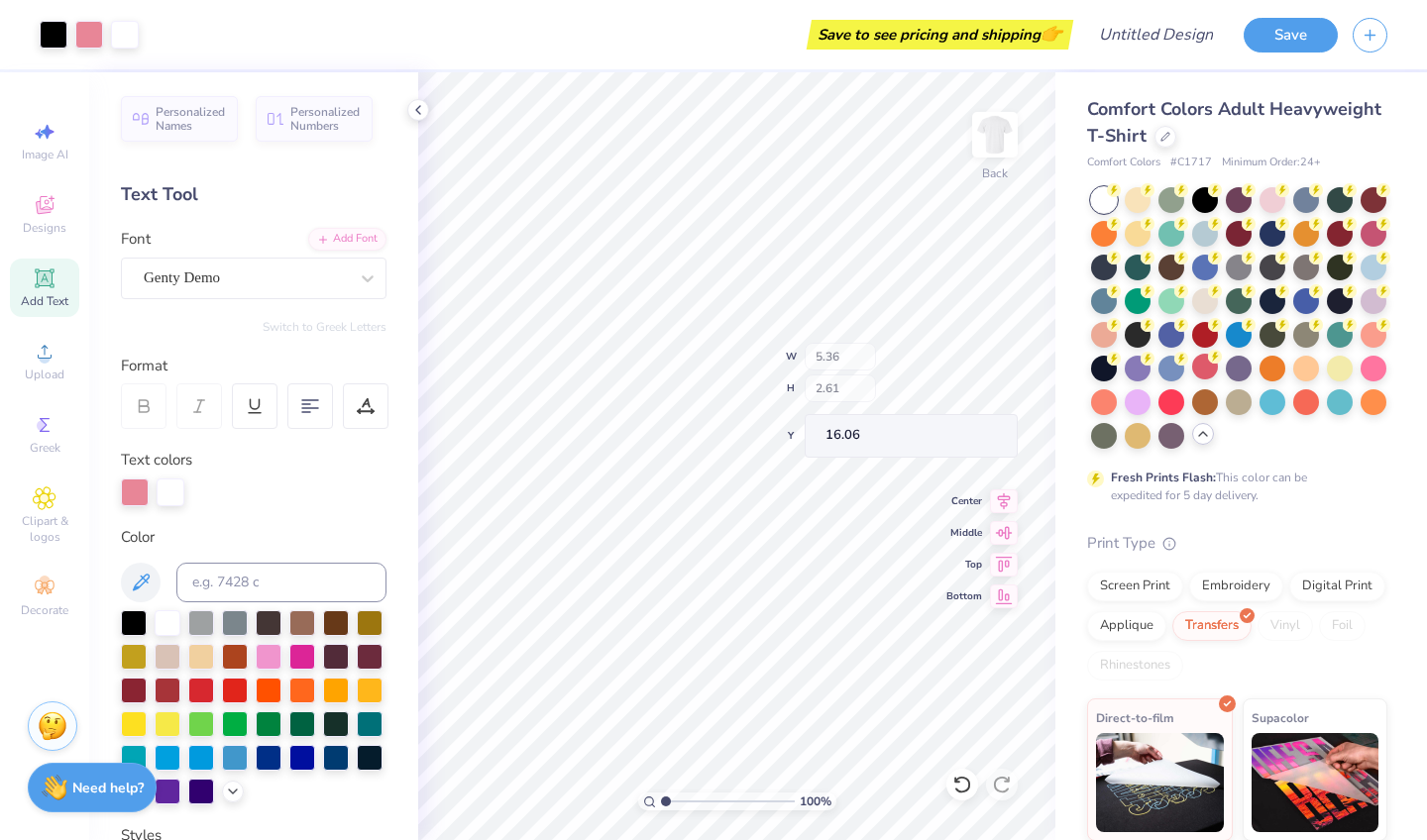 type on "3.89" 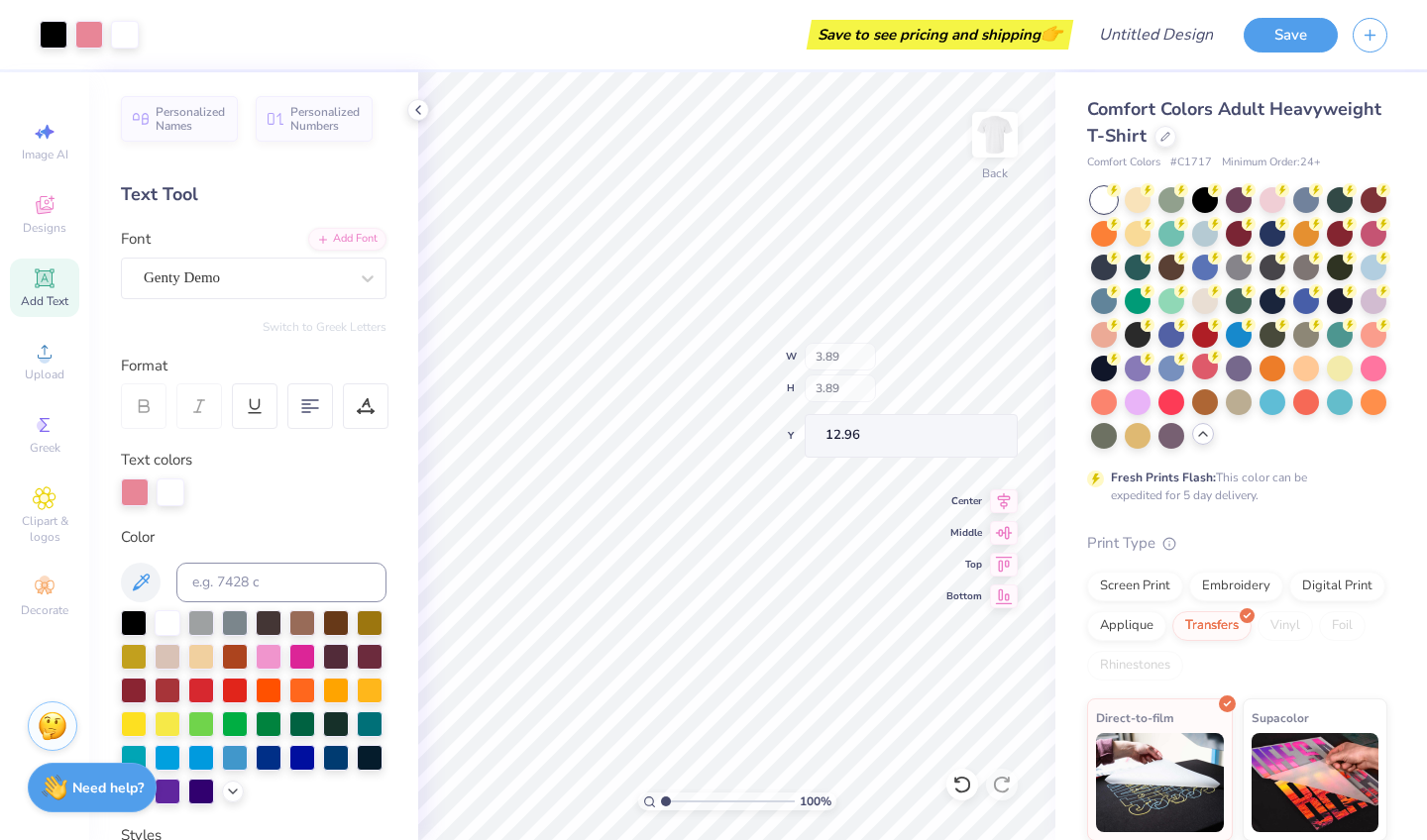type on "5.29" 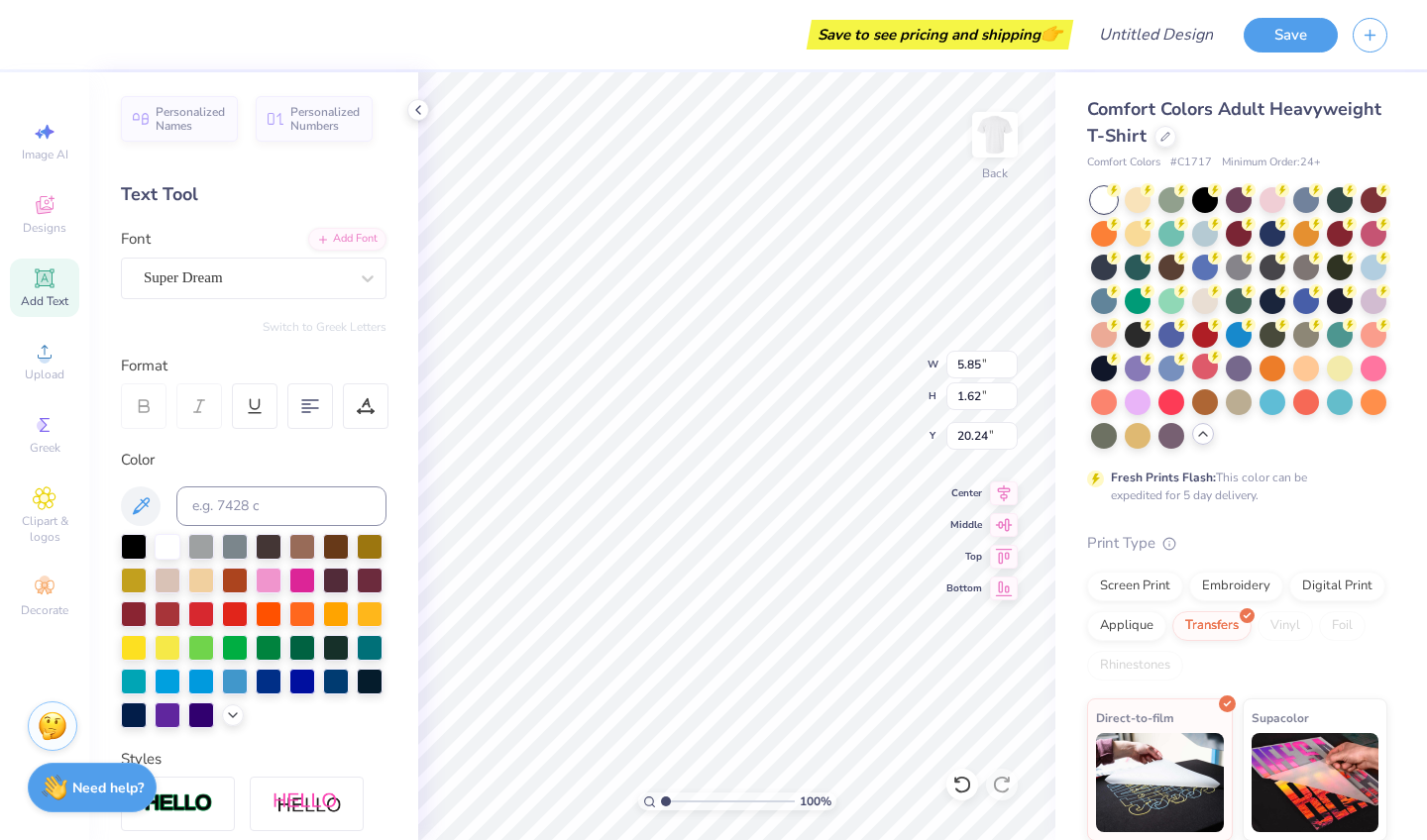type on "t" 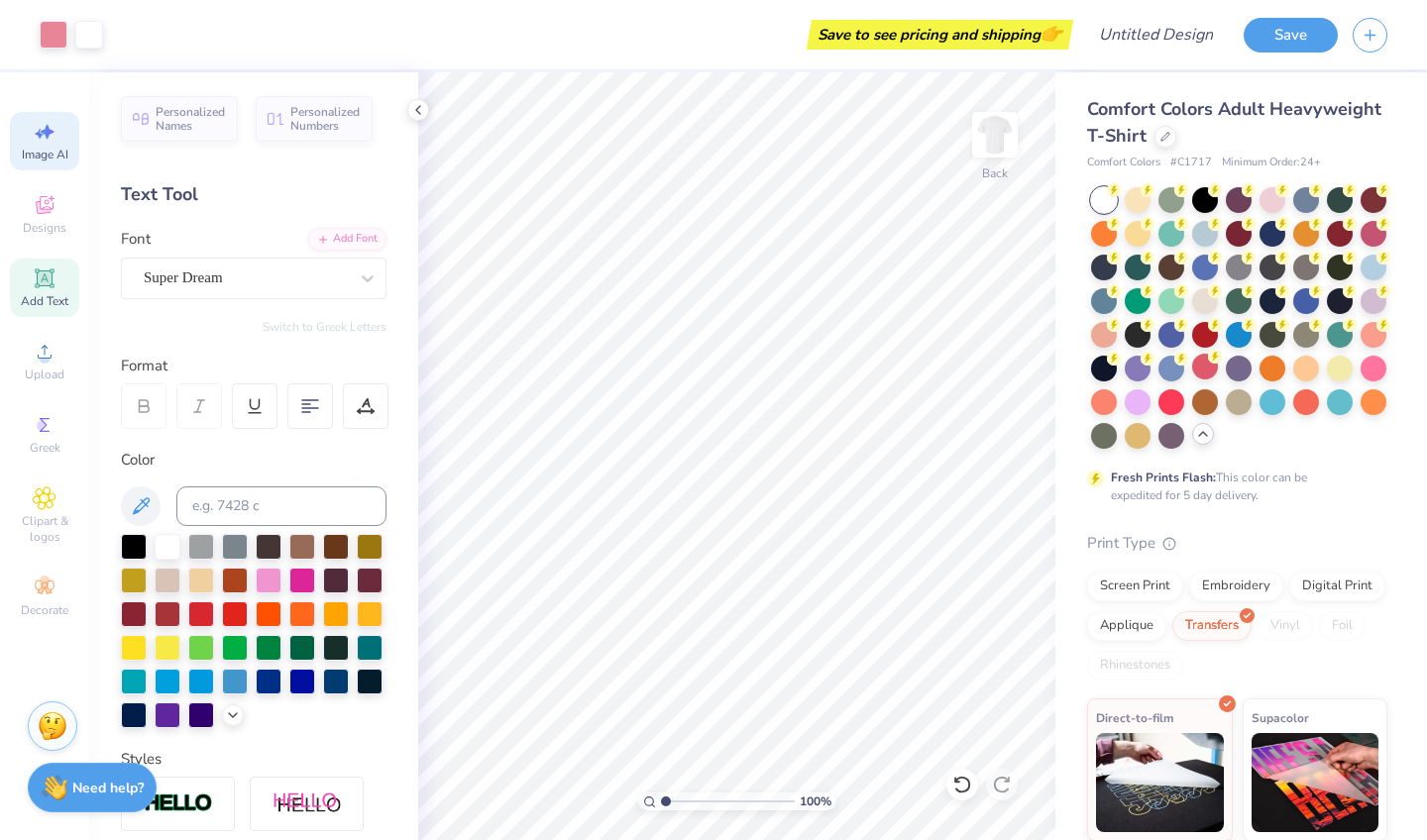 click 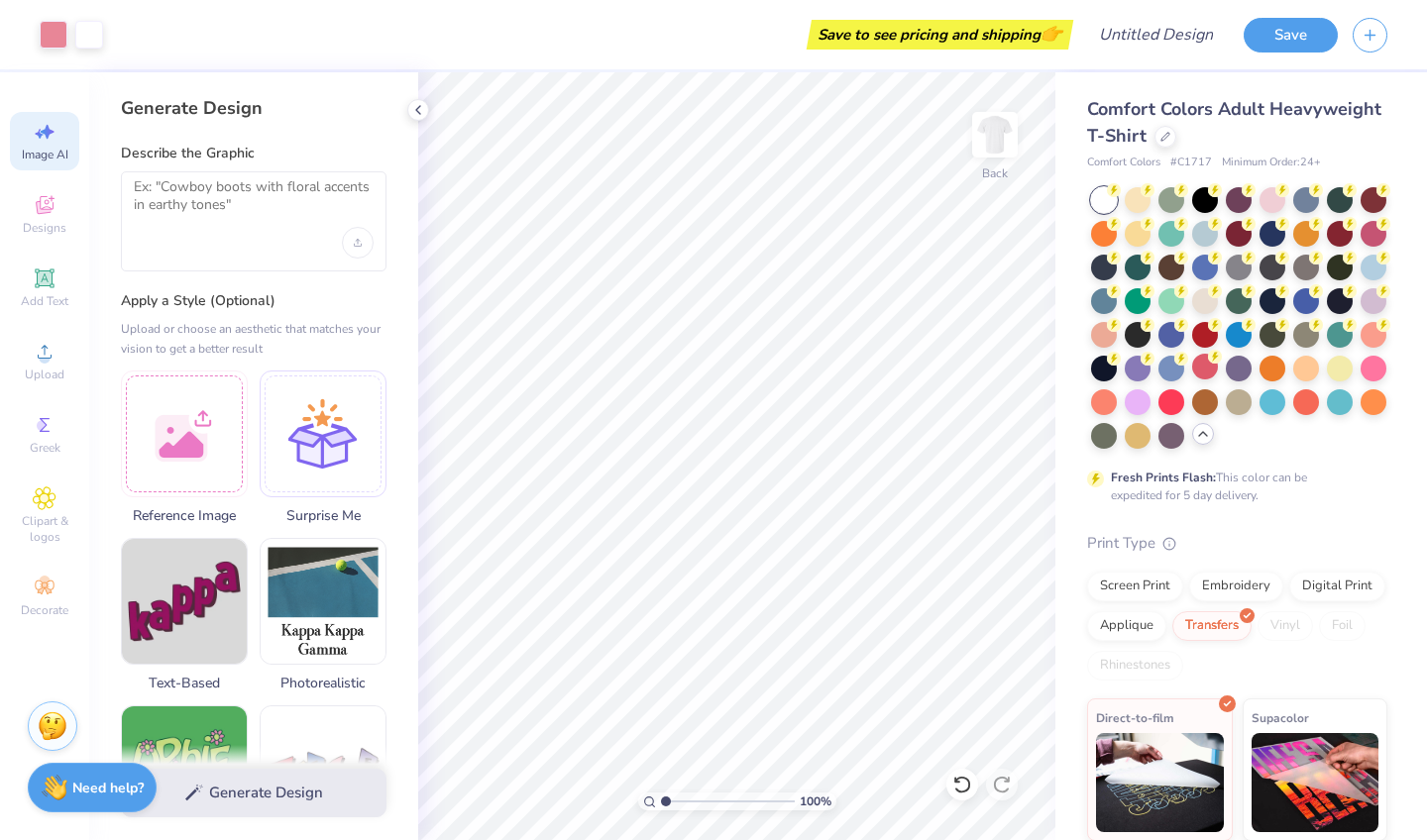 scroll, scrollTop: 0, scrollLeft: 0, axis: both 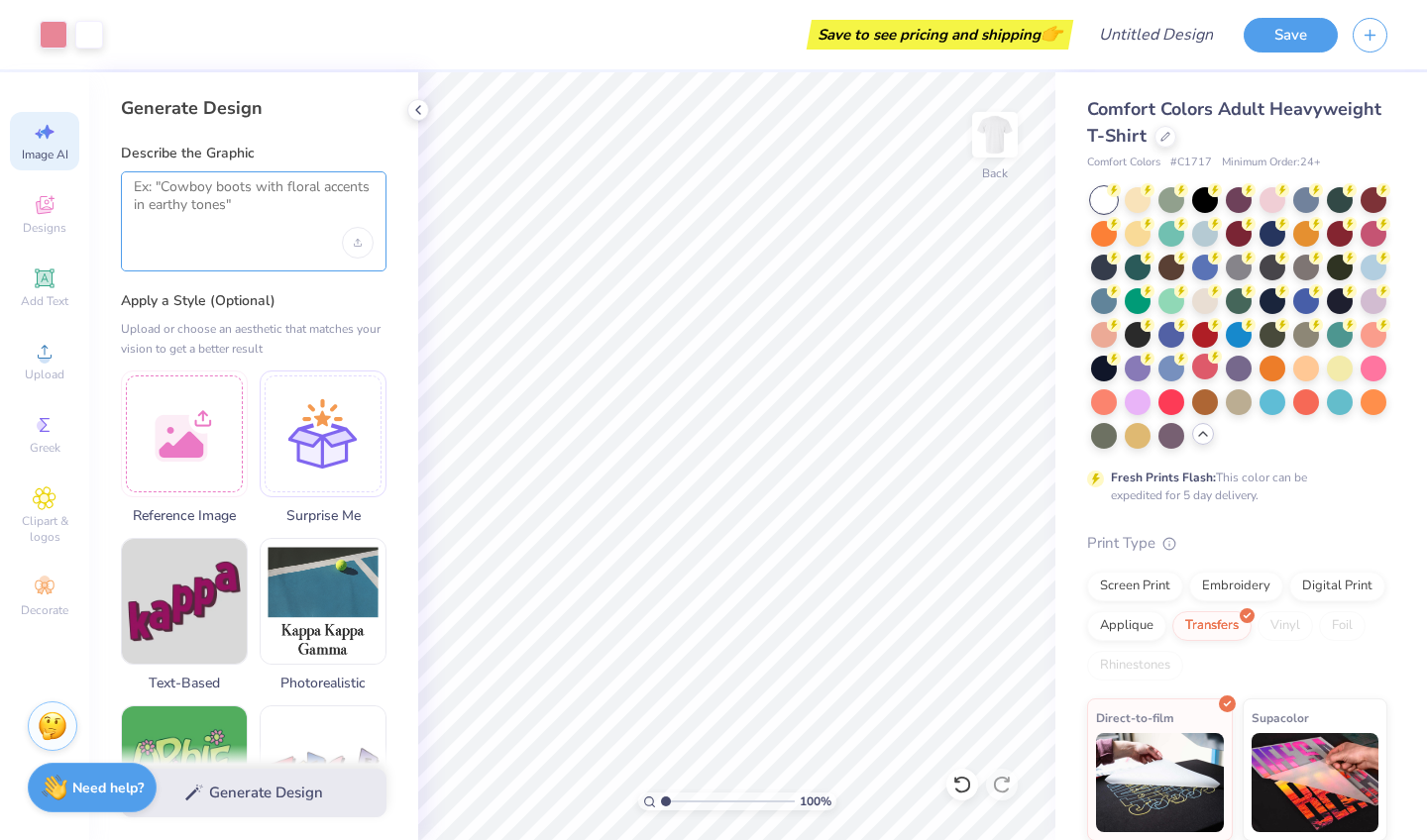click at bounding box center [254, 203] 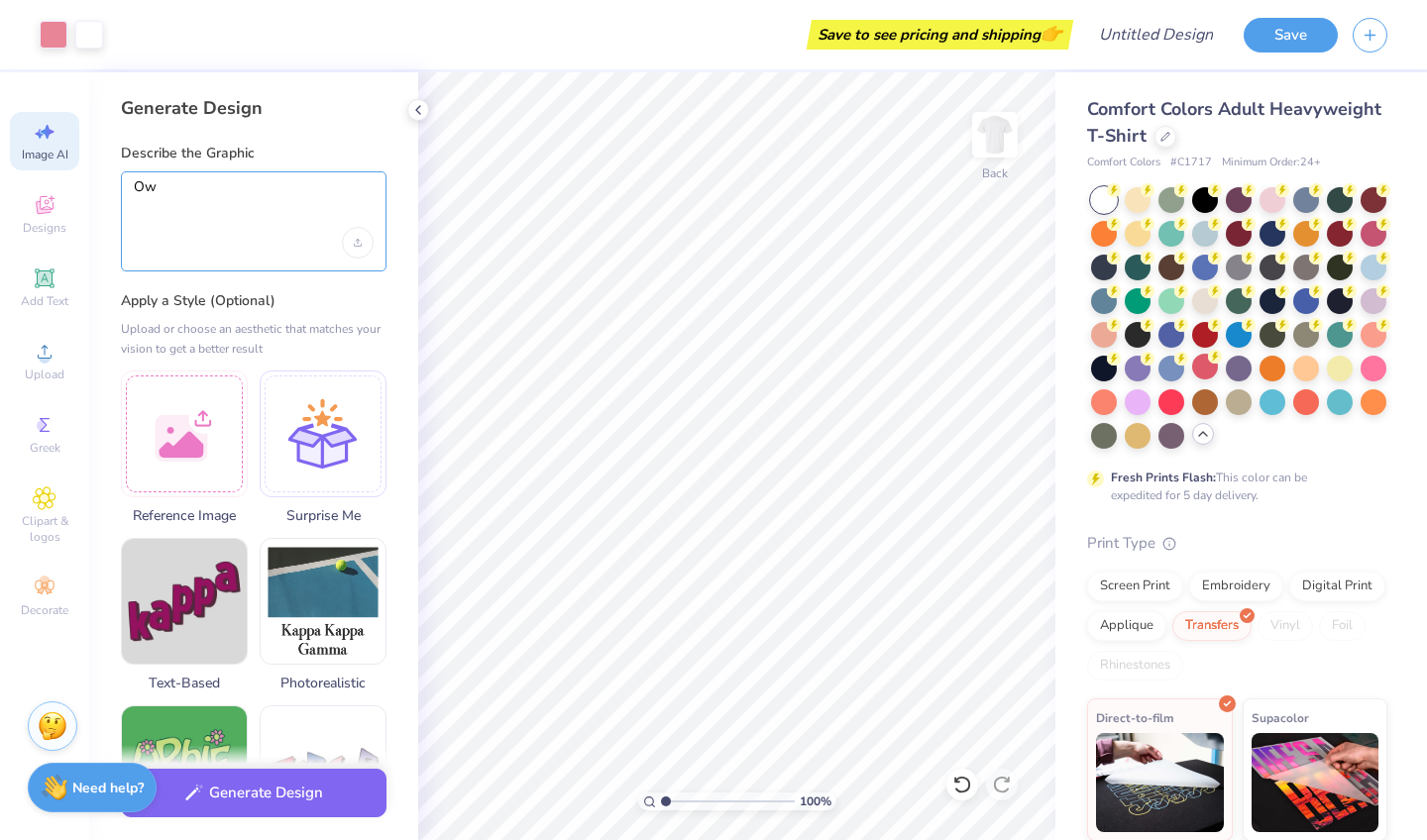 type on "O" 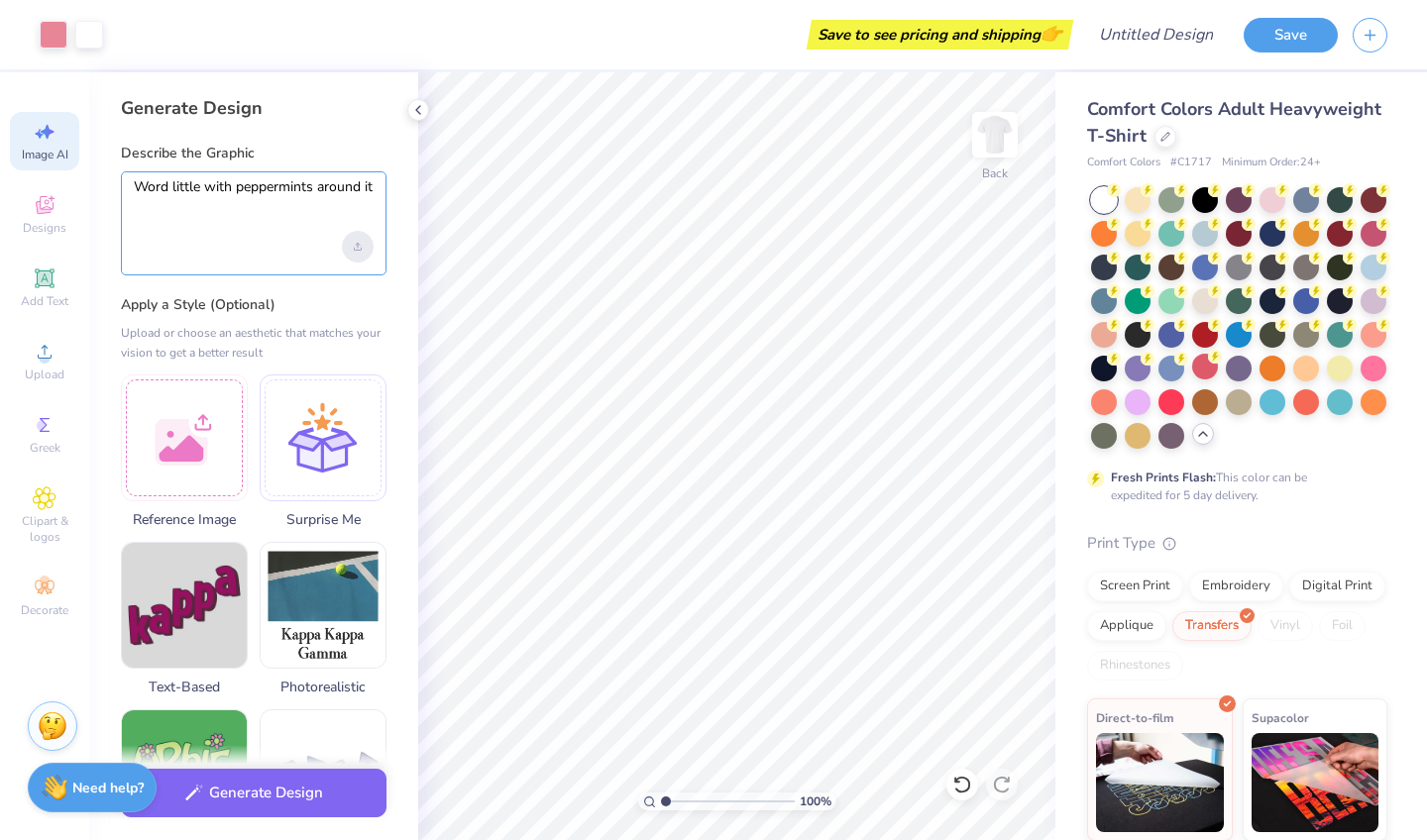 type on "Word little with peppermints around it" 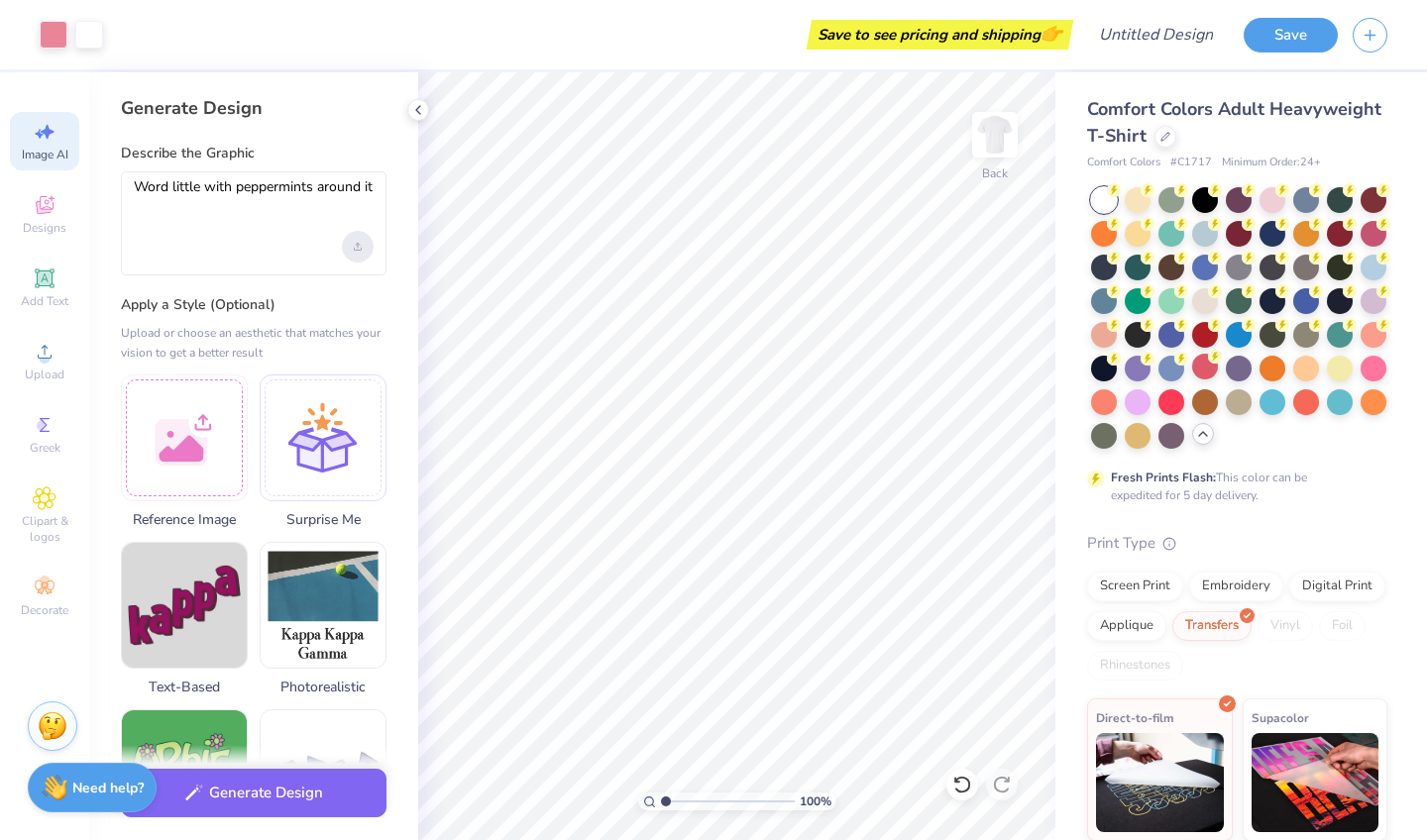 click 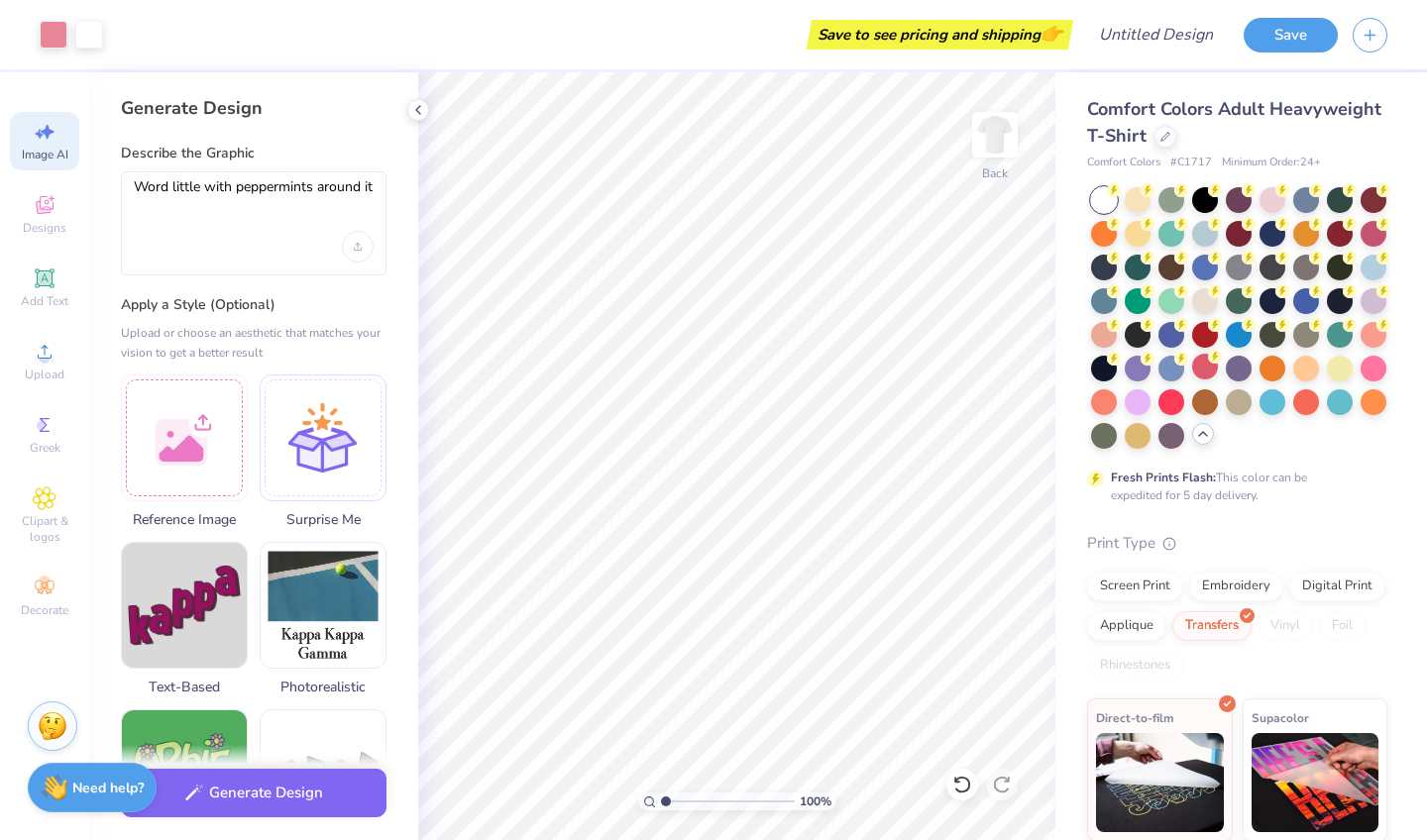 click on "Apply a Style (Optional)" at bounding box center [254, 305] 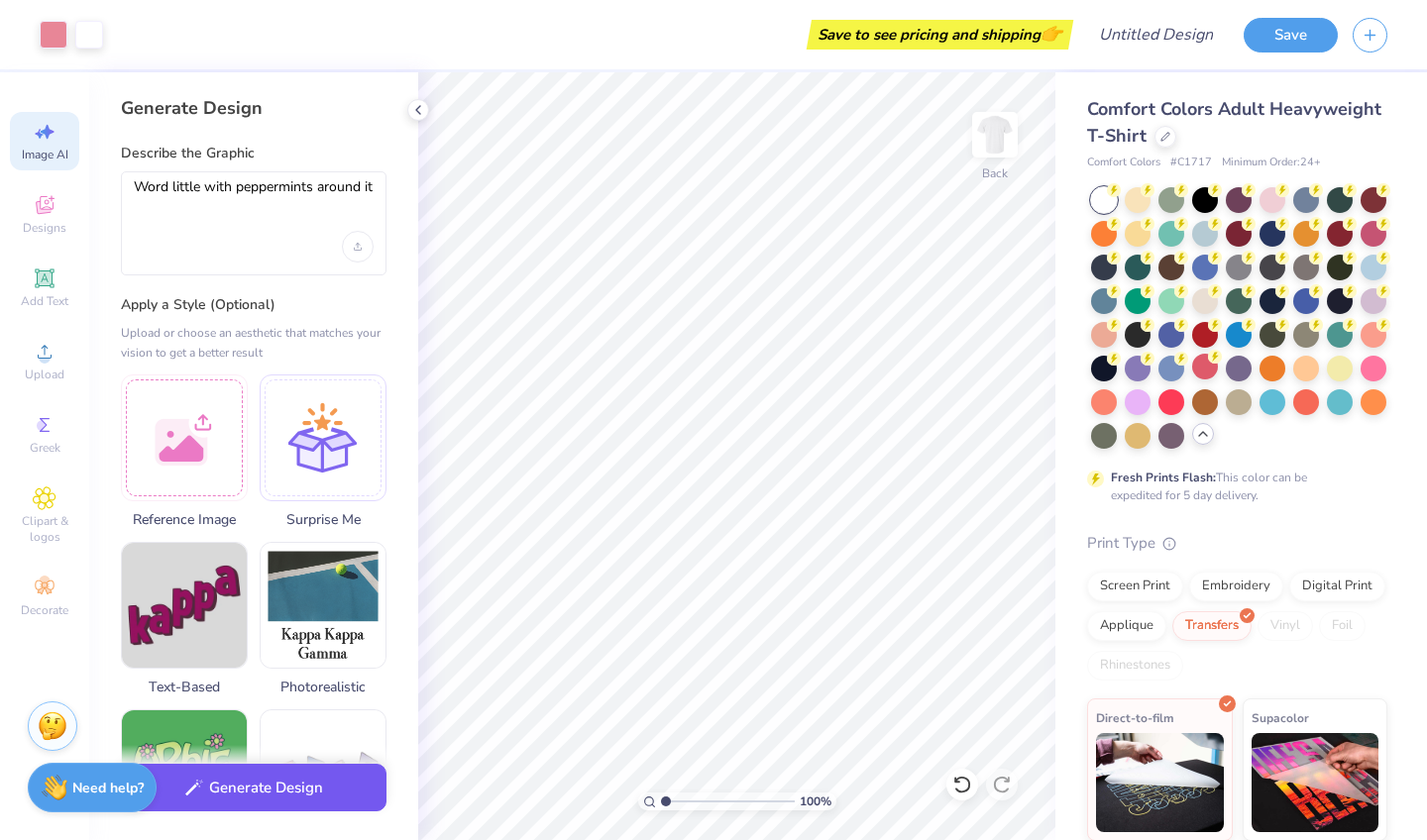 click on "Generate Design" at bounding box center (254, 788) 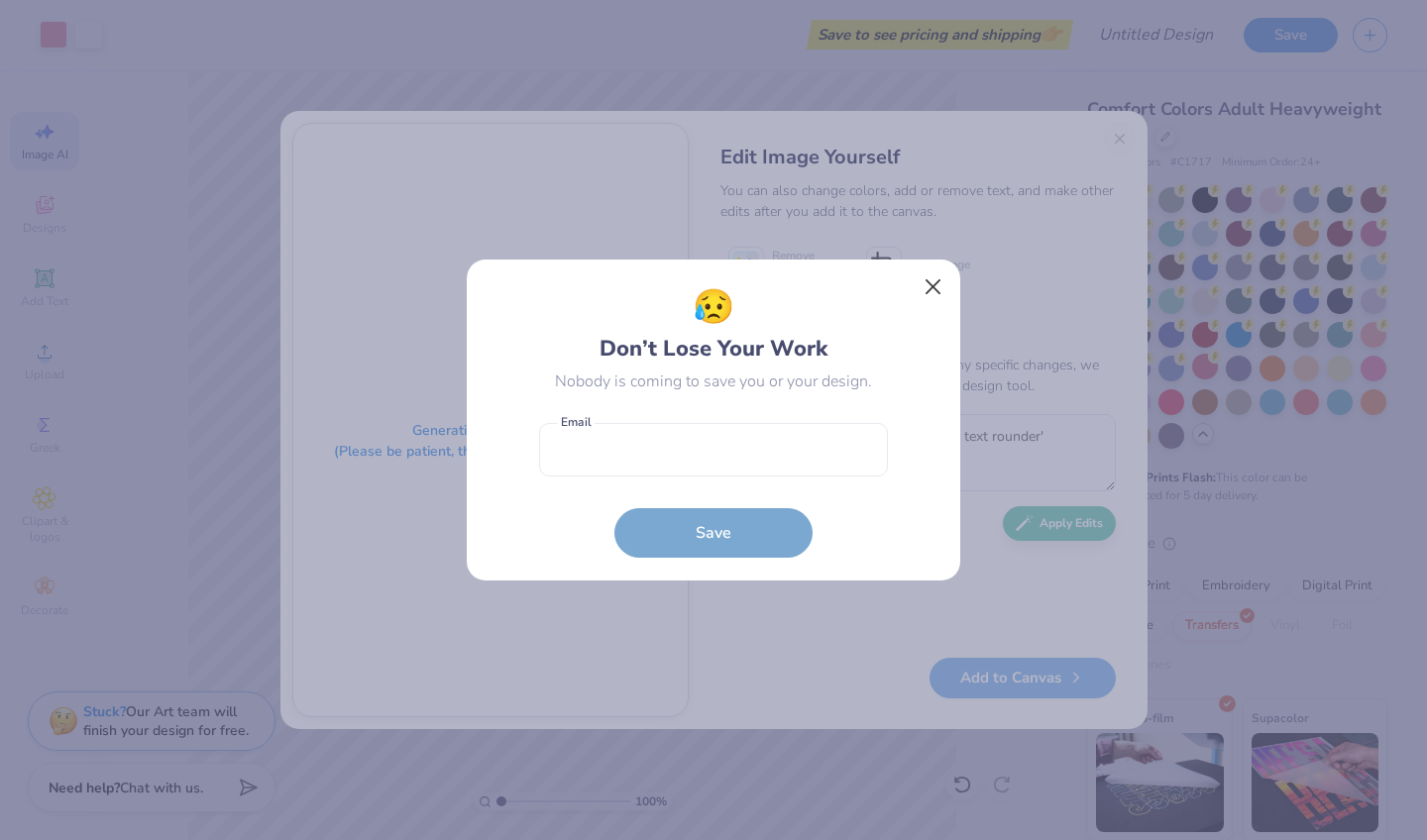 click at bounding box center [933, 287] 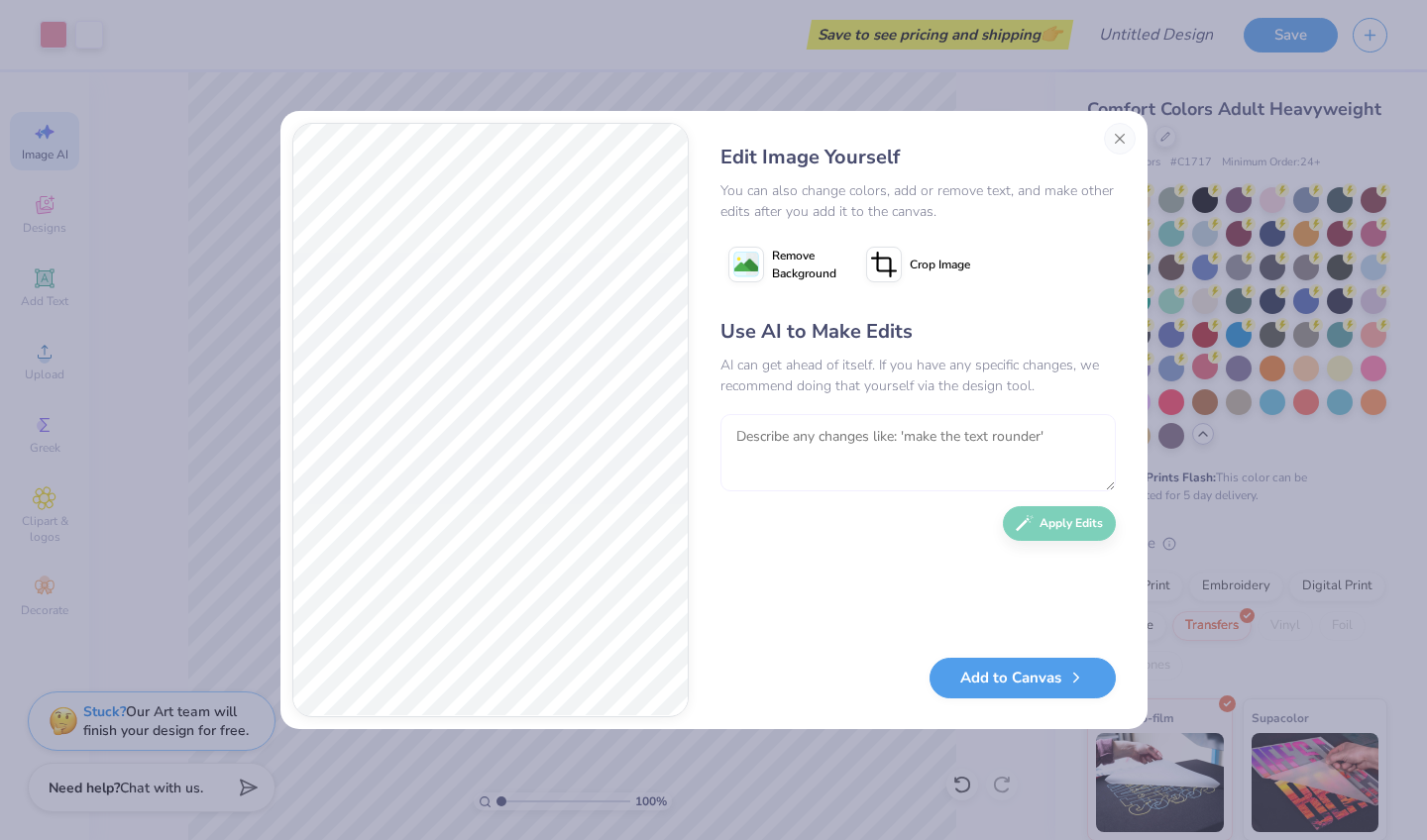 click at bounding box center (918, 453) 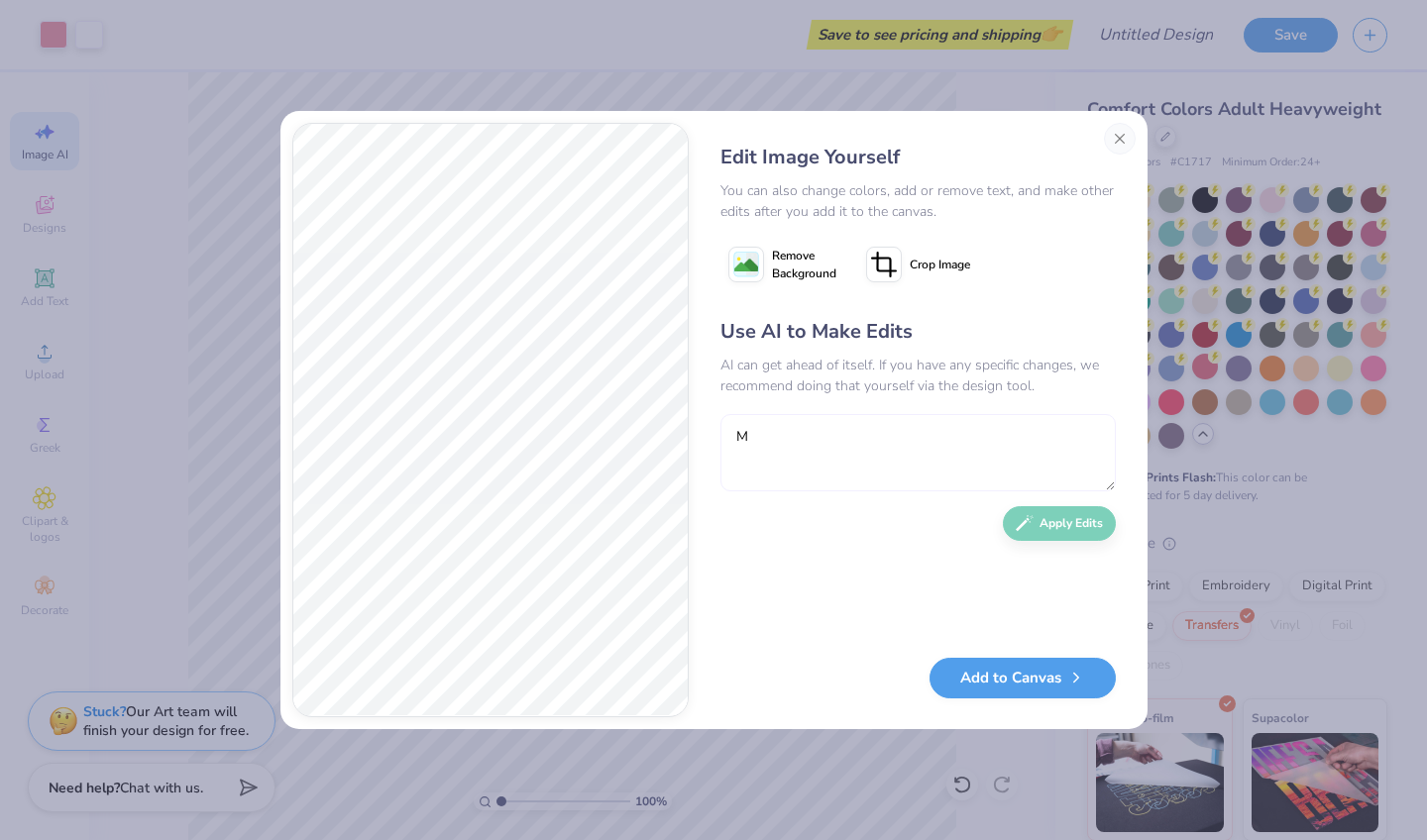 click on "M" at bounding box center [918, 453] 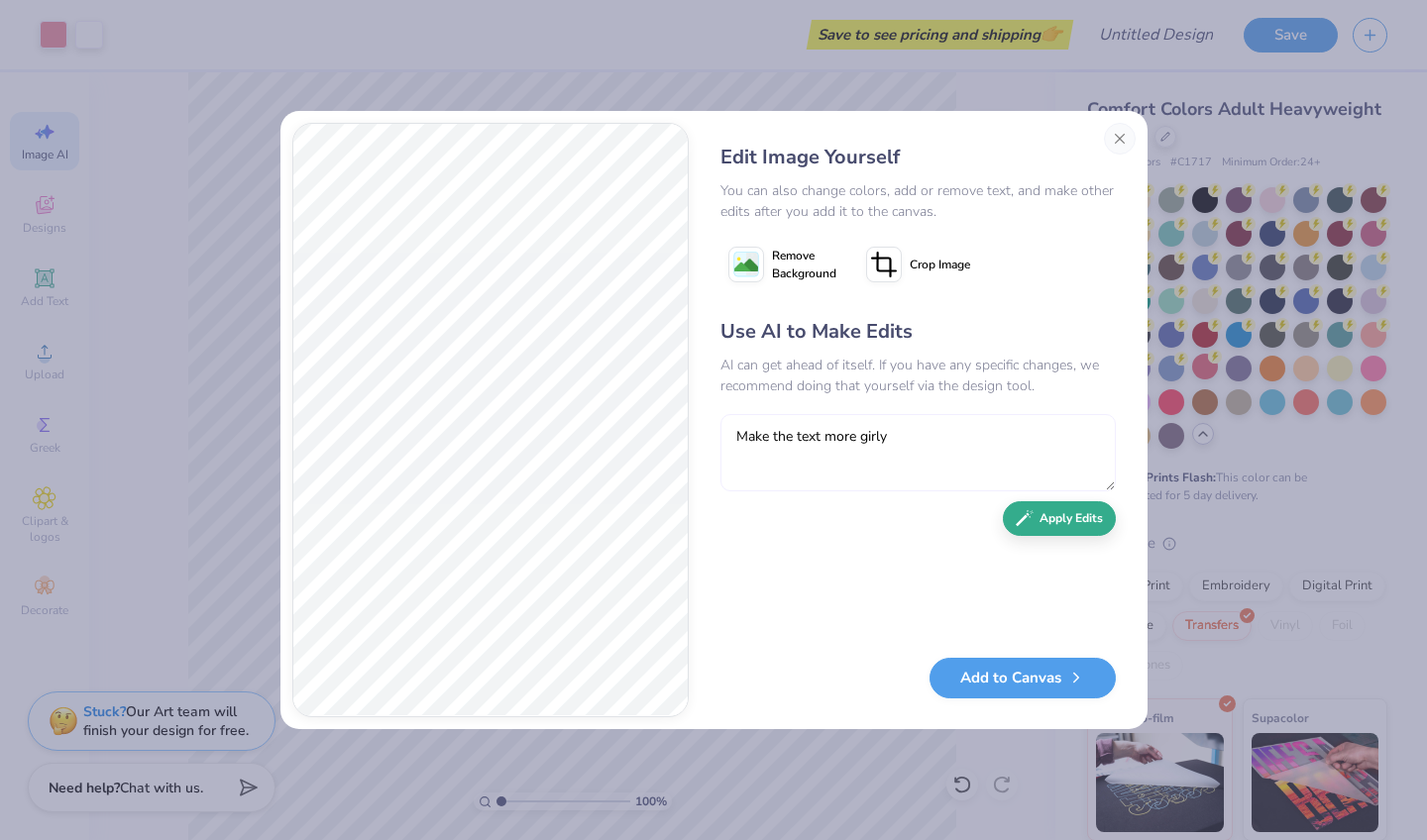 type on "Make the text more girly" 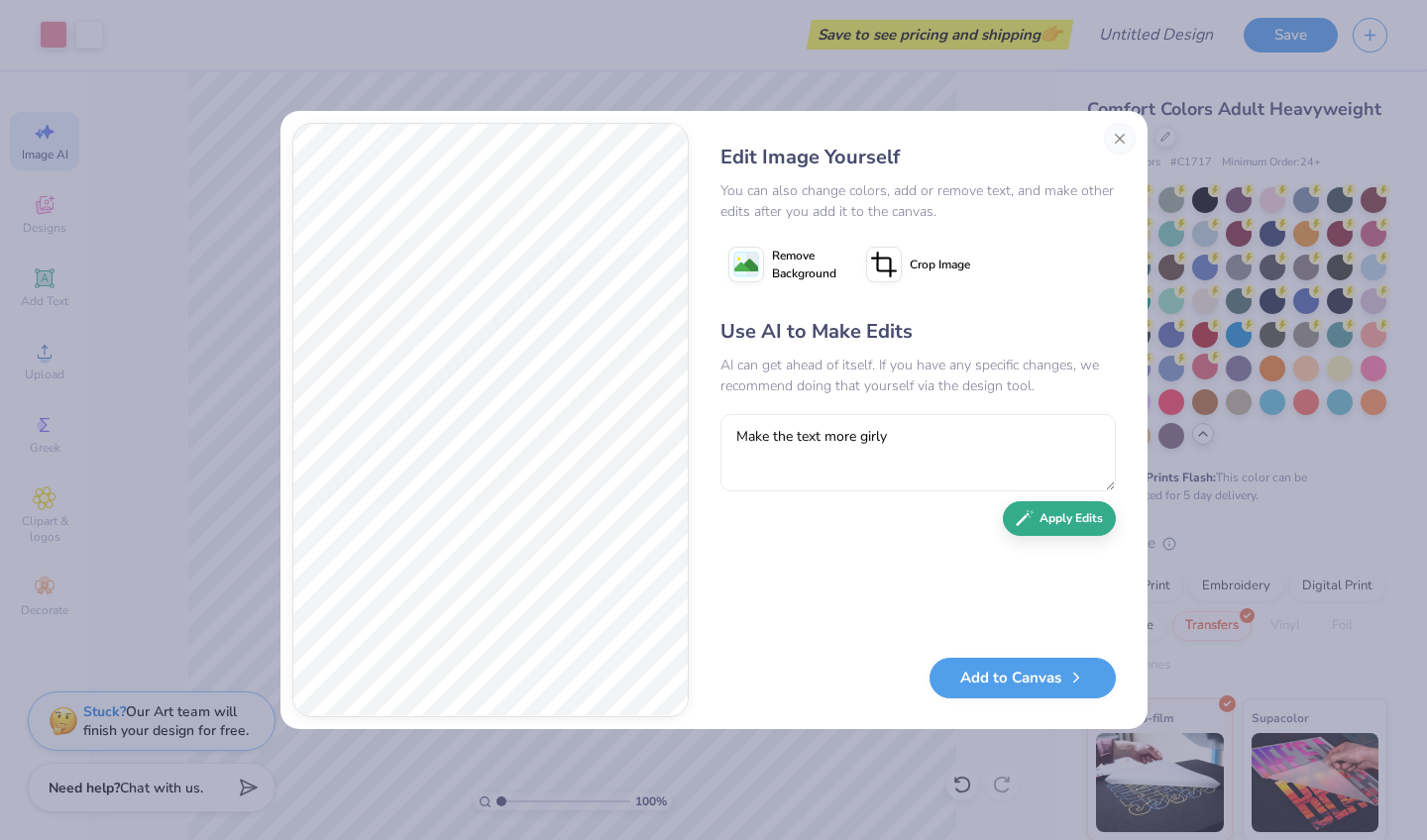 click on "Apply Edits" at bounding box center [1059, 518] 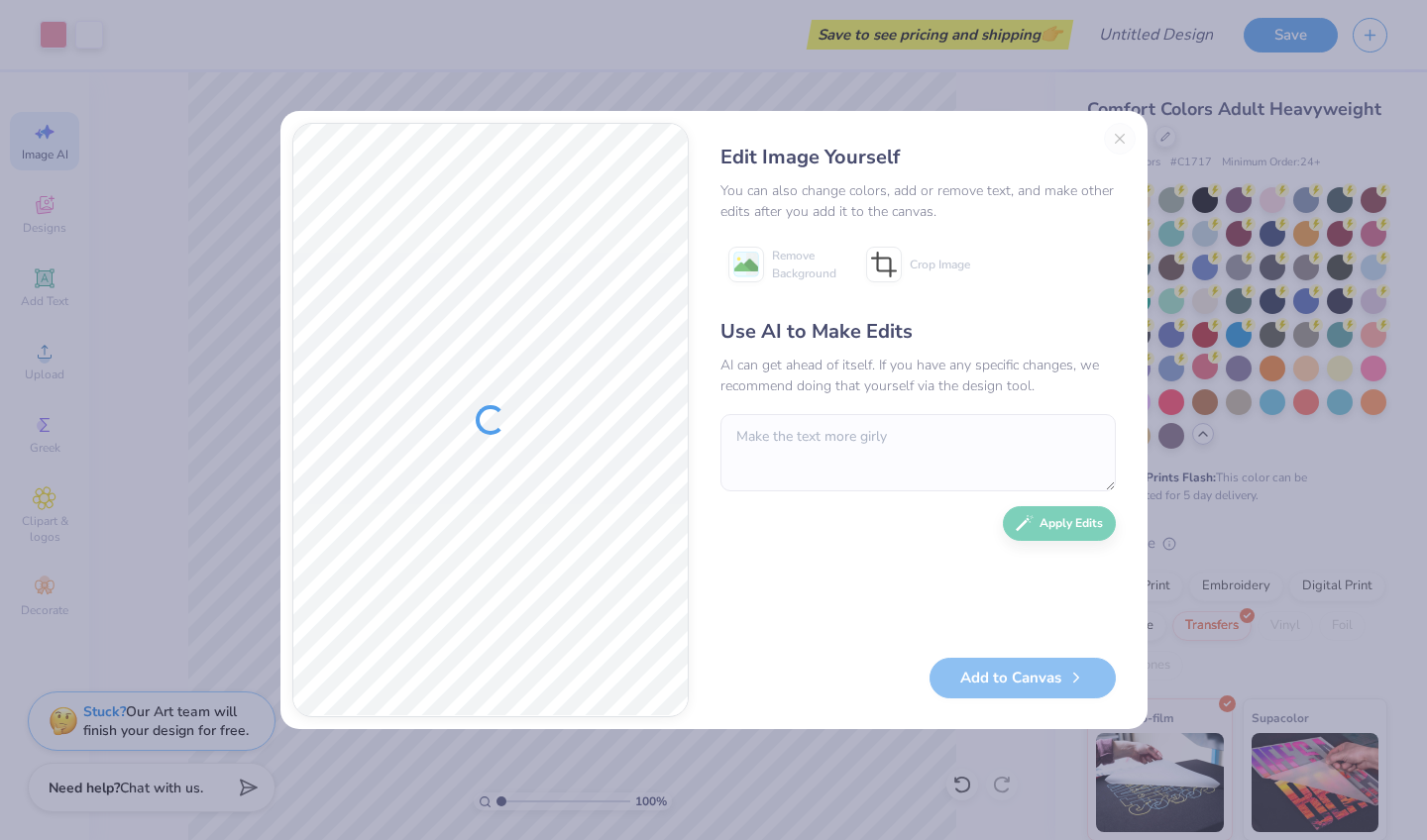 type 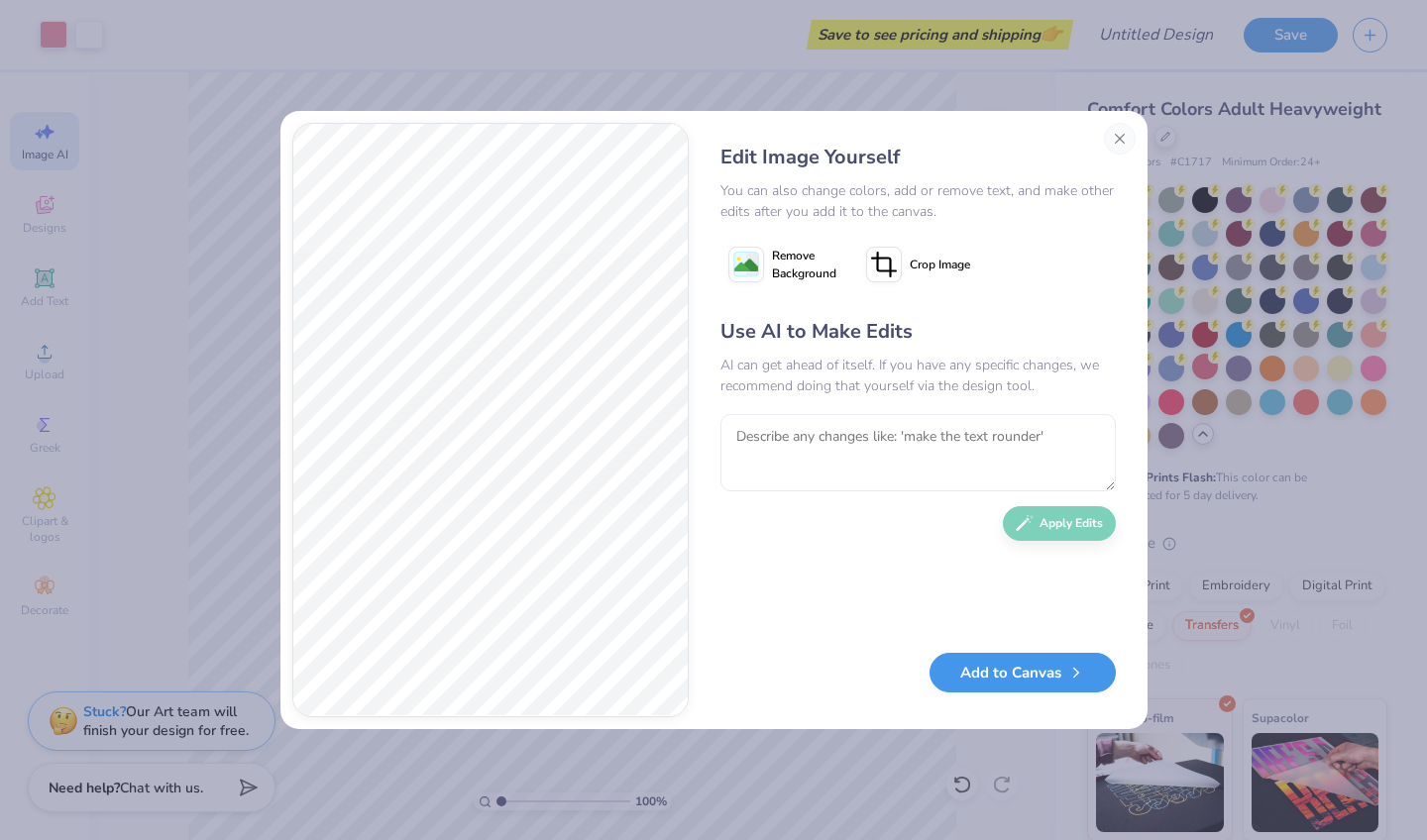 click on "Add to Canvas" at bounding box center (1023, 673) 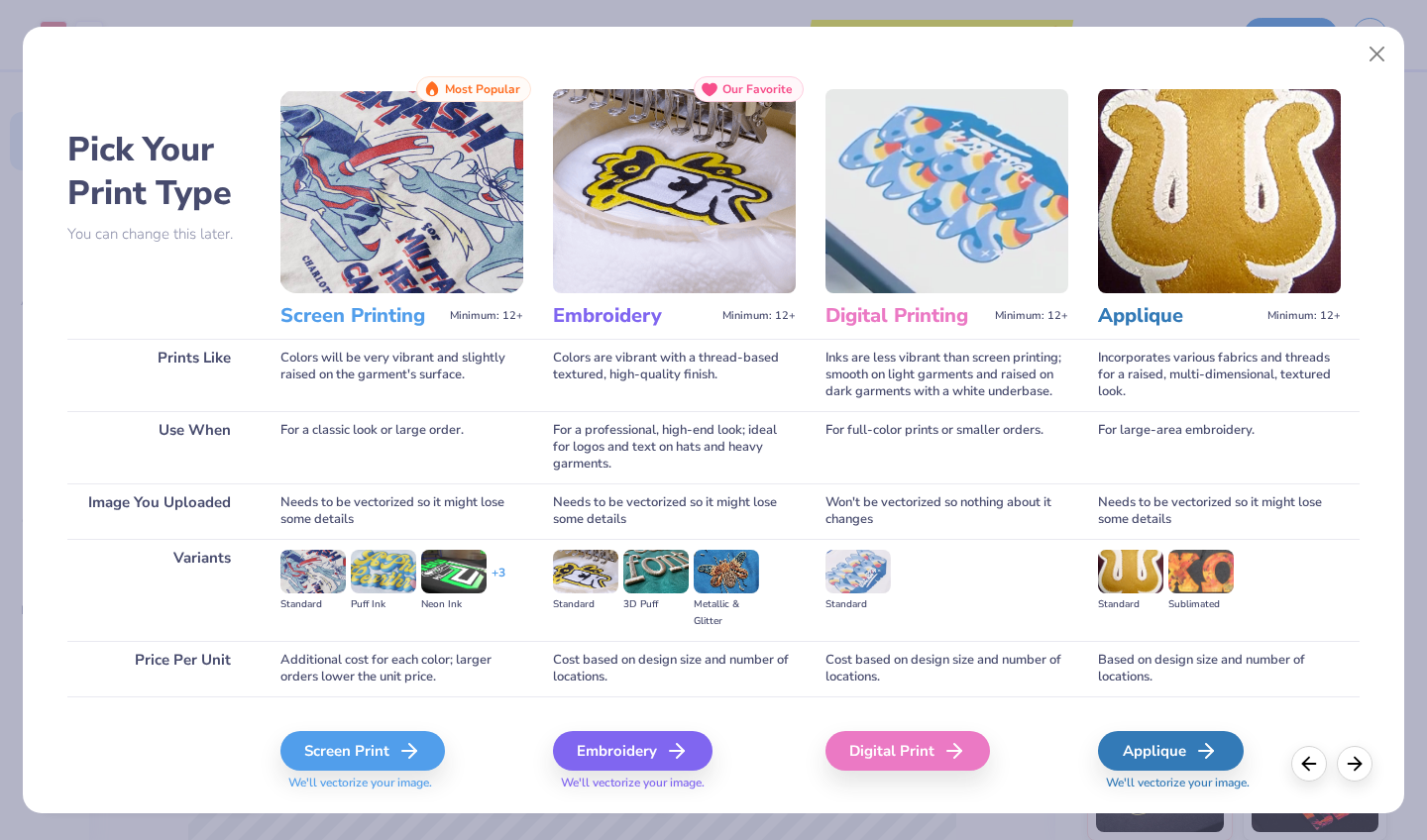 scroll, scrollTop: 0, scrollLeft: 0, axis: both 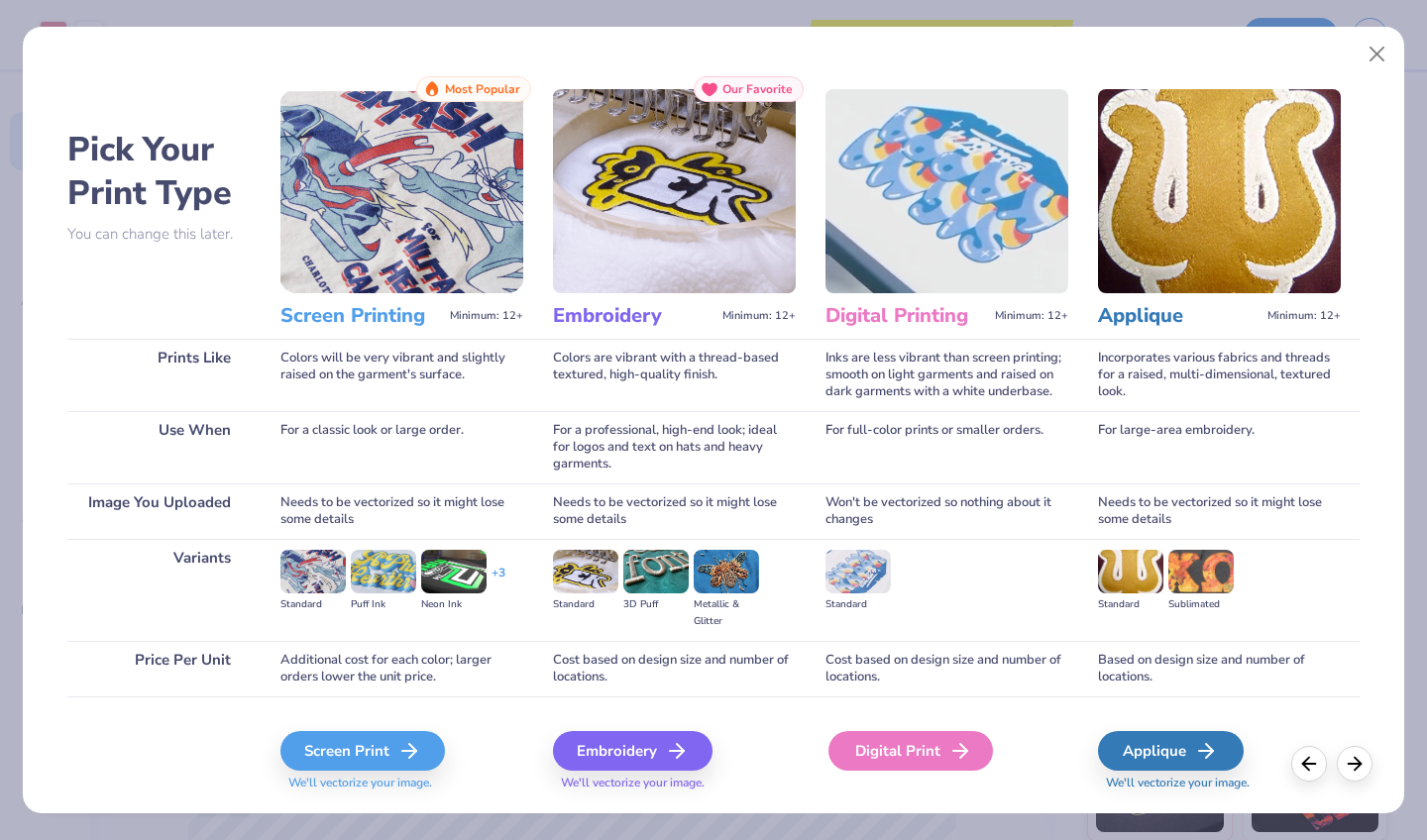 click on "Digital Print" at bounding box center [911, 751] 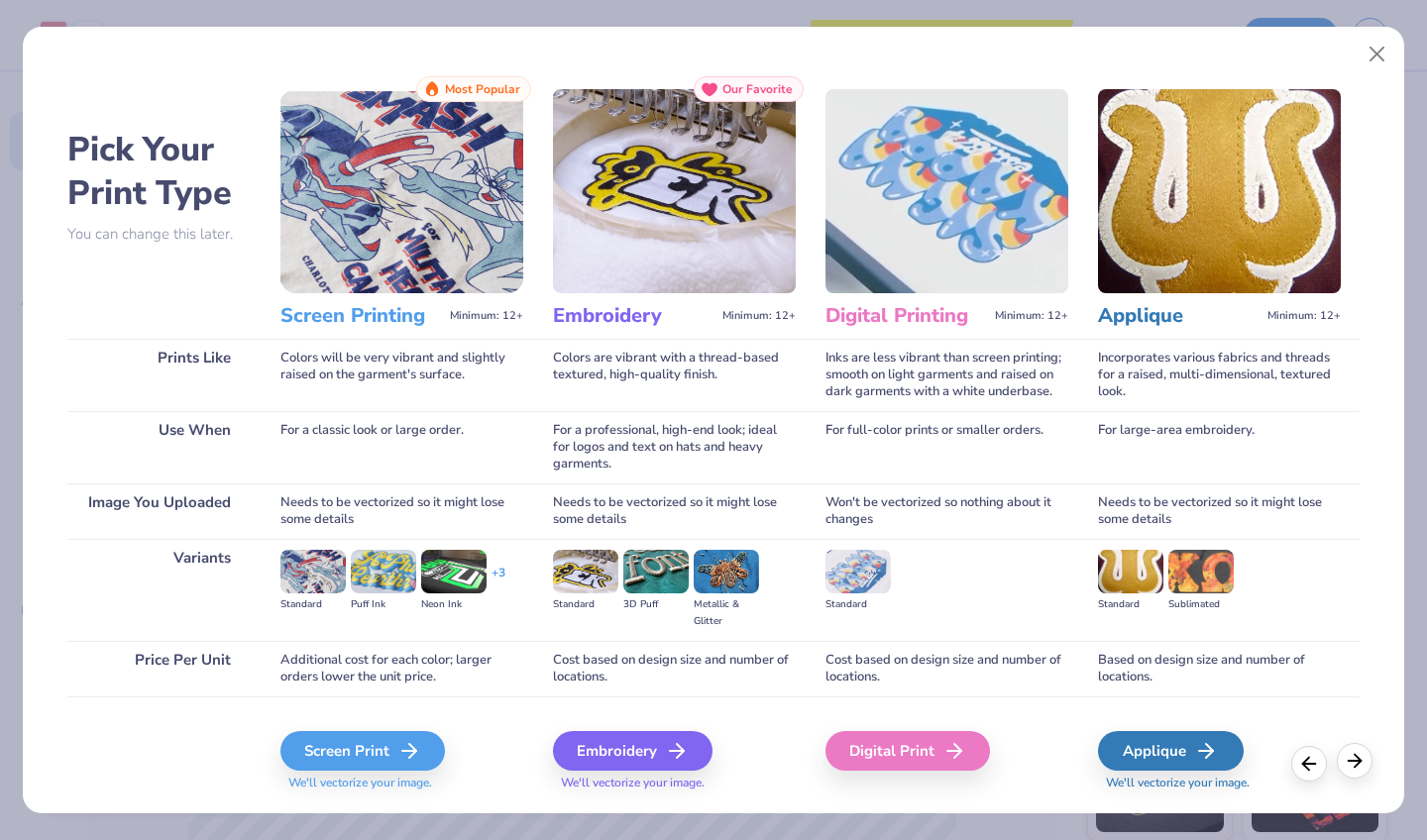 click 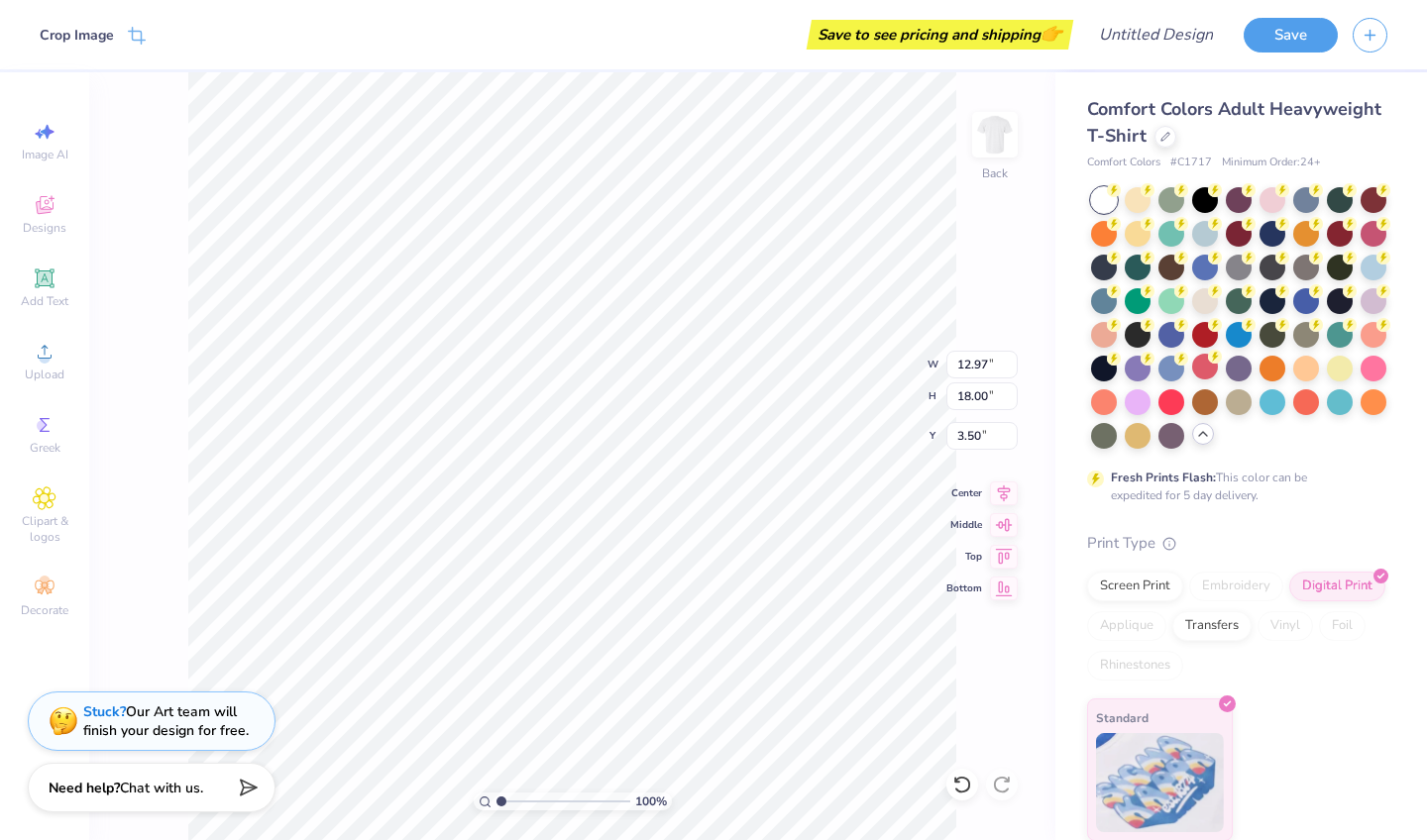 type on "8.19" 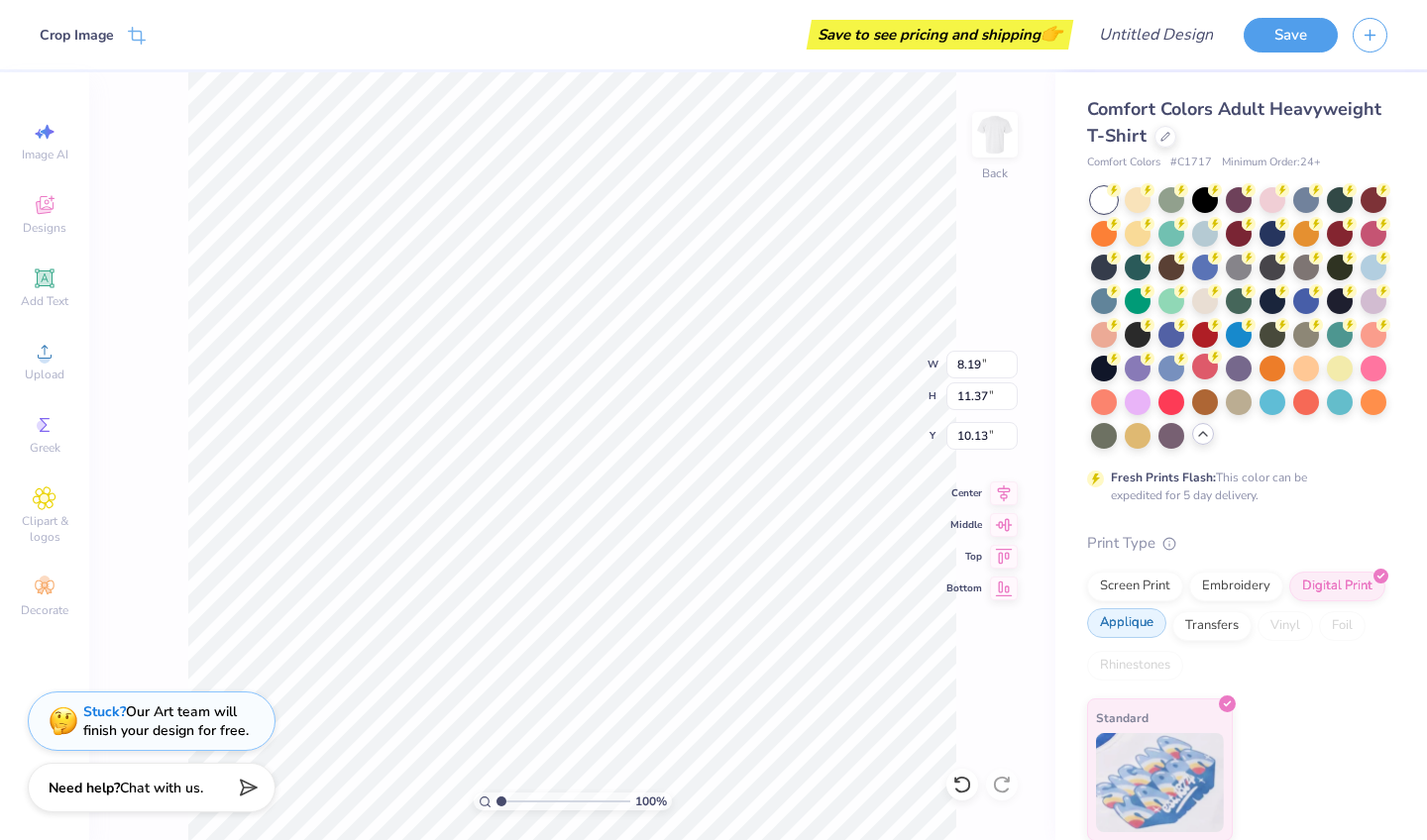type on "8.75" 